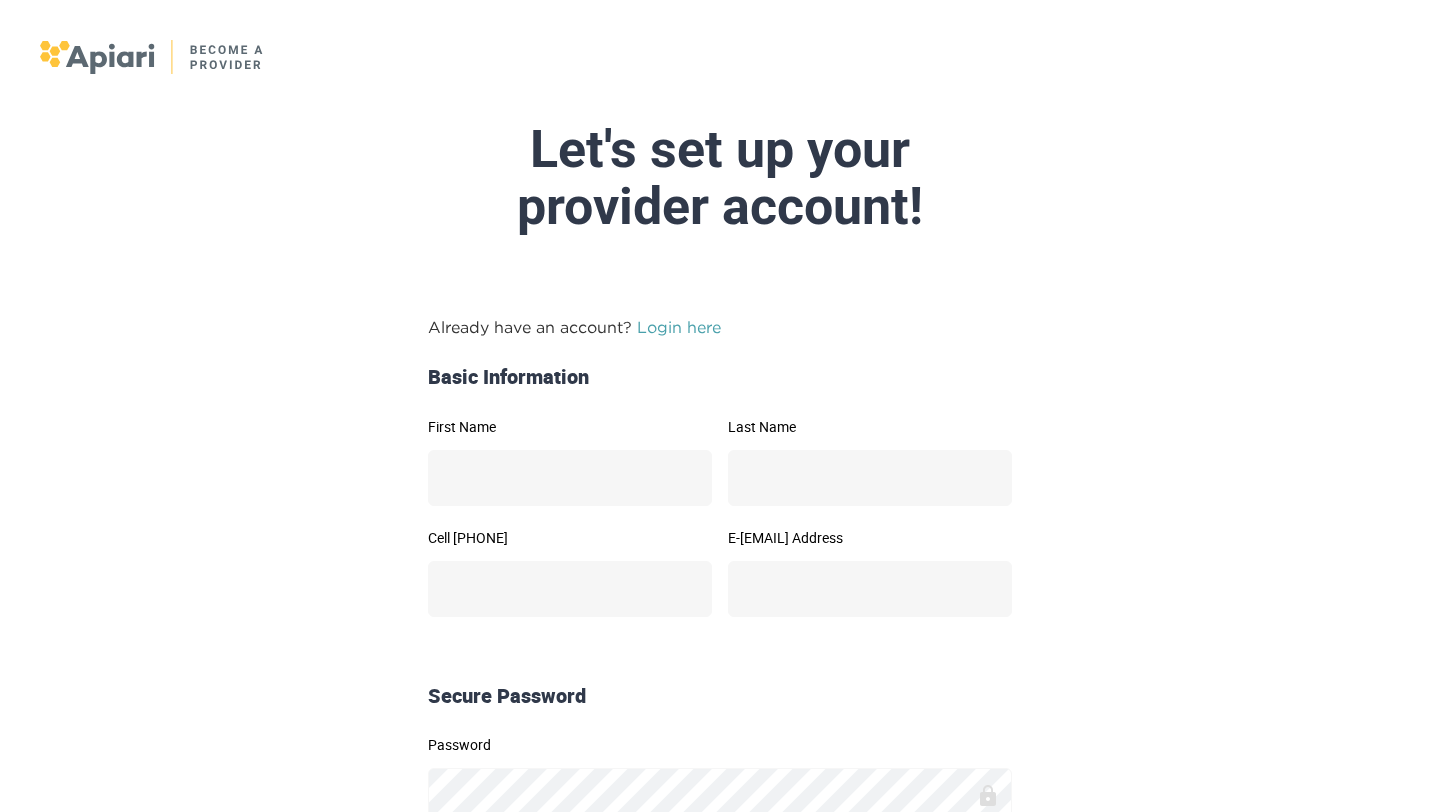 scroll, scrollTop: 0, scrollLeft: 0, axis: both 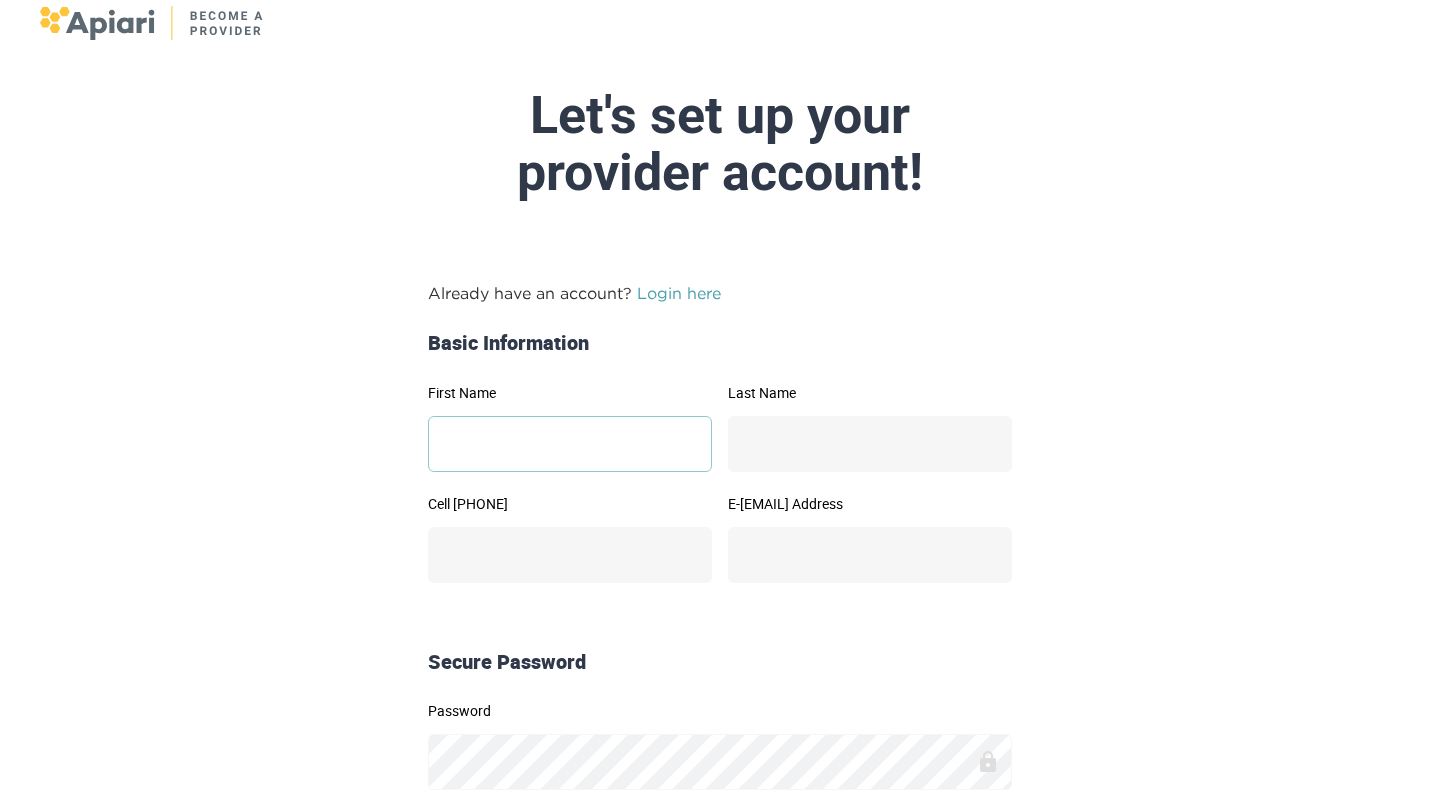 click on "First Name" at bounding box center (570, 444) 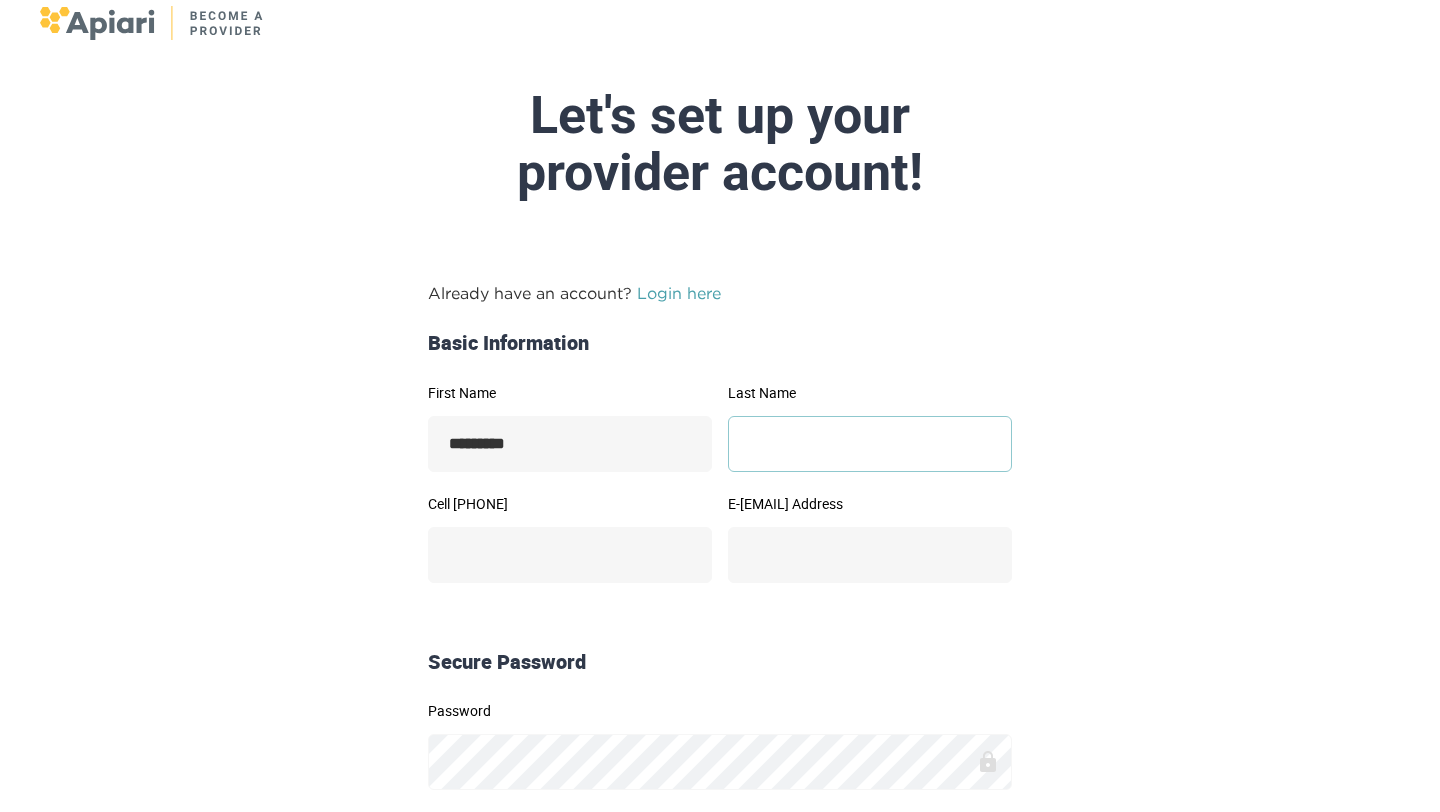 type on "********" 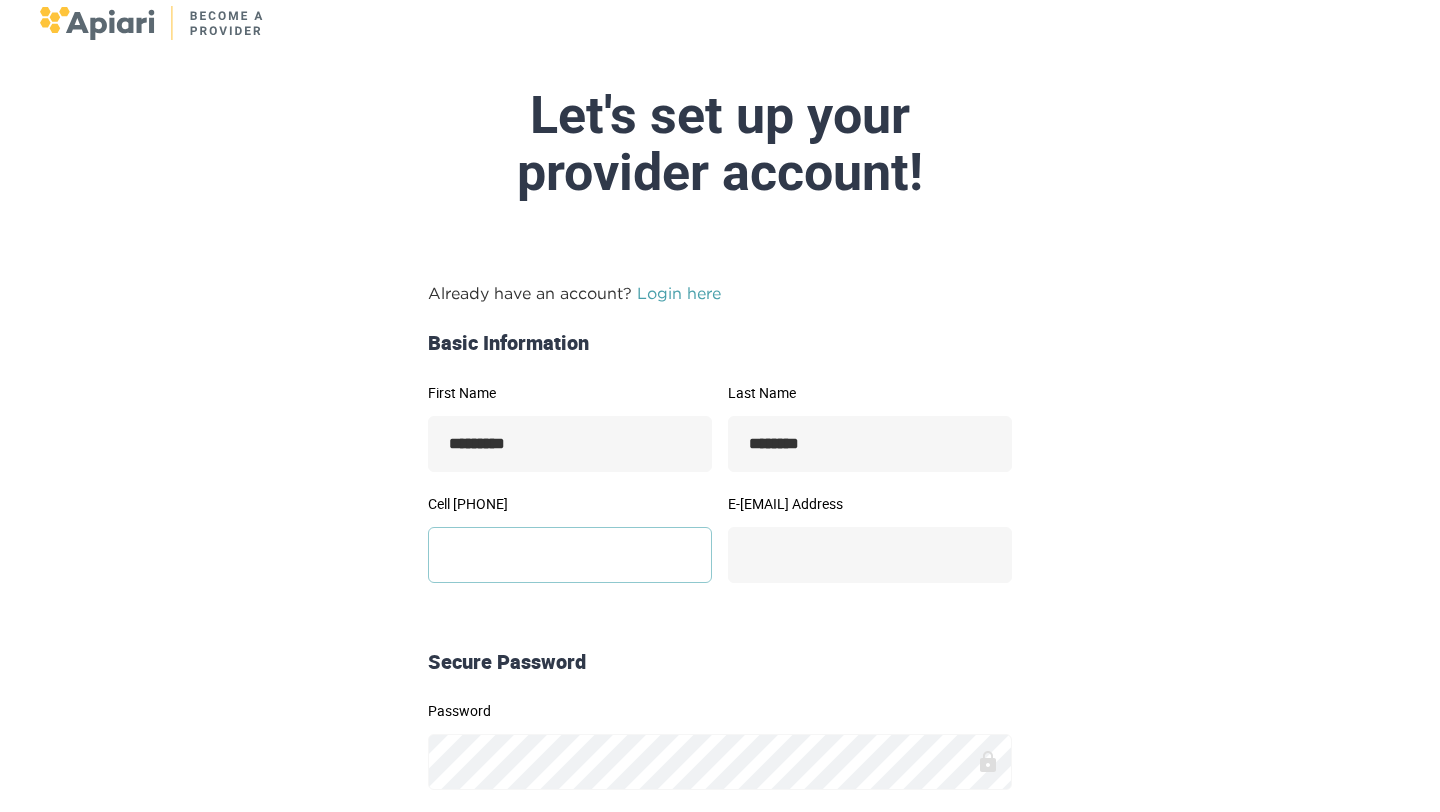 type on "**********" 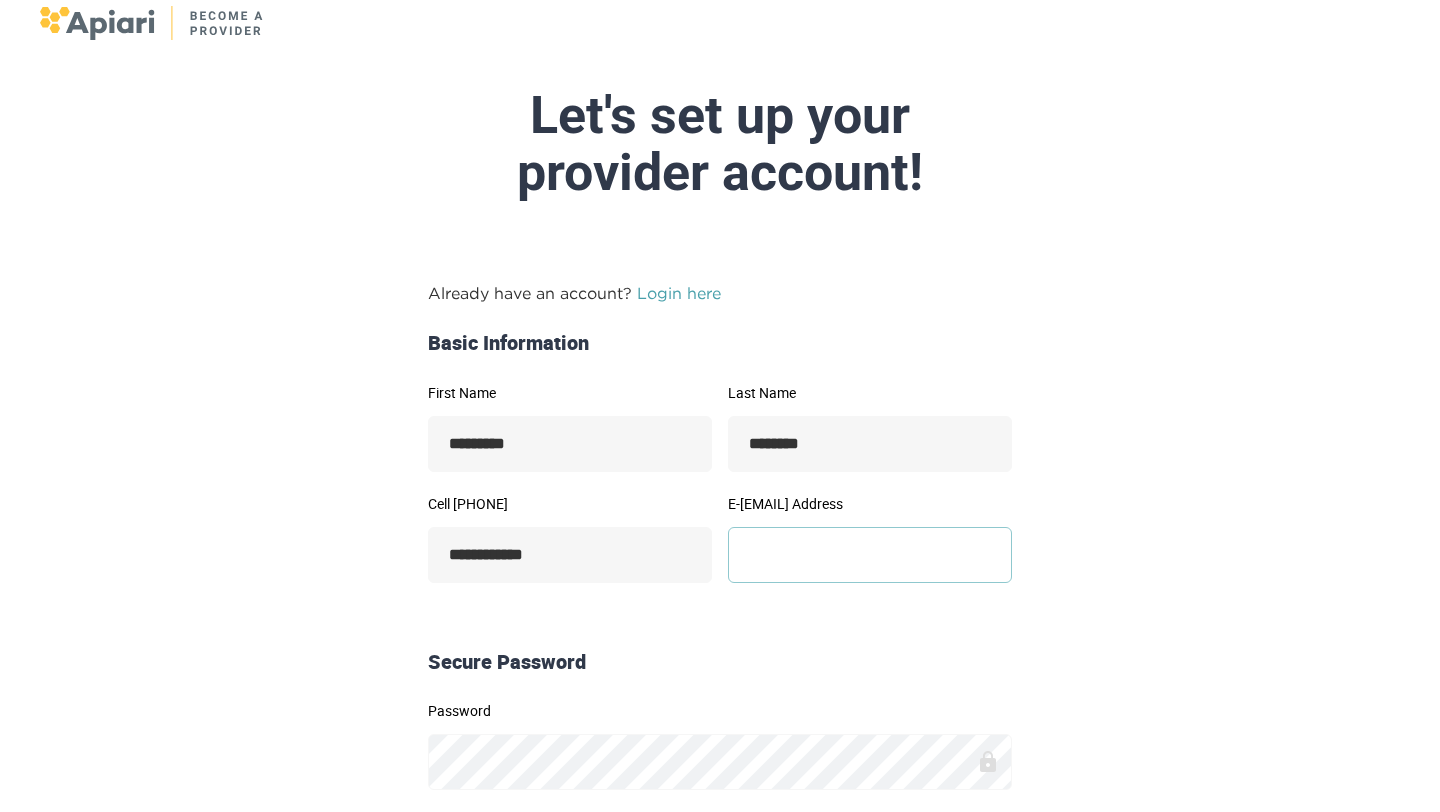 type on "**********" 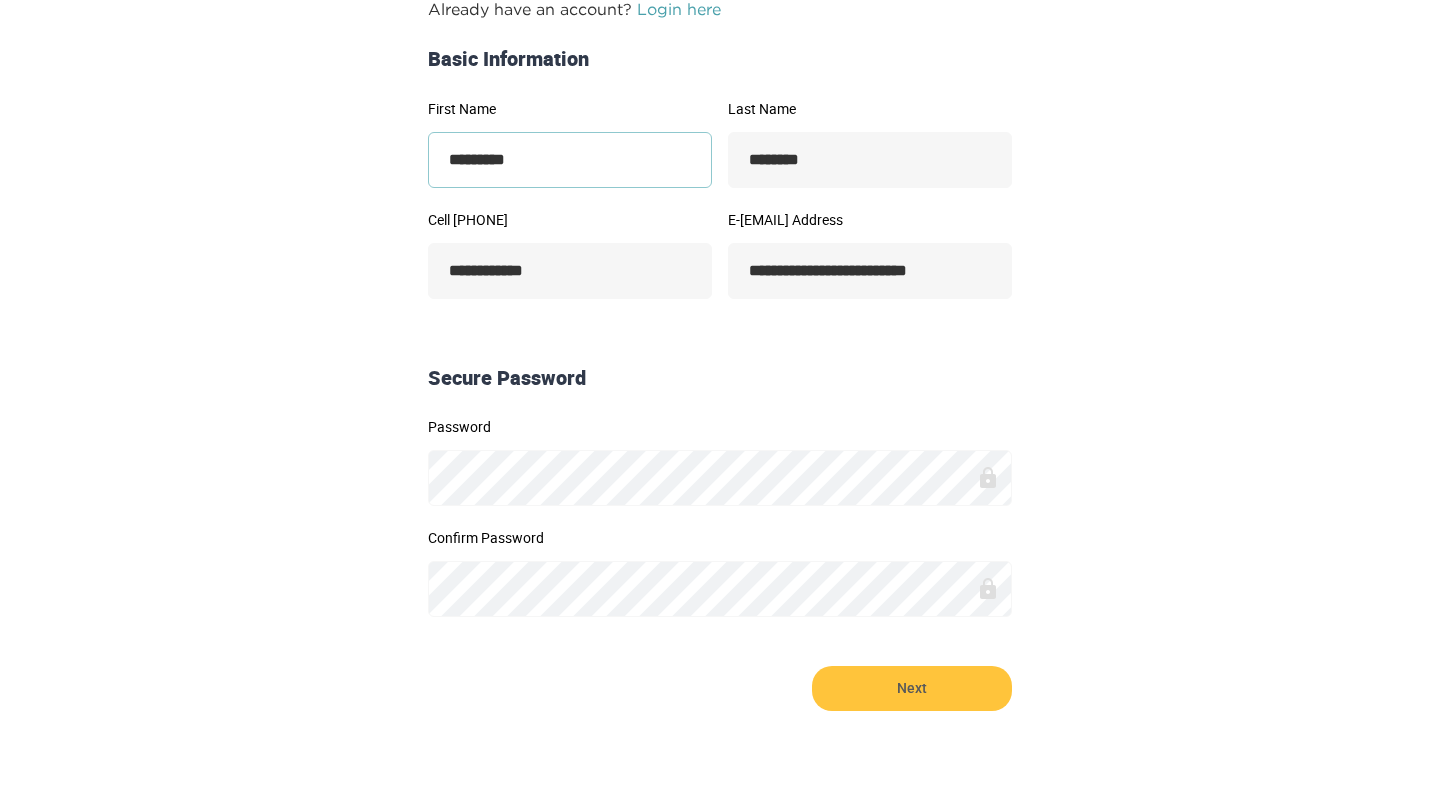 scroll, scrollTop: 379, scrollLeft: 0, axis: vertical 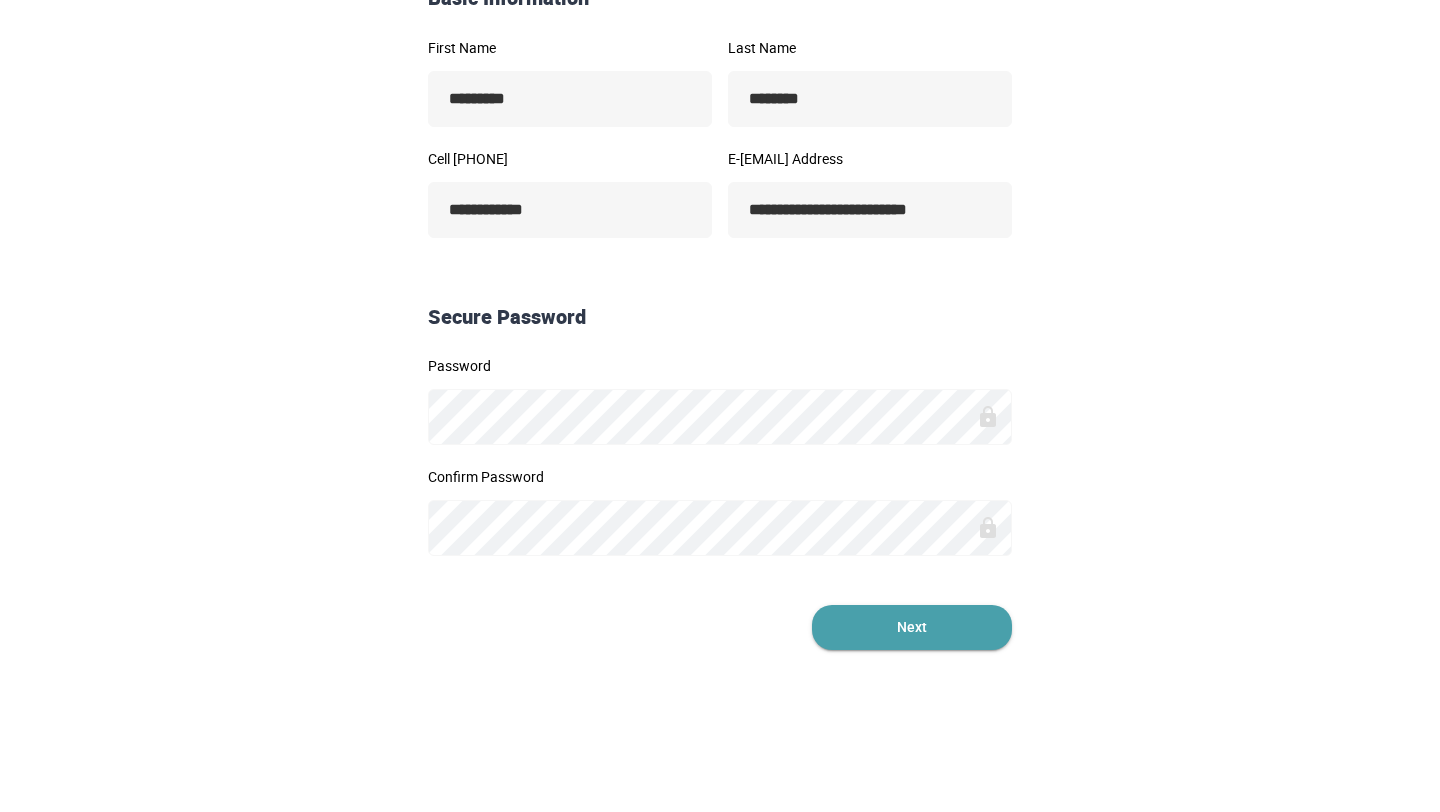 click on "Next" at bounding box center (912, 627) 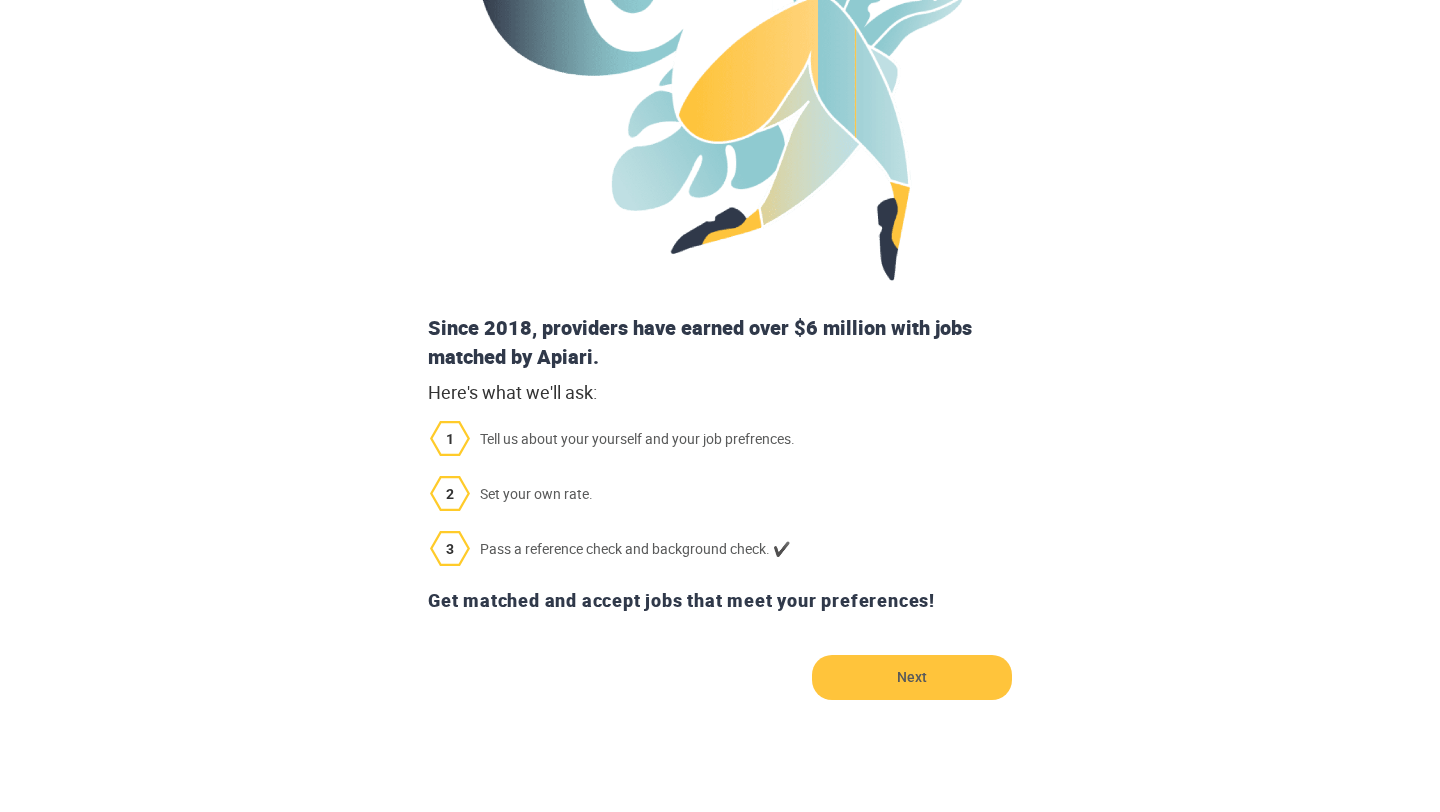 scroll, scrollTop: 427, scrollLeft: 0, axis: vertical 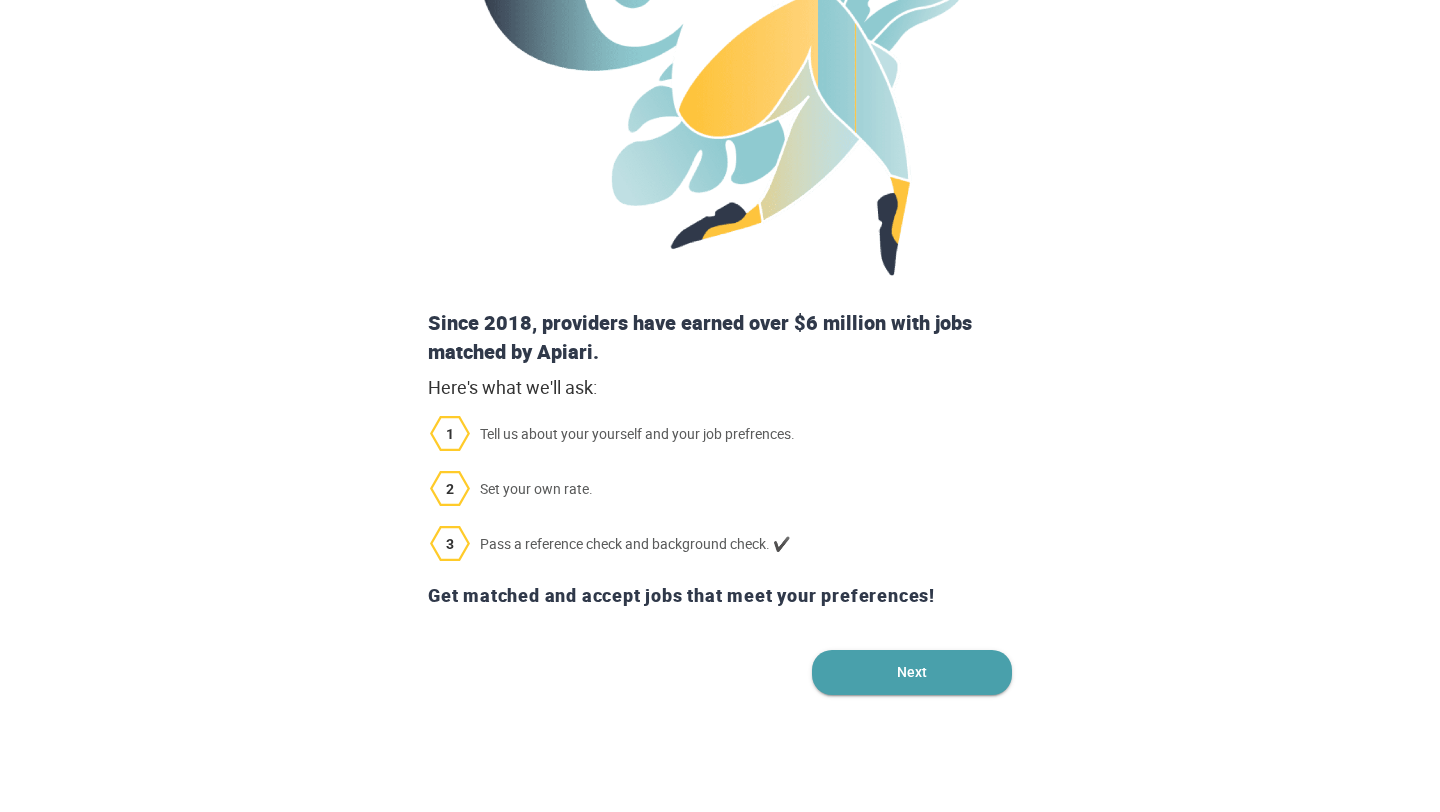 click on "Next" at bounding box center (912, 672) 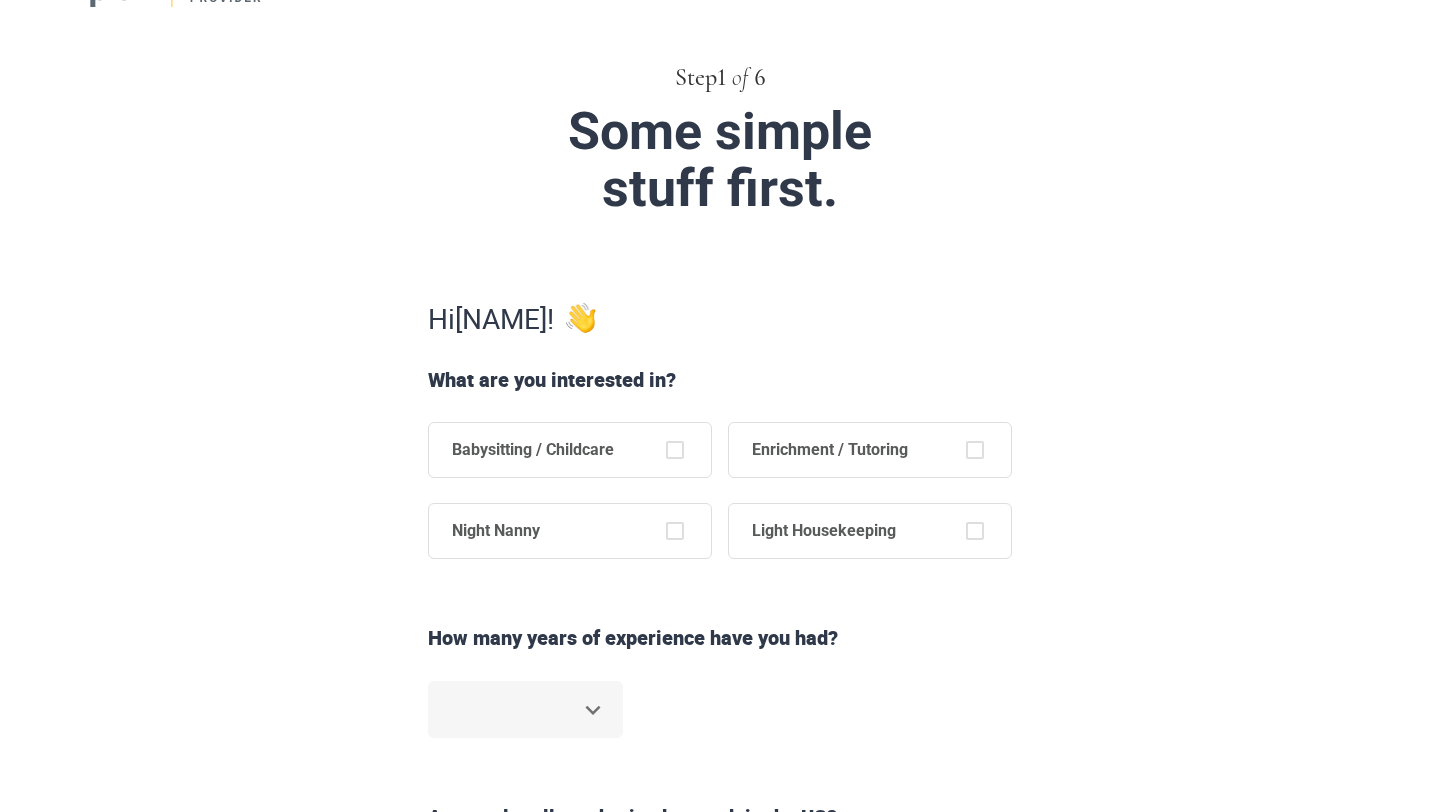 scroll, scrollTop: 75, scrollLeft: 0, axis: vertical 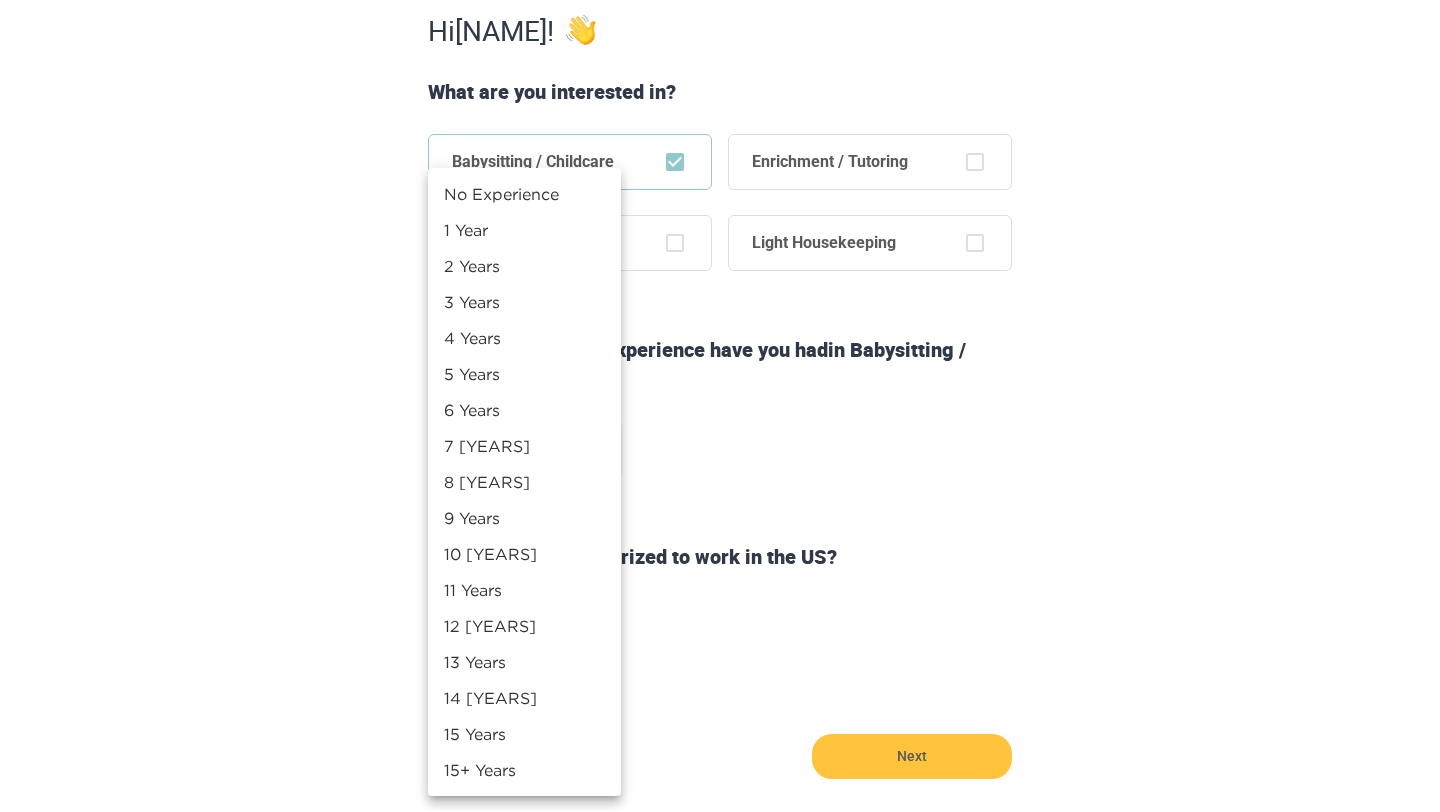 click on "Step  1   of   6 Some simple  stuff first. Hi  [NAME] ! What are you interested in? Babysitting / Childcare Enrichment / Tutoring Night Nanny Light Housekeeping How many years of experience have you had  in Babysitting / Childcare ? ​ Are you legally authorized to work in the US? Yes No Back Next Copyright  2025 hello@[EMAIL] [PHONE] Jobs Signup Terms of service Privacy The Sweet Life No Experience 1 Year 2 Years 3 Years 4 Years 5 Years 6 Years 7 Years 8 Years 9 Years 10 Years 11 Years 12 Years 13 Years 14 Years 15 Years 15+ Years" at bounding box center [720, 51] 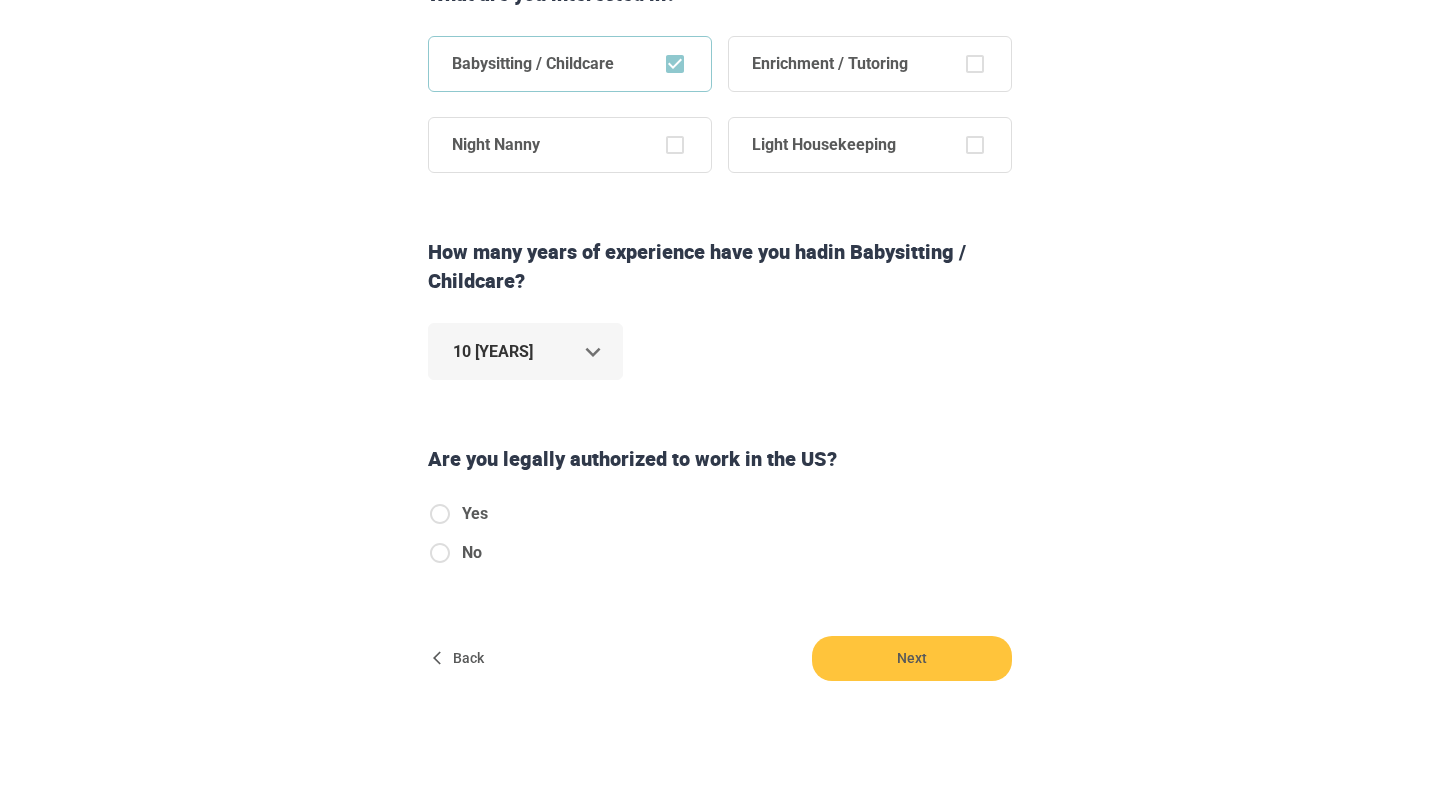 scroll, scrollTop: 484, scrollLeft: 0, axis: vertical 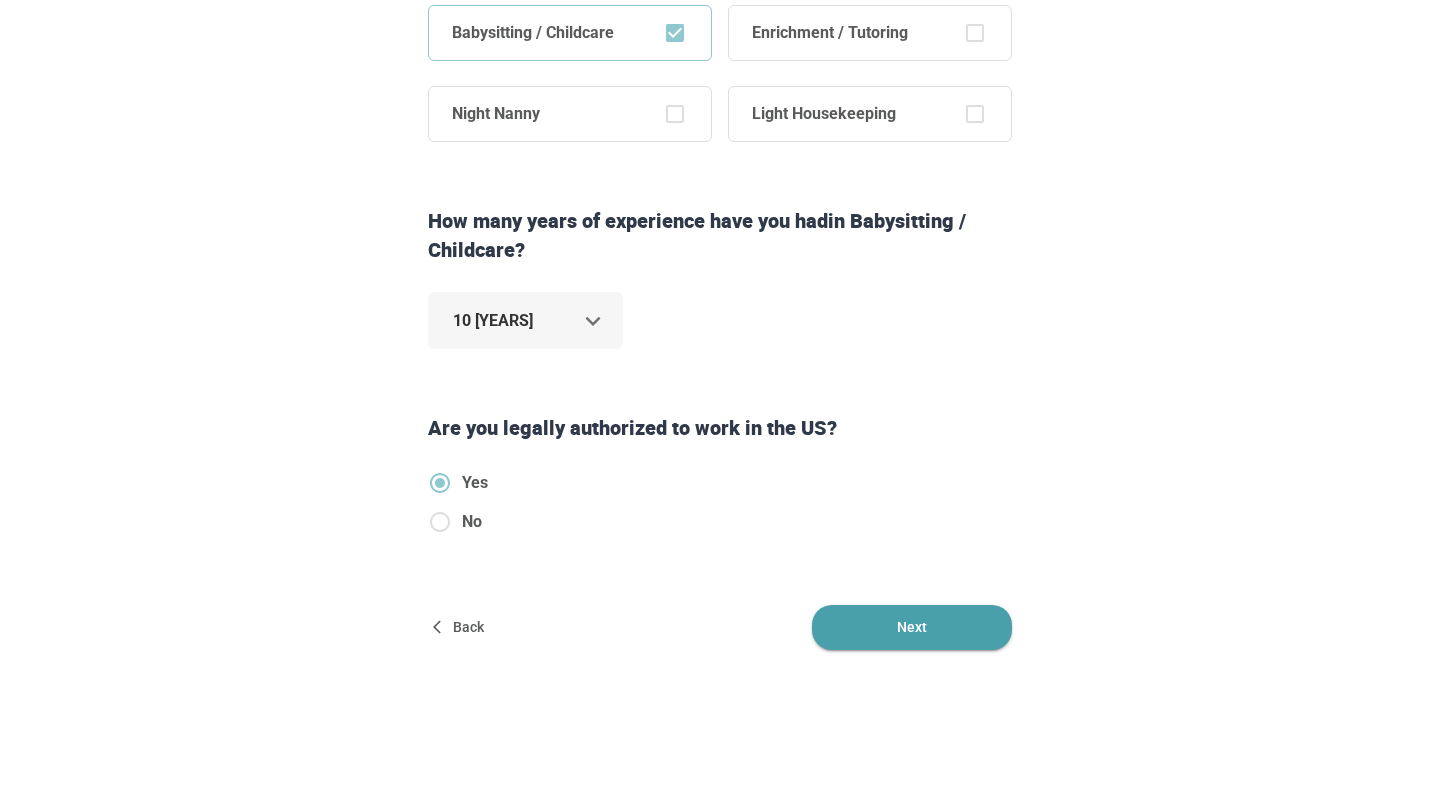 click on "Next" at bounding box center [912, 627] 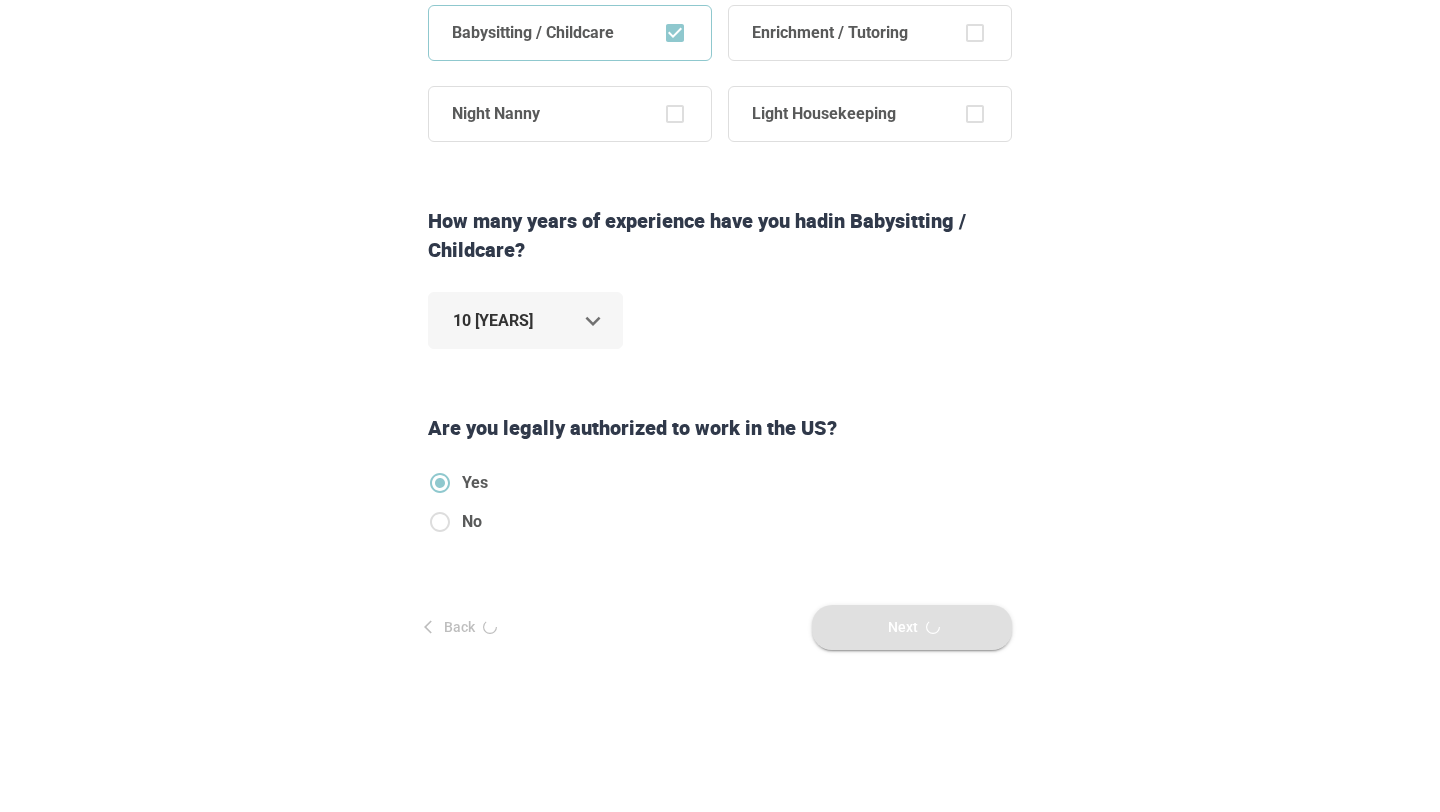 scroll, scrollTop: 0, scrollLeft: 0, axis: both 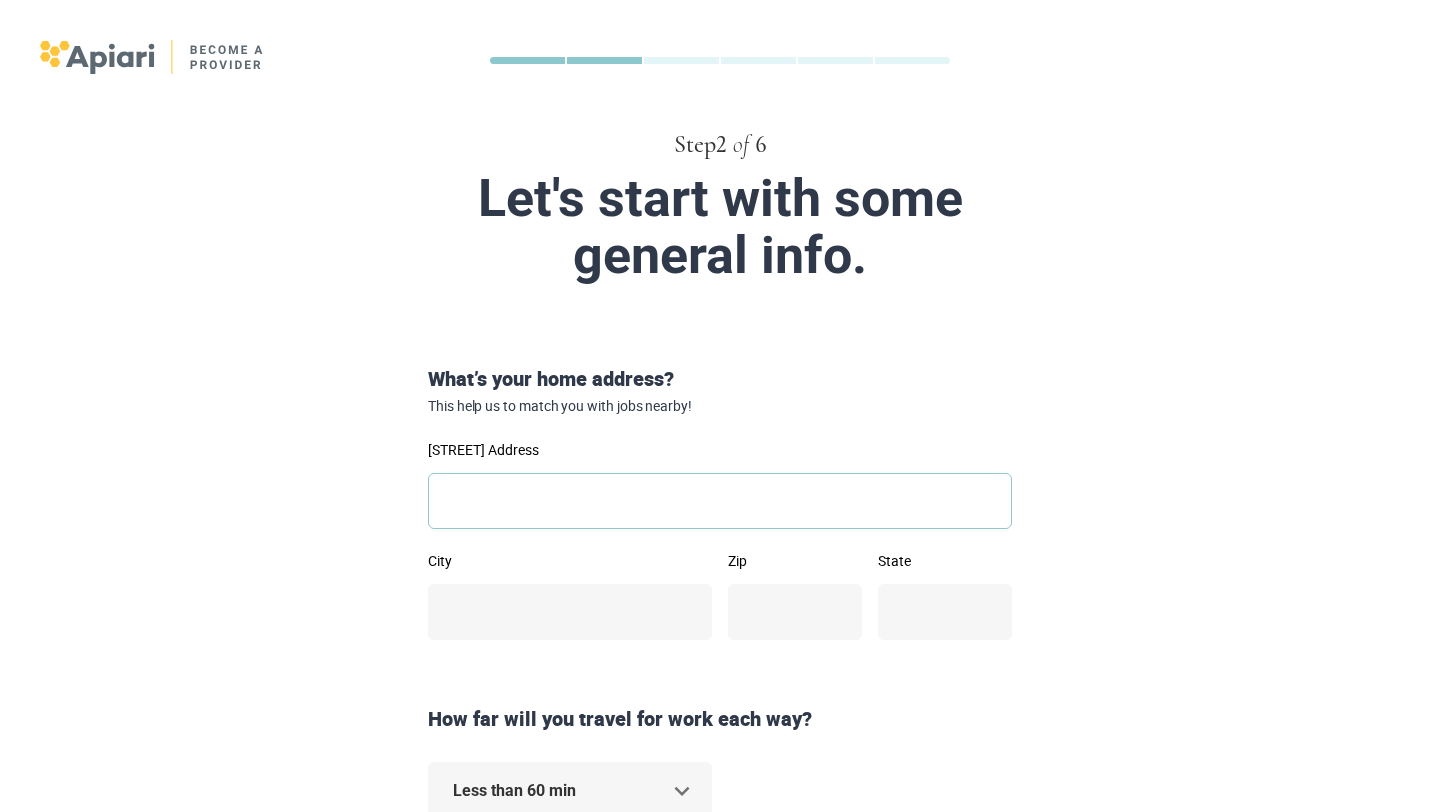 click on "[STREET] Address" at bounding box center [720, 501] 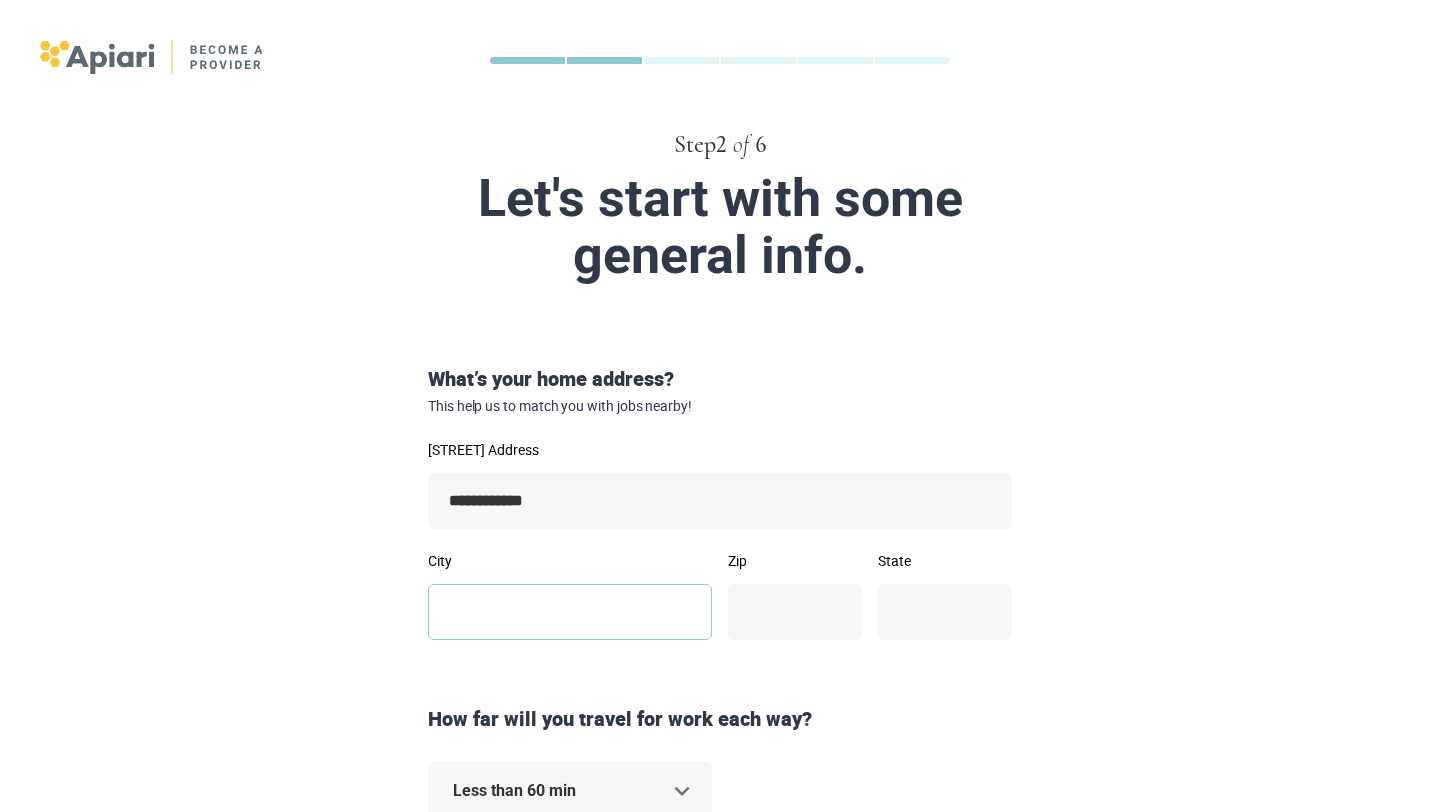 type on "**********" 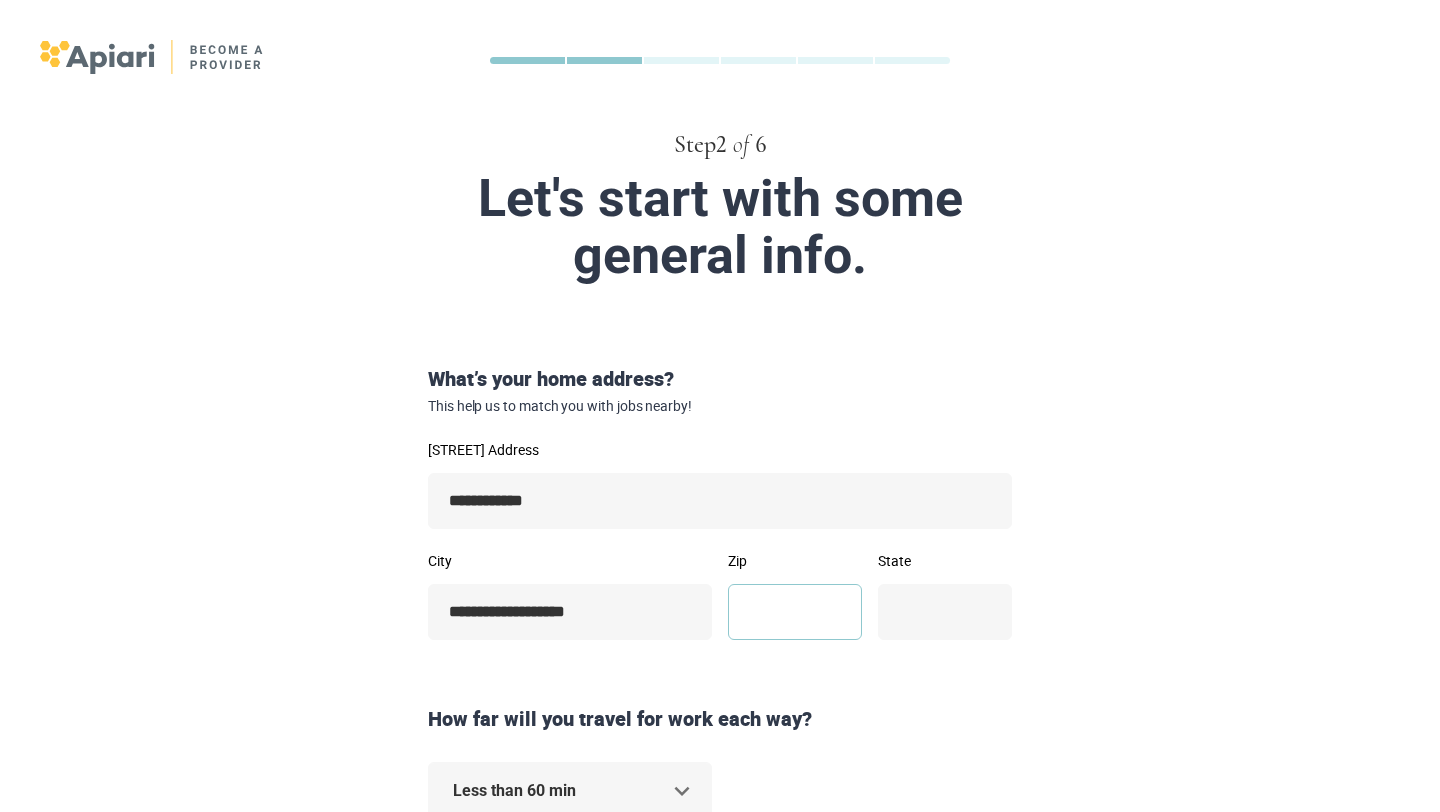 type on "*****" 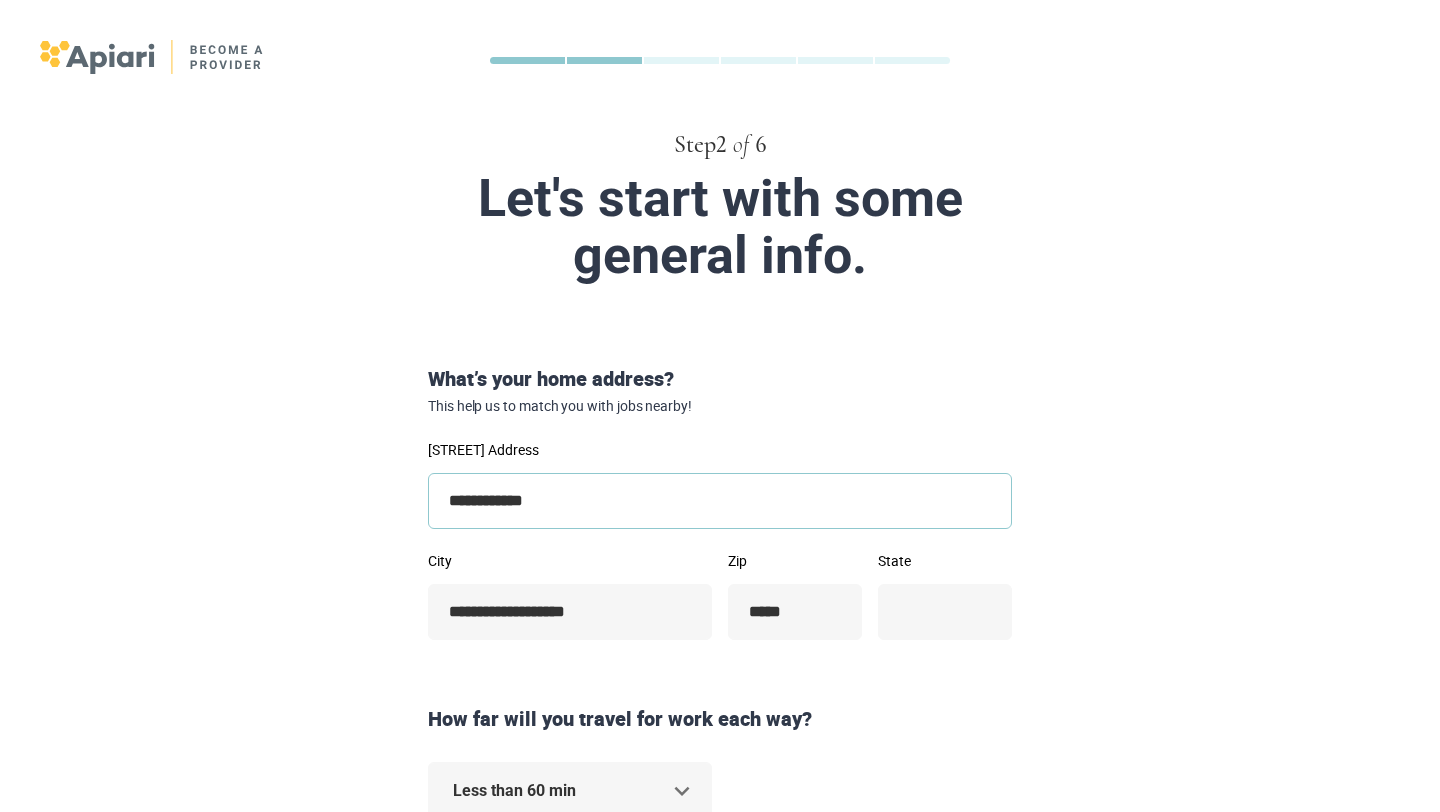 type on "**" 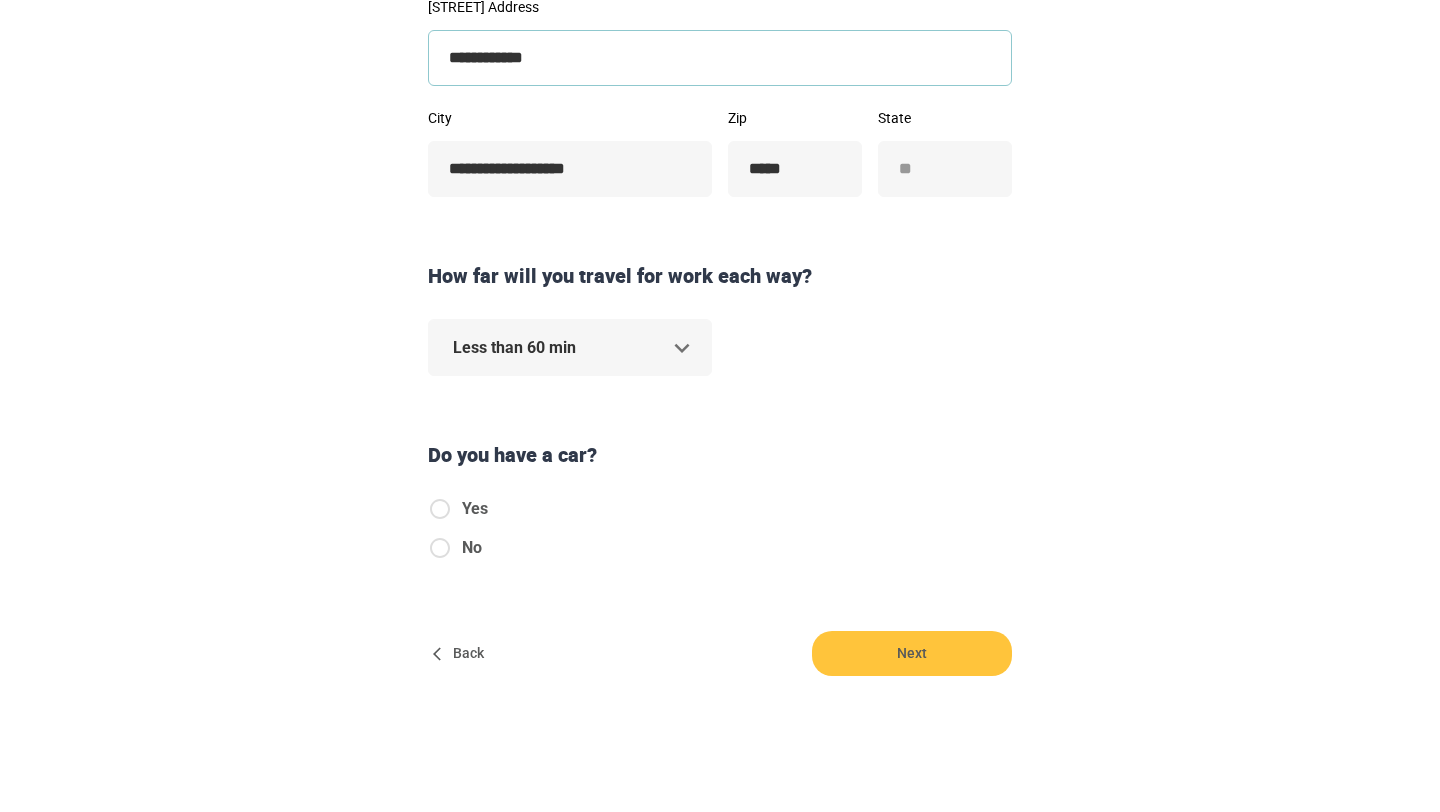 scroll, scrollTop: 444, scrollLeft: 0, axis: vertical 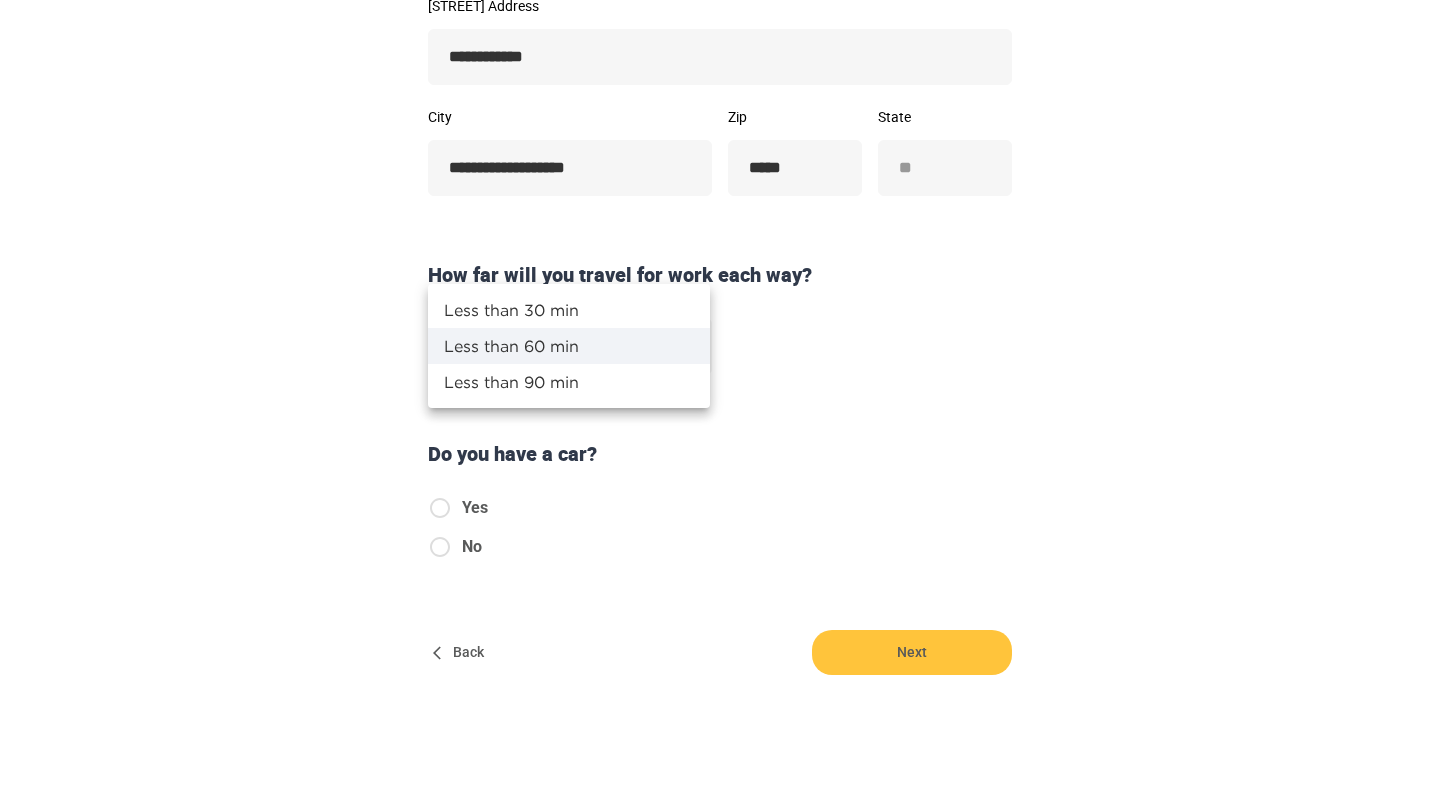click on "**********" at bounding box center [720, -38] 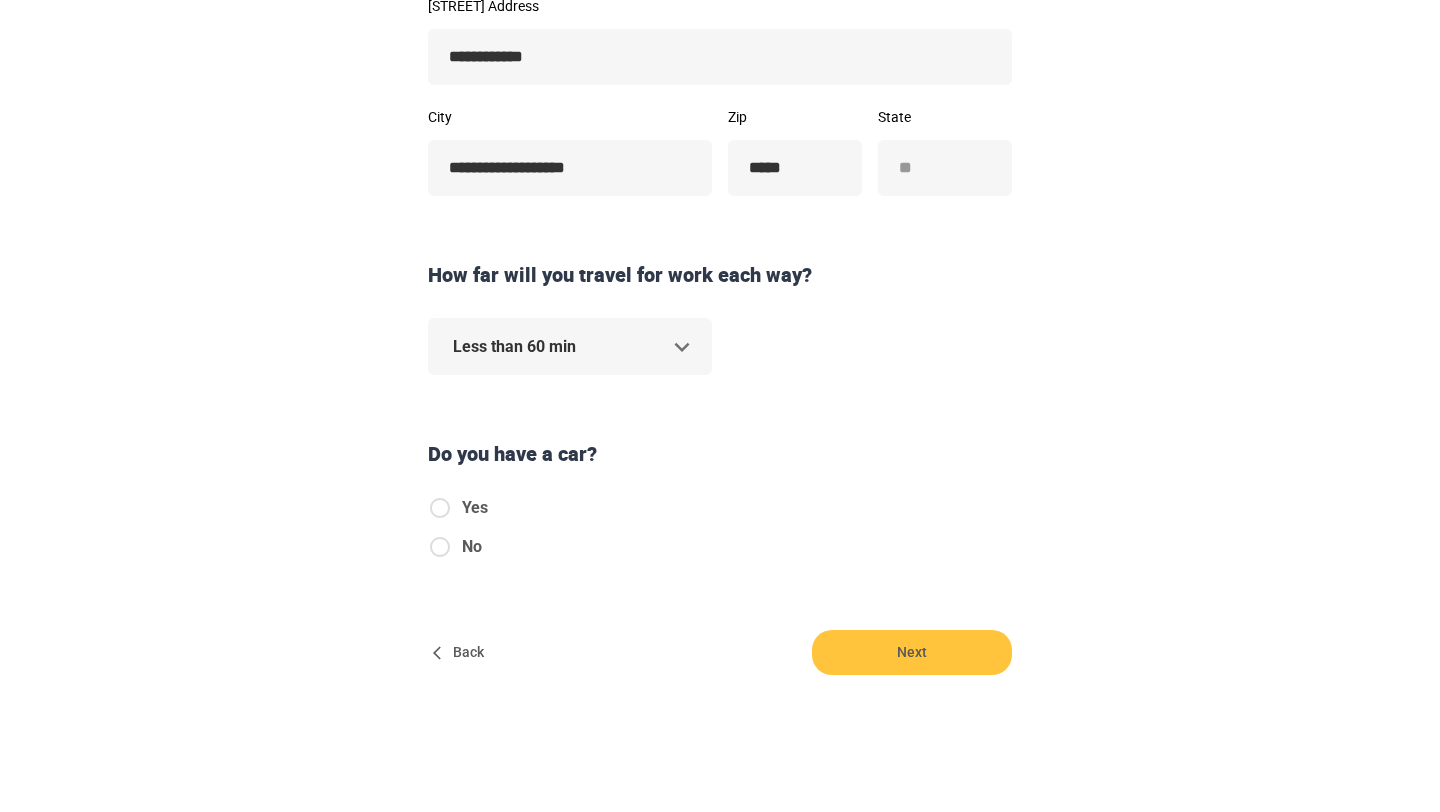 scroll, scrollTop: 469, scrollLeft: 0, axis: vertical 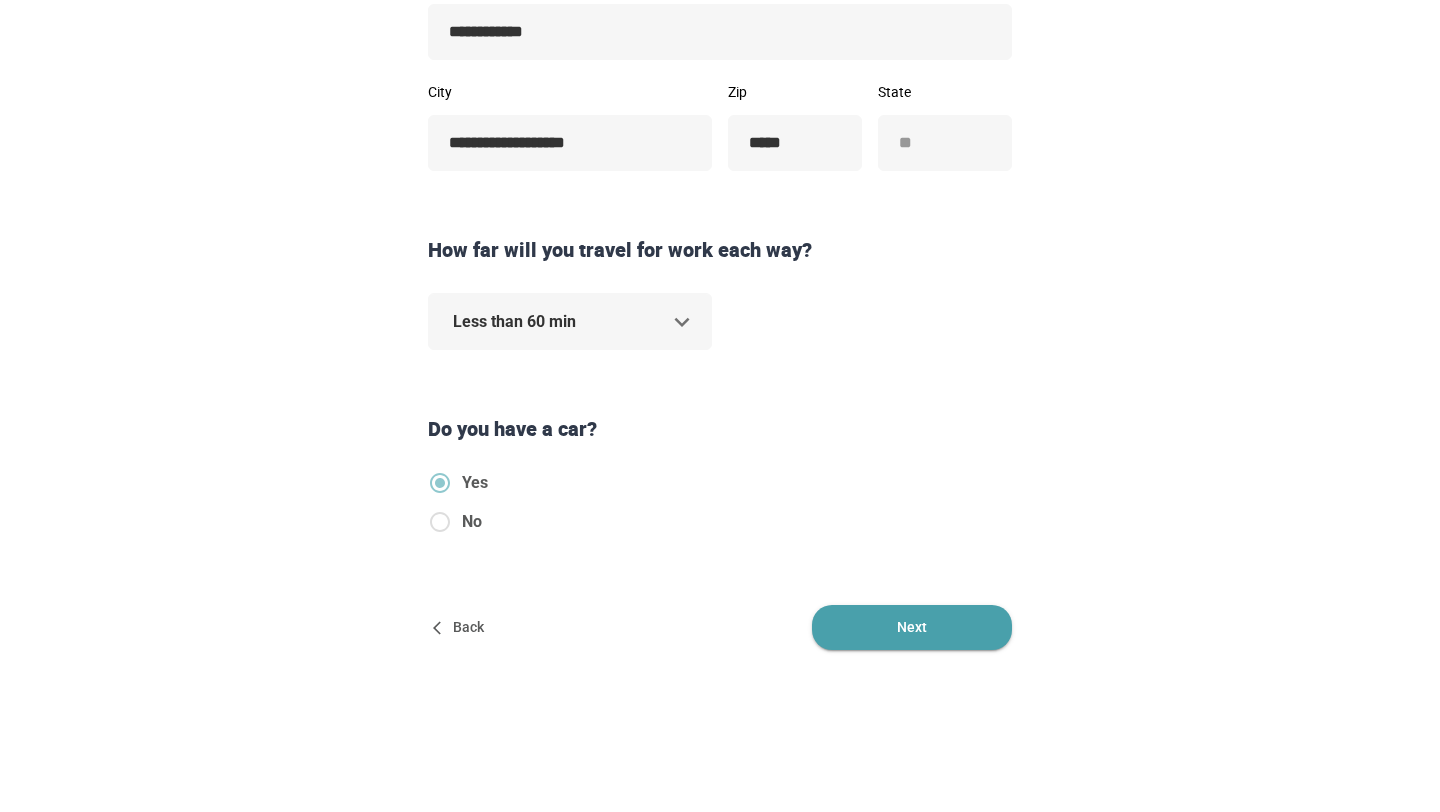 click on "Next" at bounding box center [912, 627] 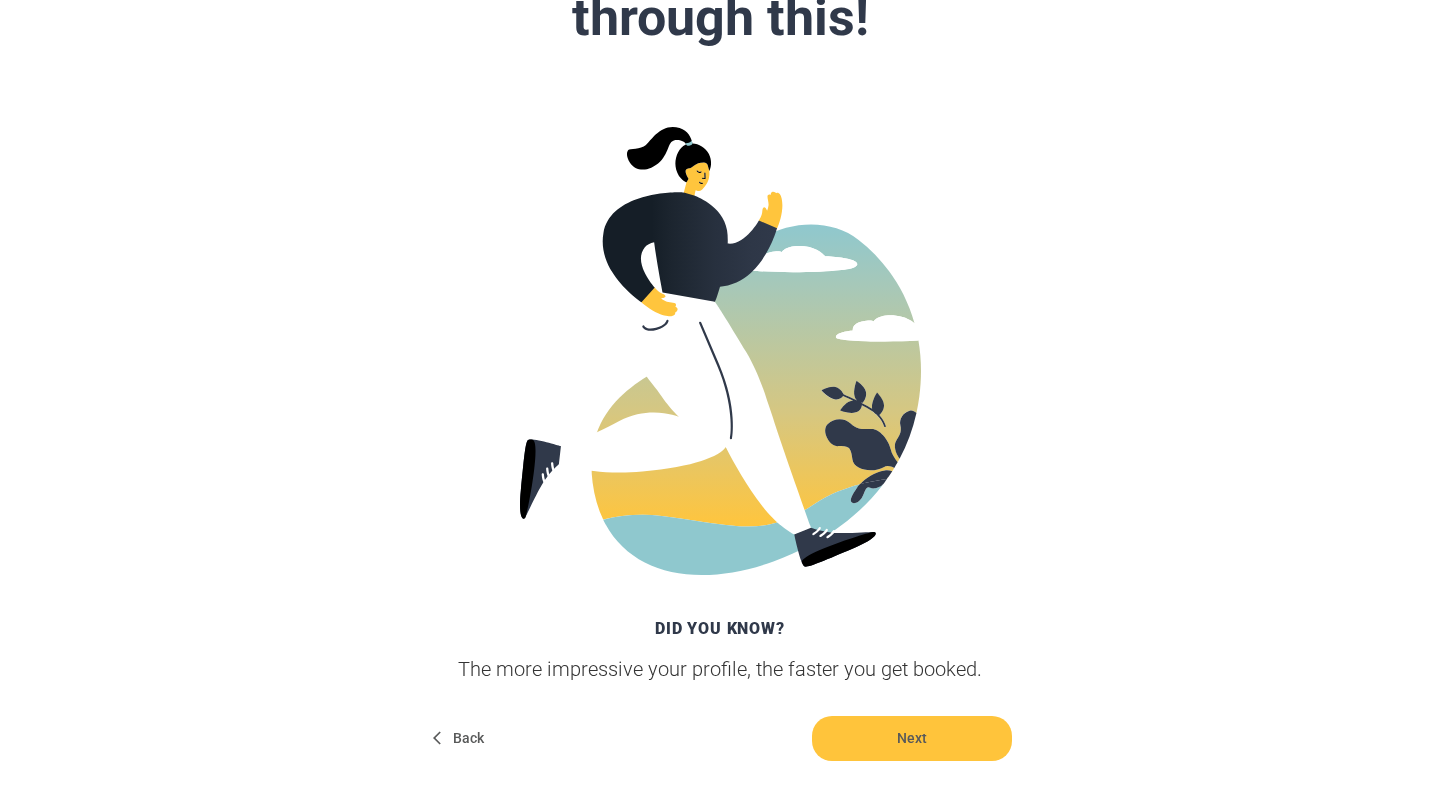 scroll, scrollTop: 349, scrollLeft: 0, axis: vertical 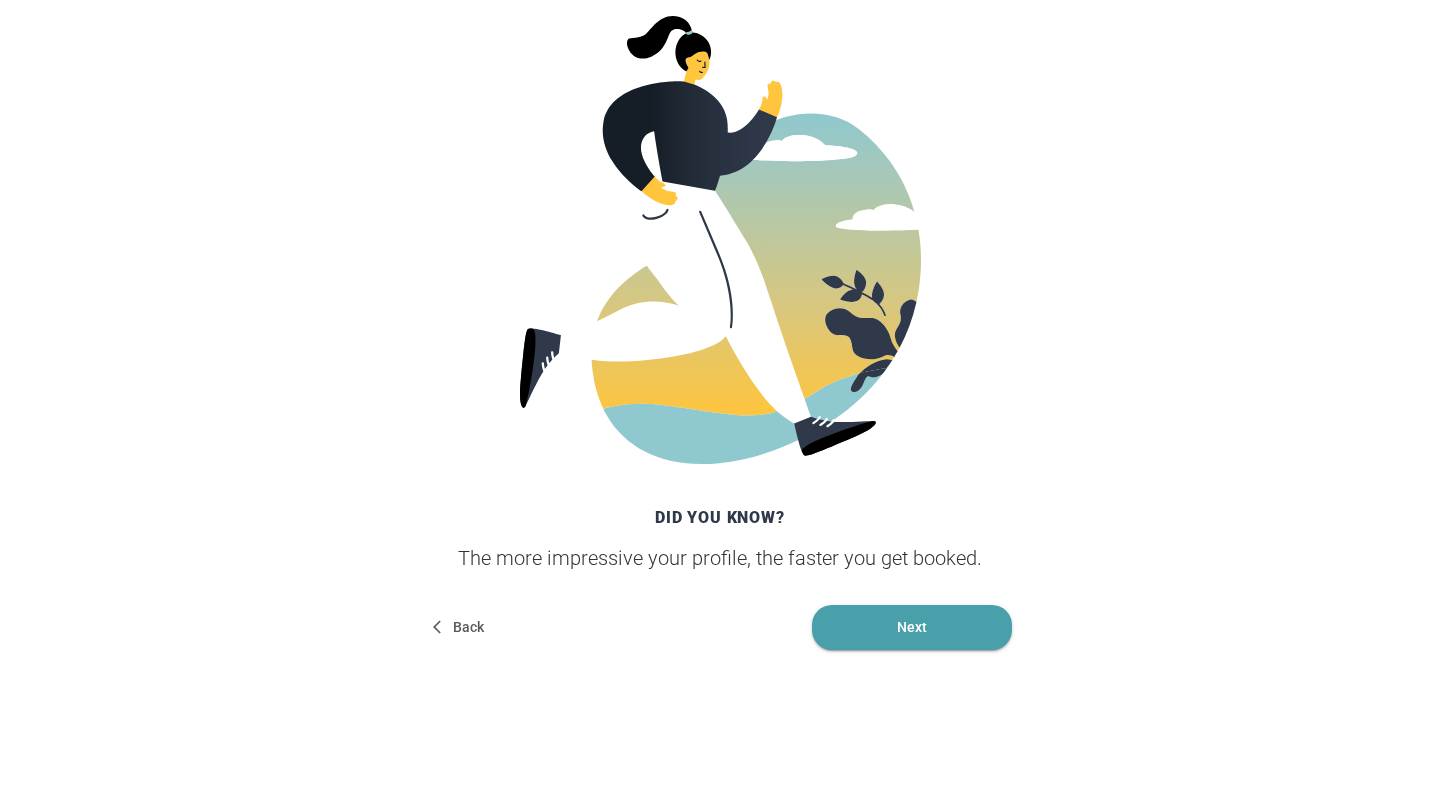 click on "Next" at bounding box center (912, 627) 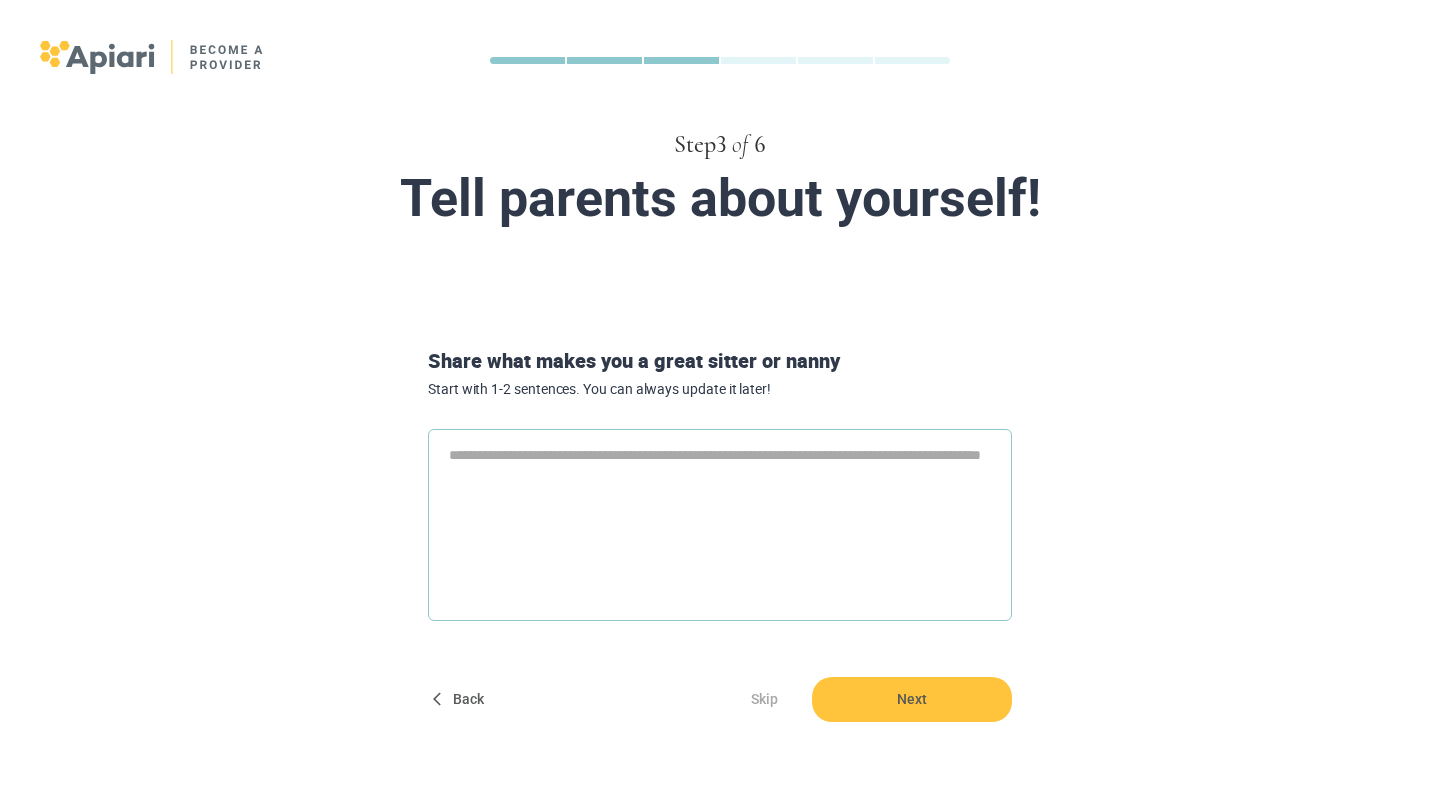 click at bounding box center (720, 525) 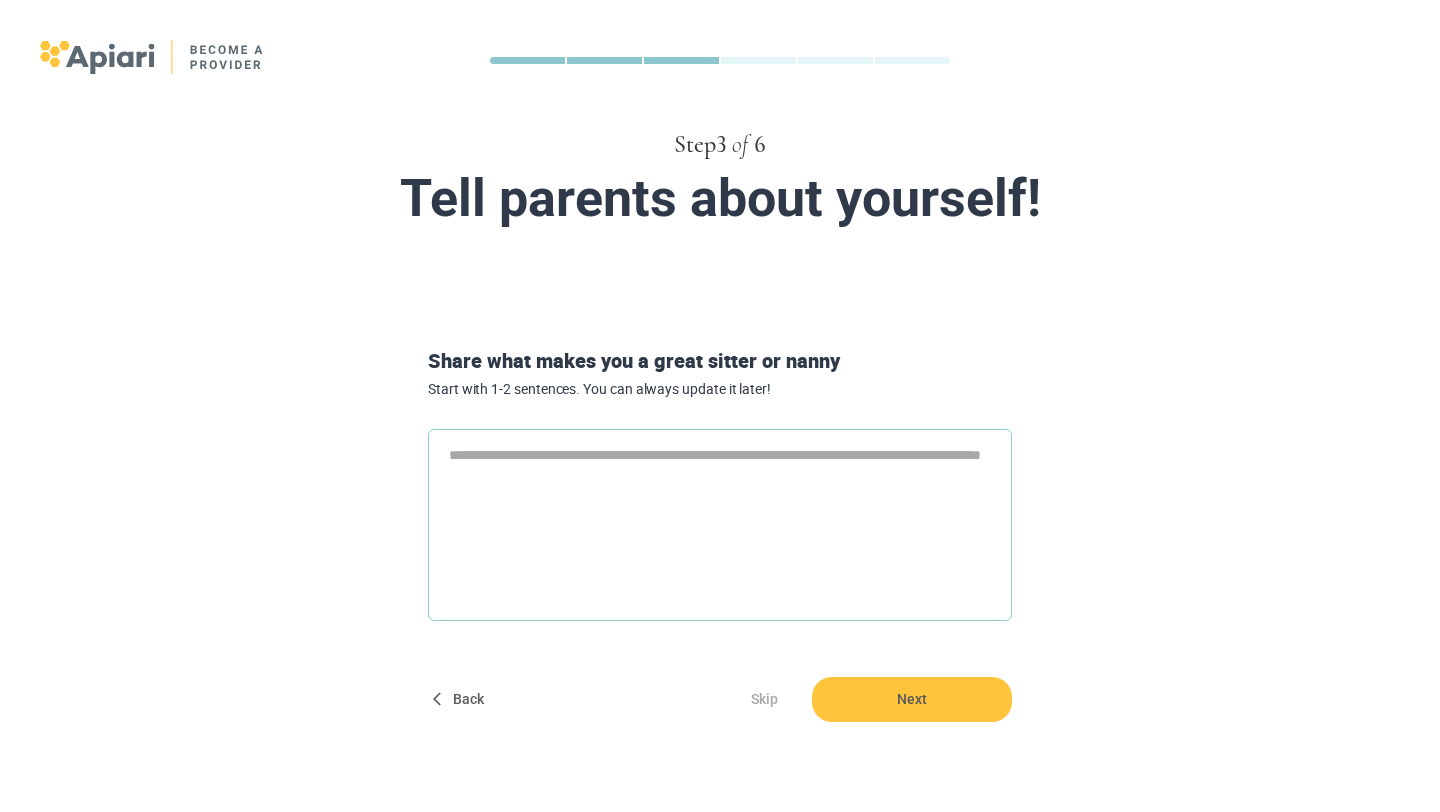 type on "*" 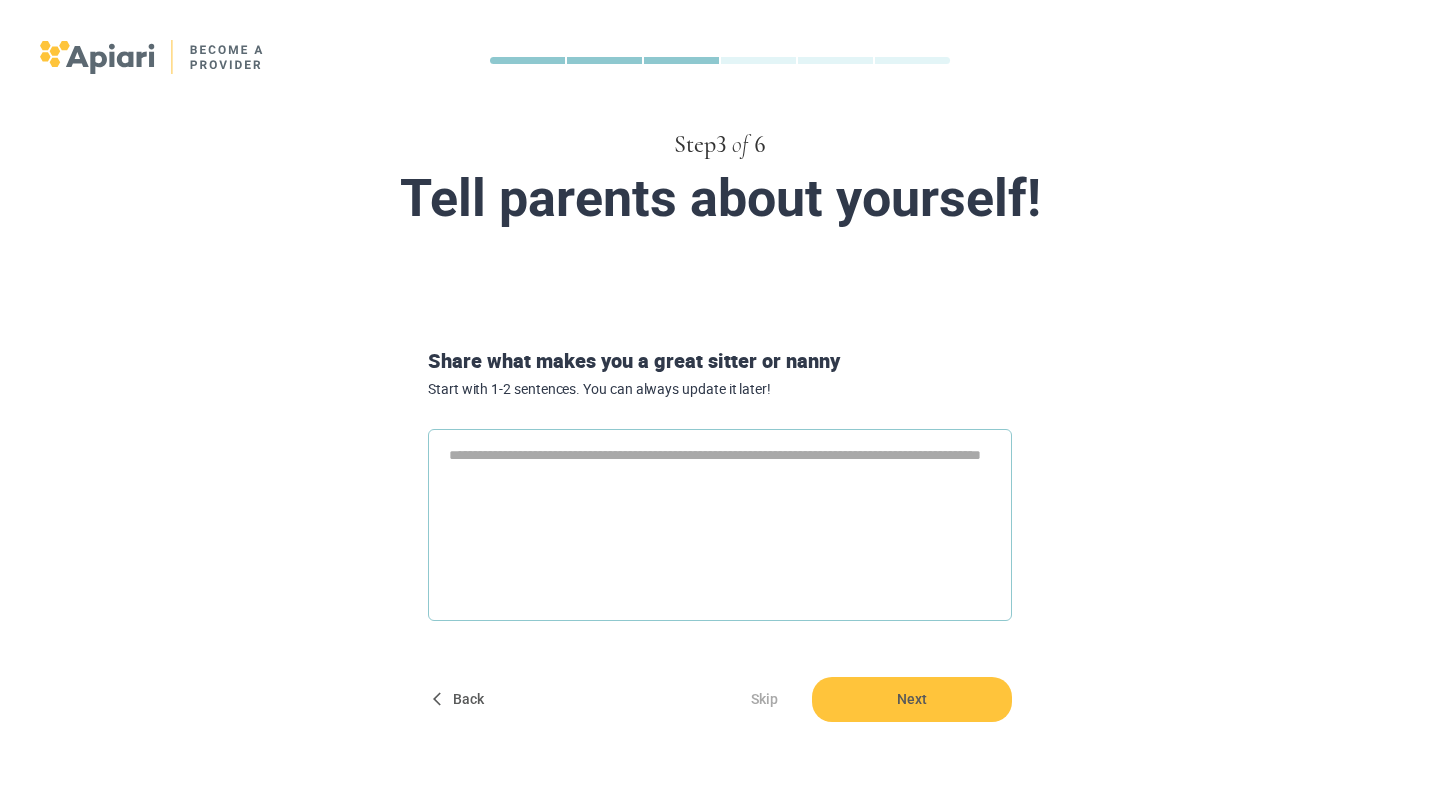 click at bounding box center [720, 525] 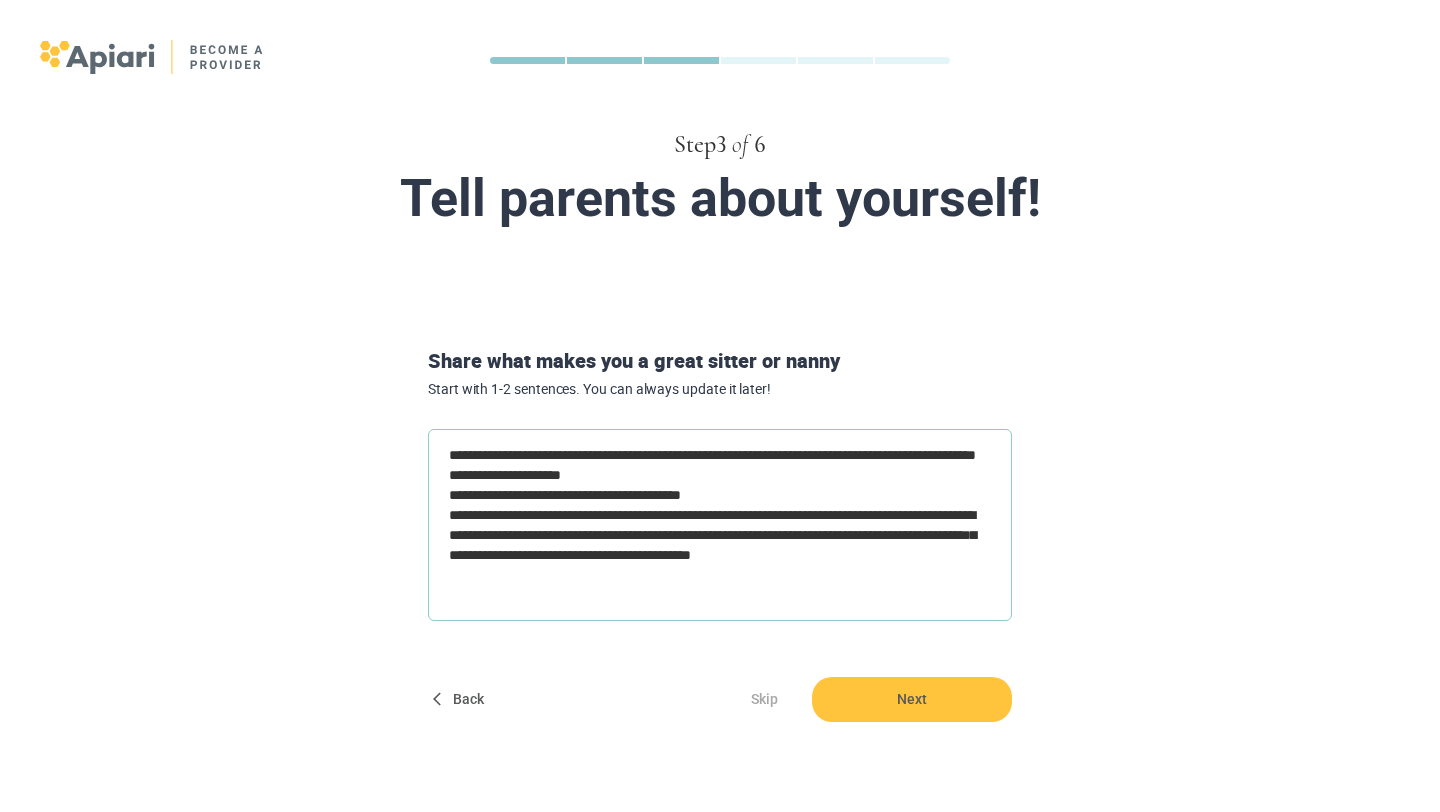 click on "**********" at bounding box center (720, 525) 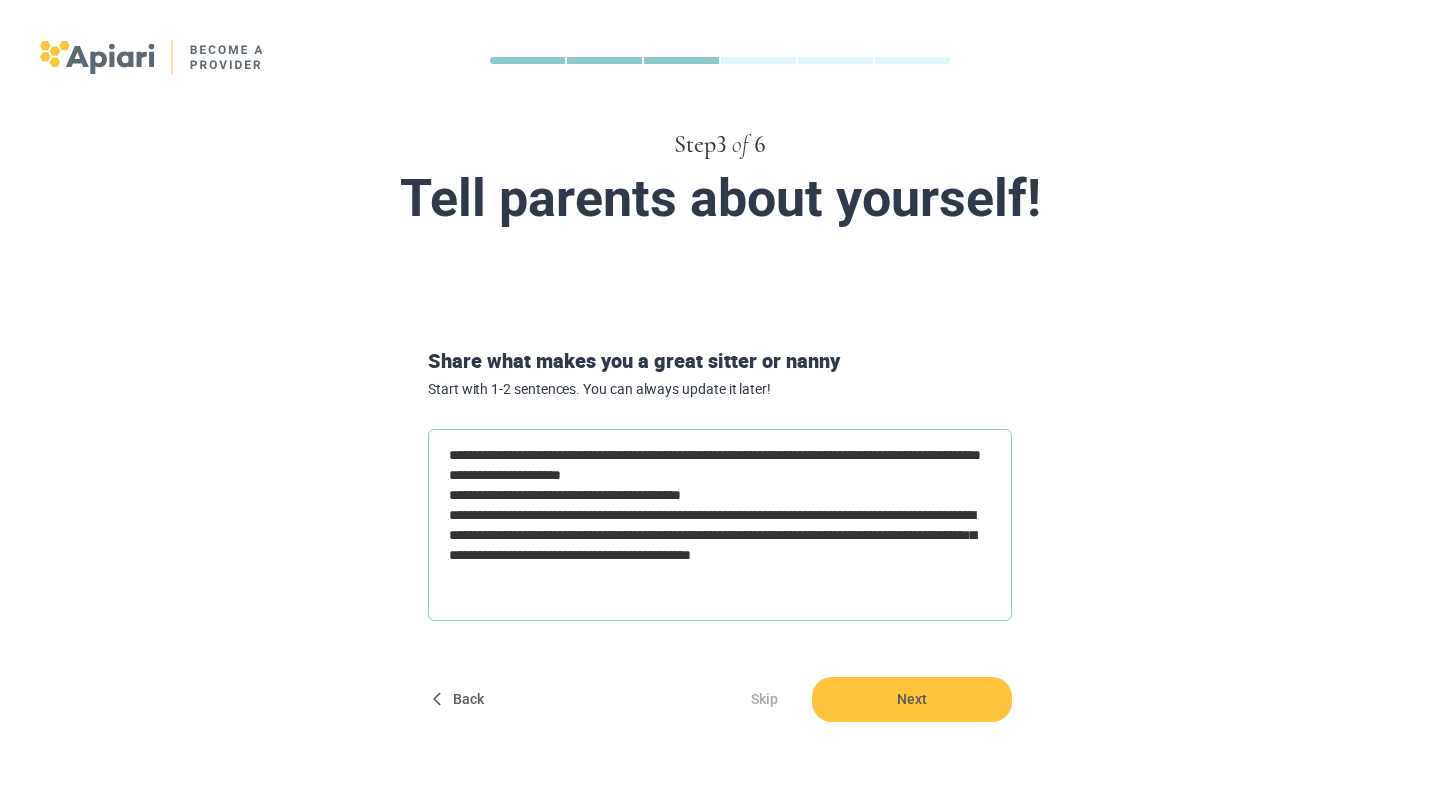 type on "**********" 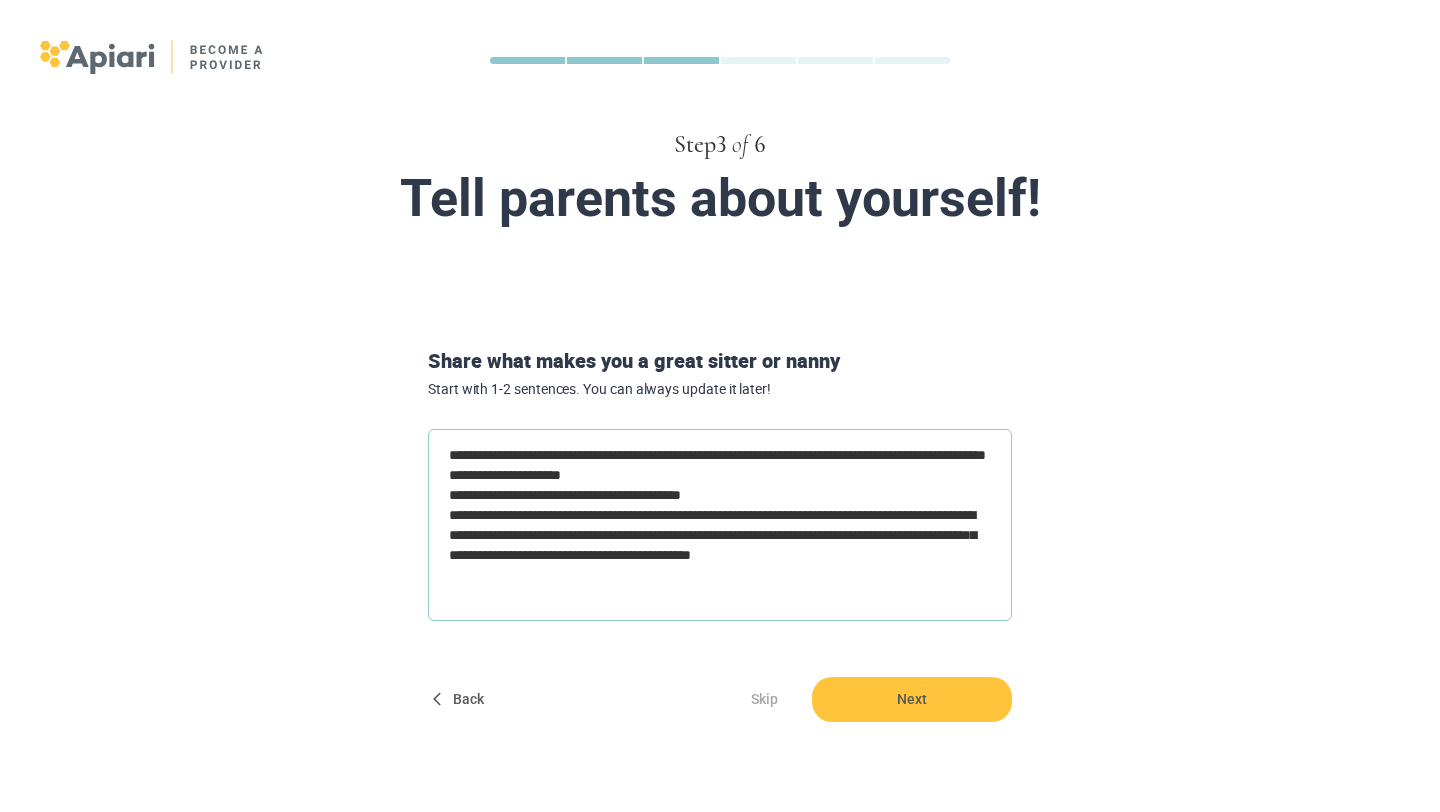 type on "**********" 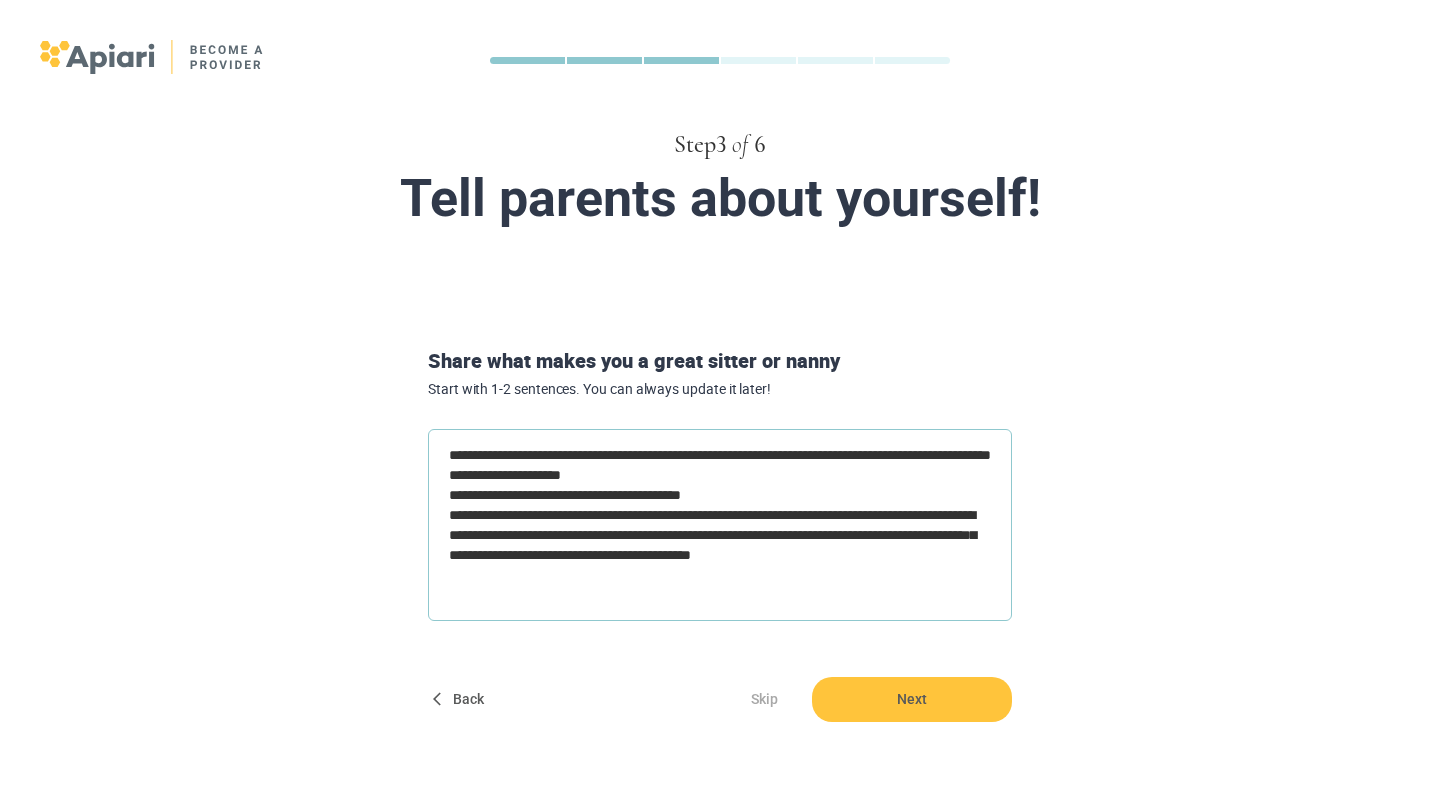 type on "**********" 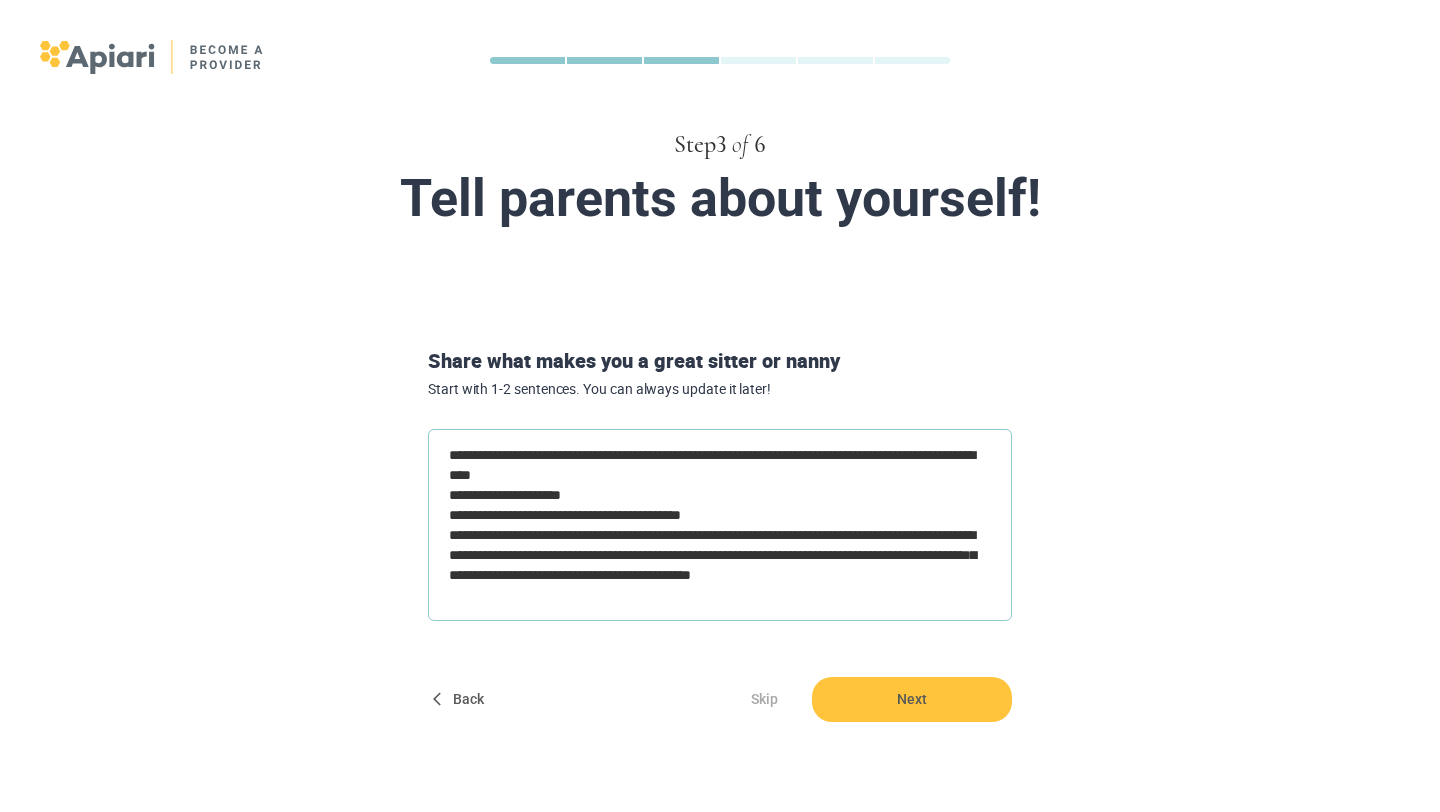 type on "*" 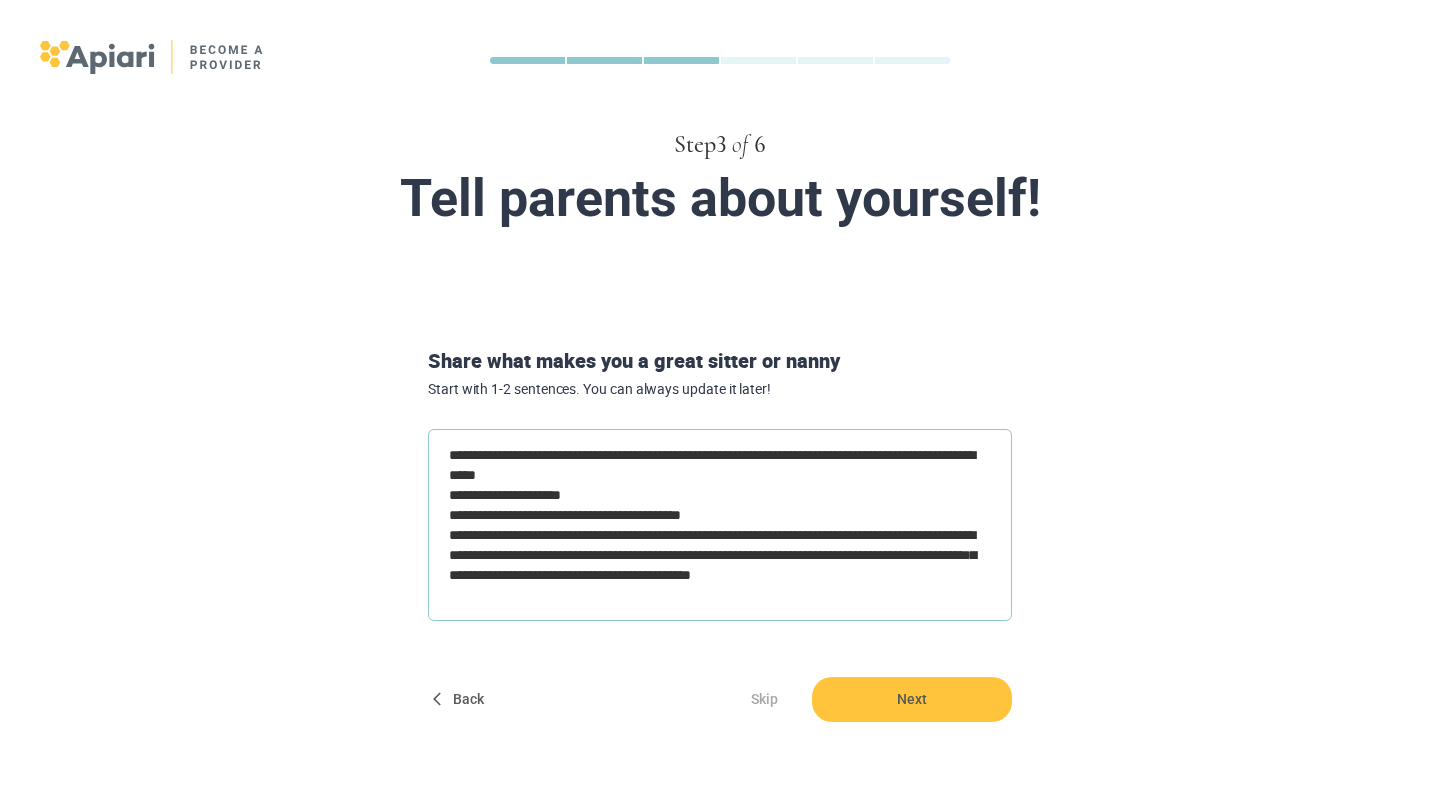 type on "**********" 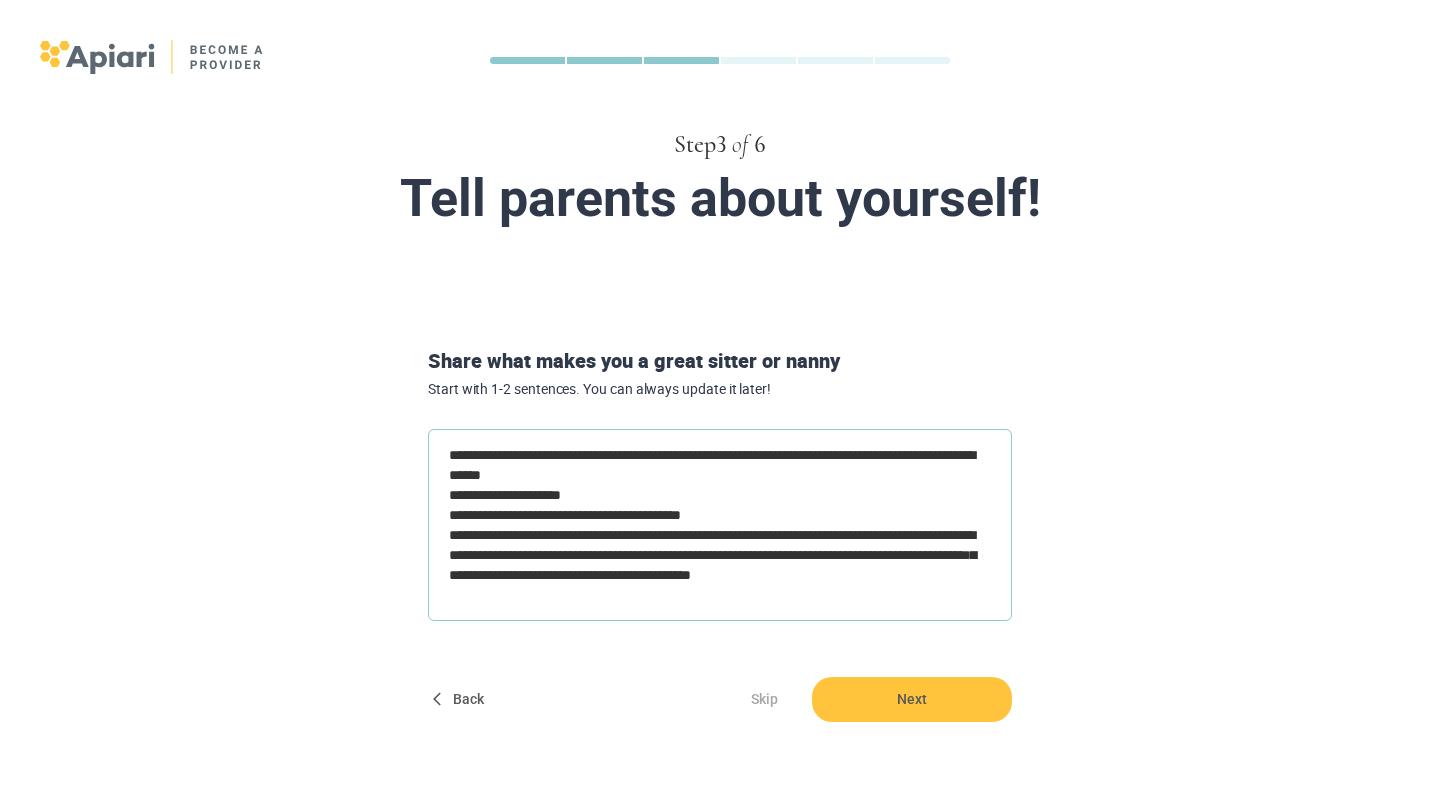 type on "*" 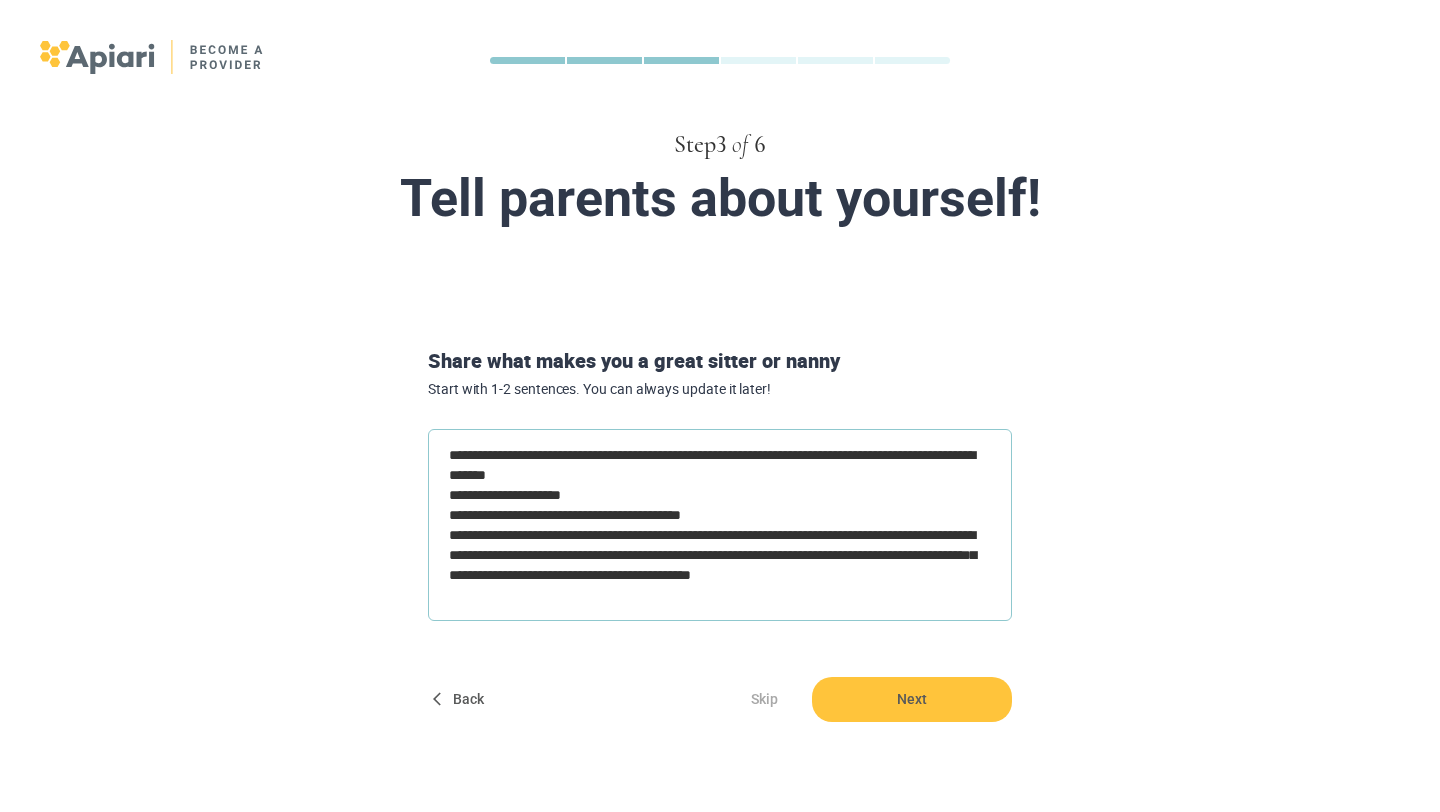 type on "**********" 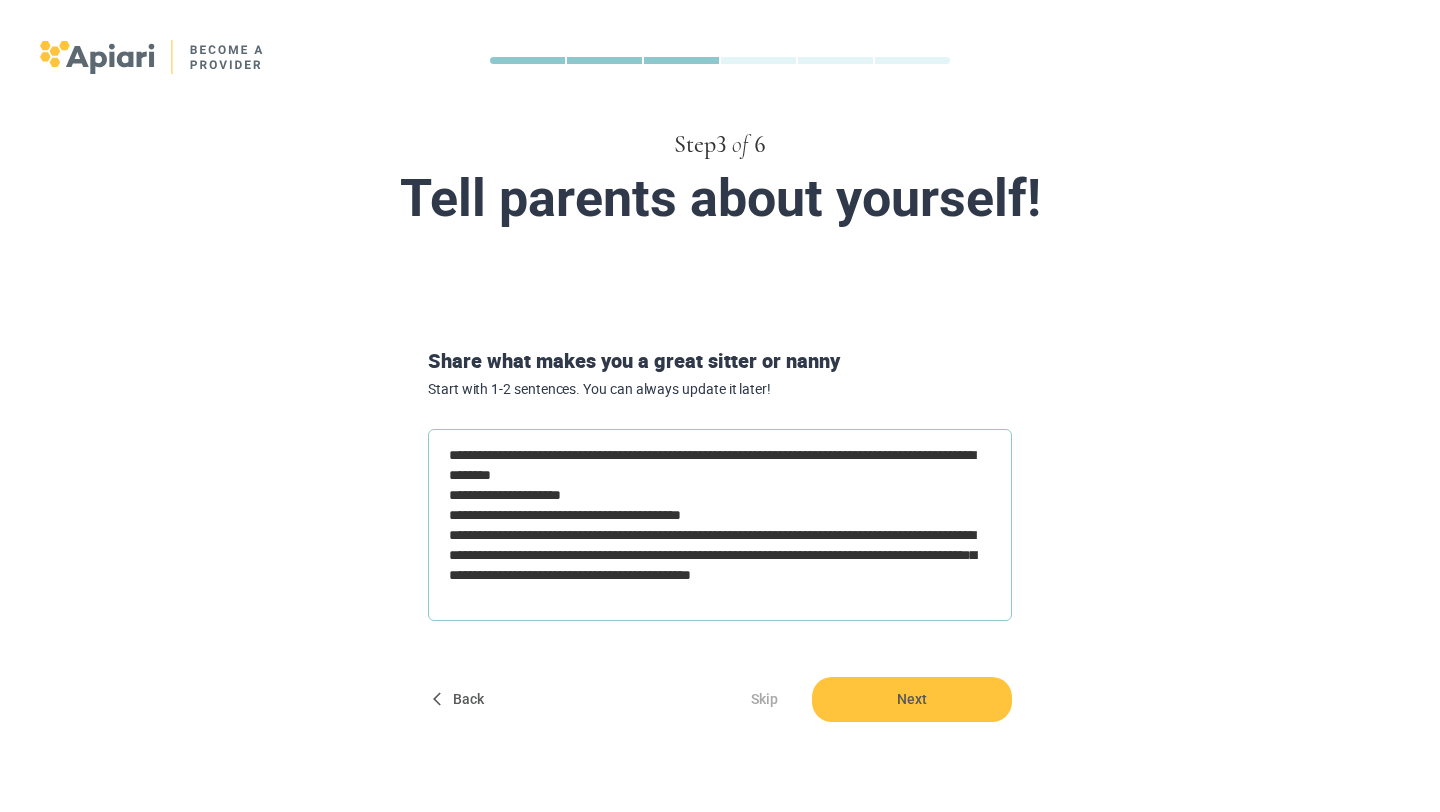 type on "**********" 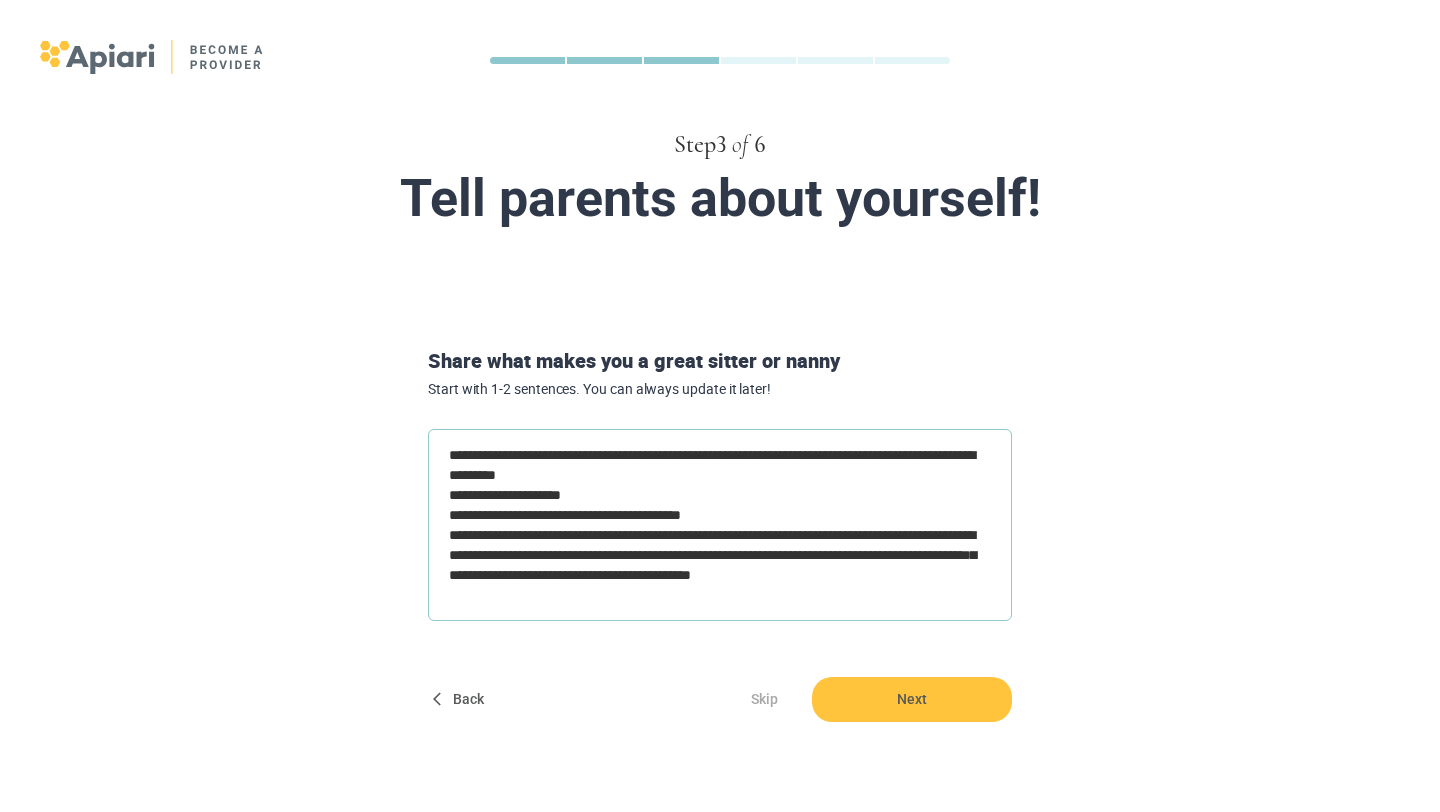 type on "**********" 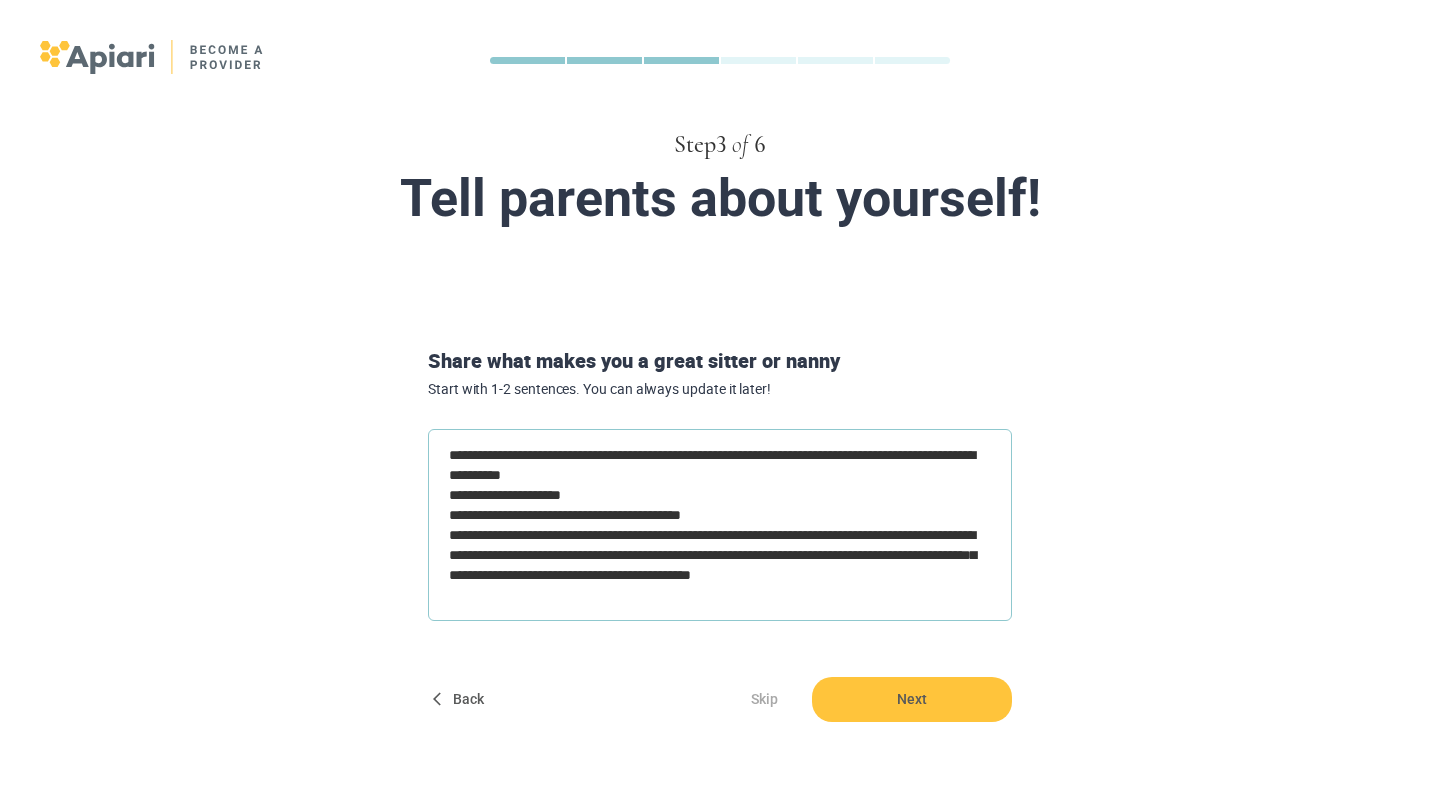 type on "**********" 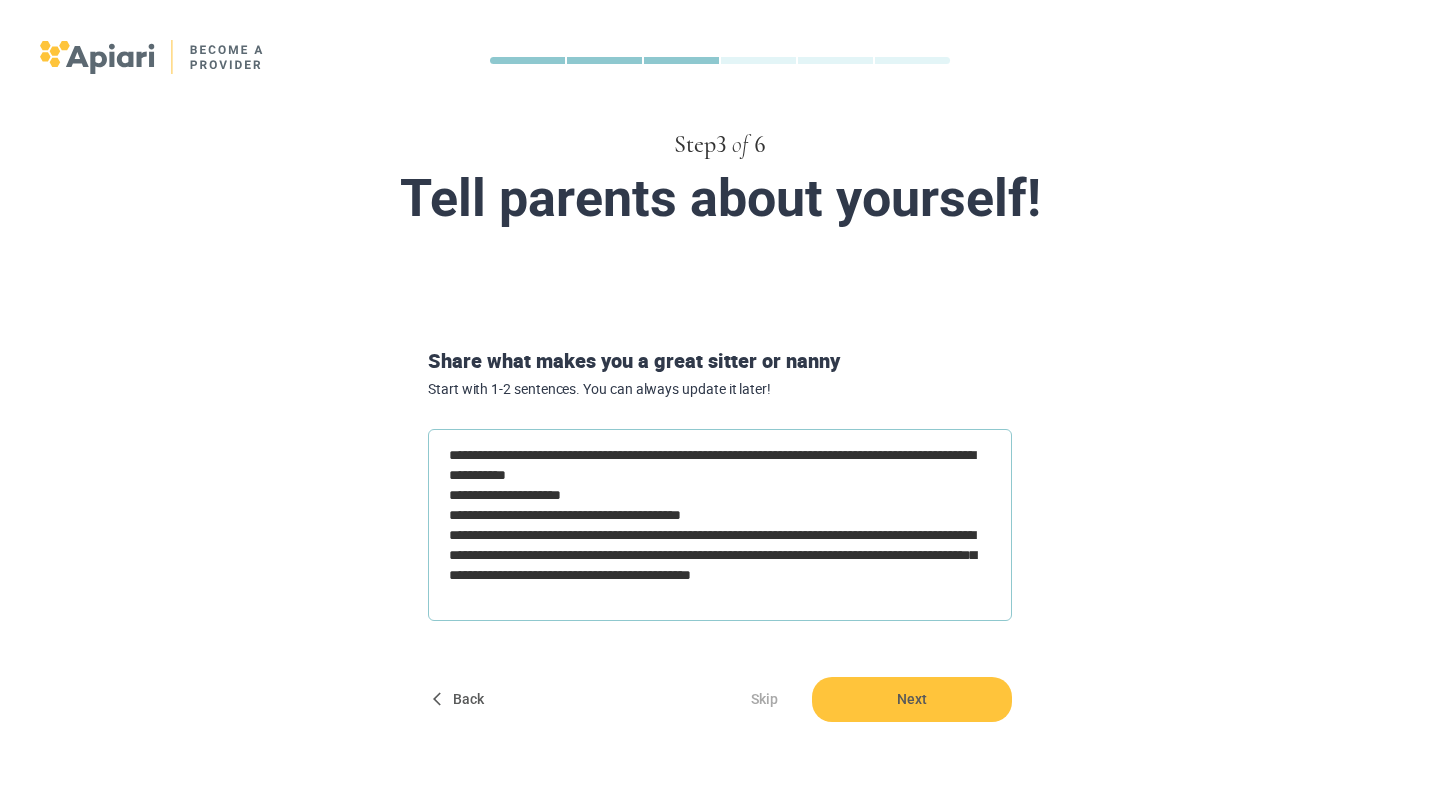 type on "**********" 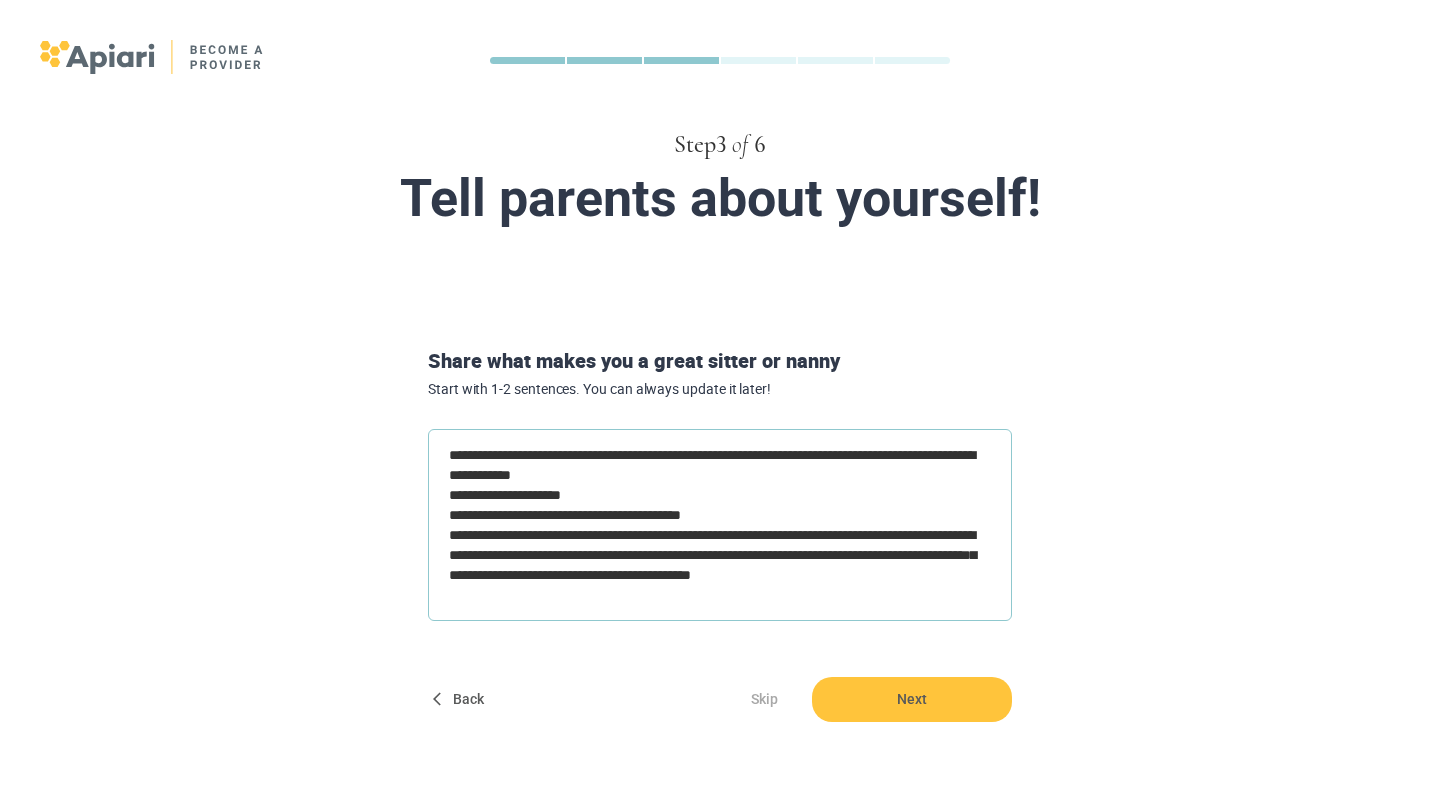 type on "**********" 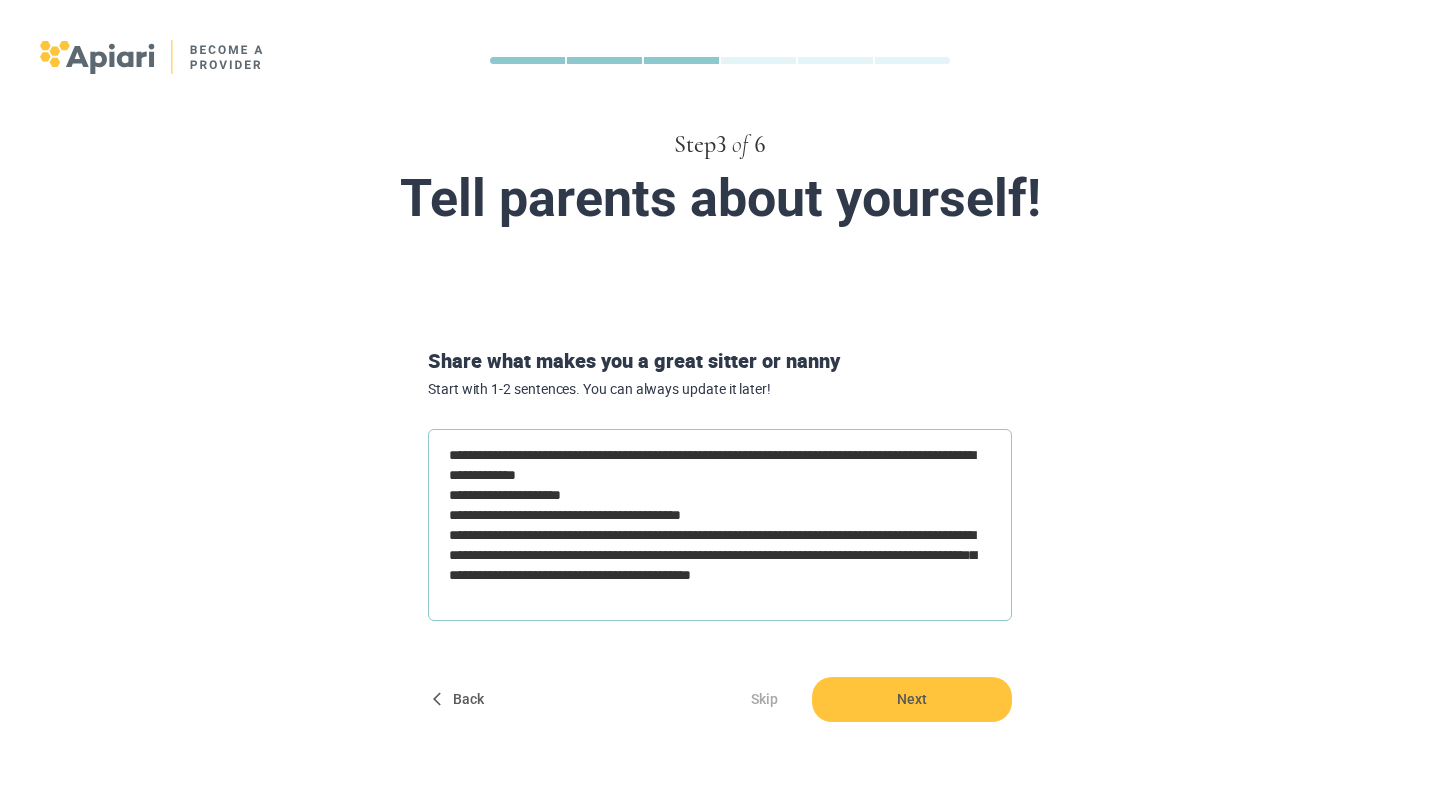 type on "**********" 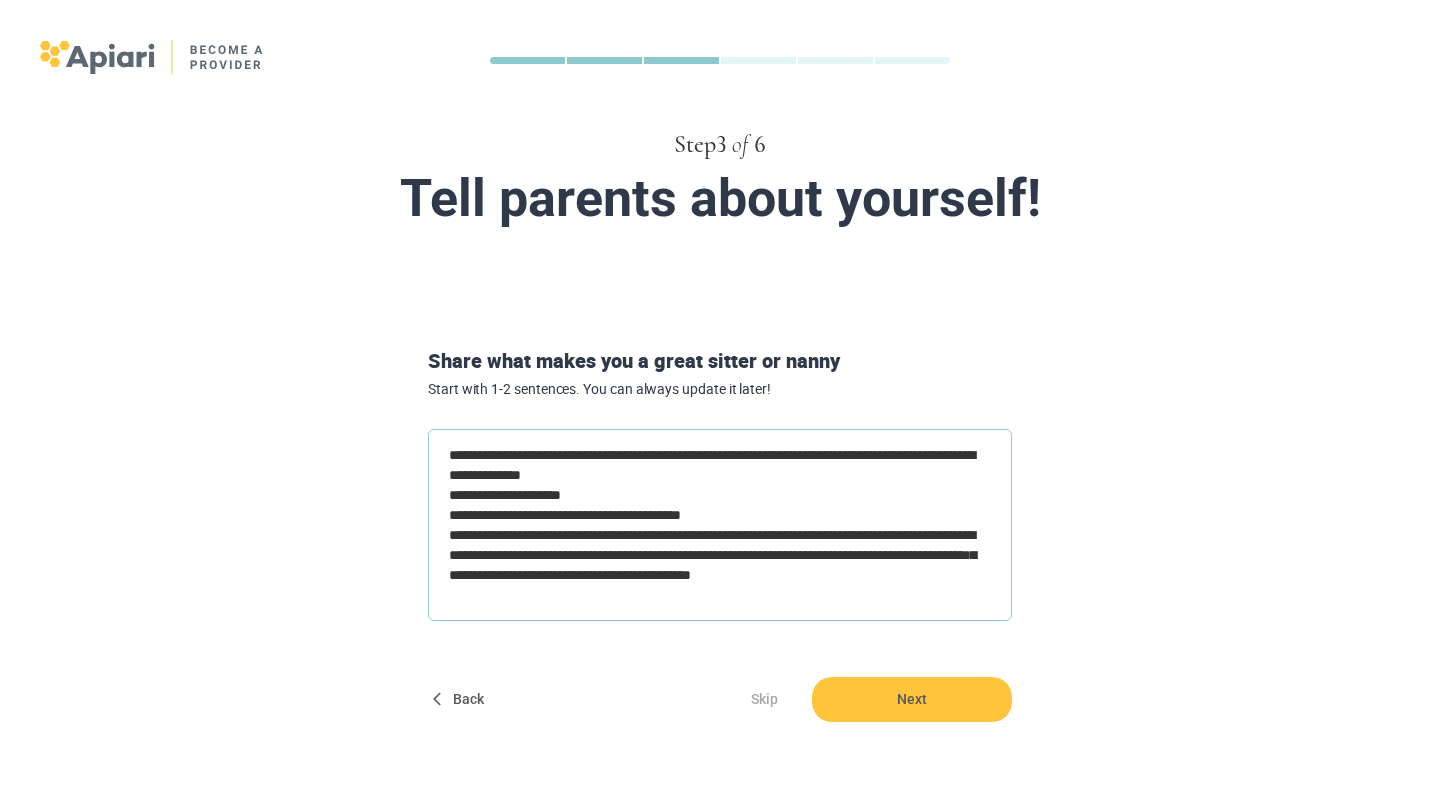 type on "**********" 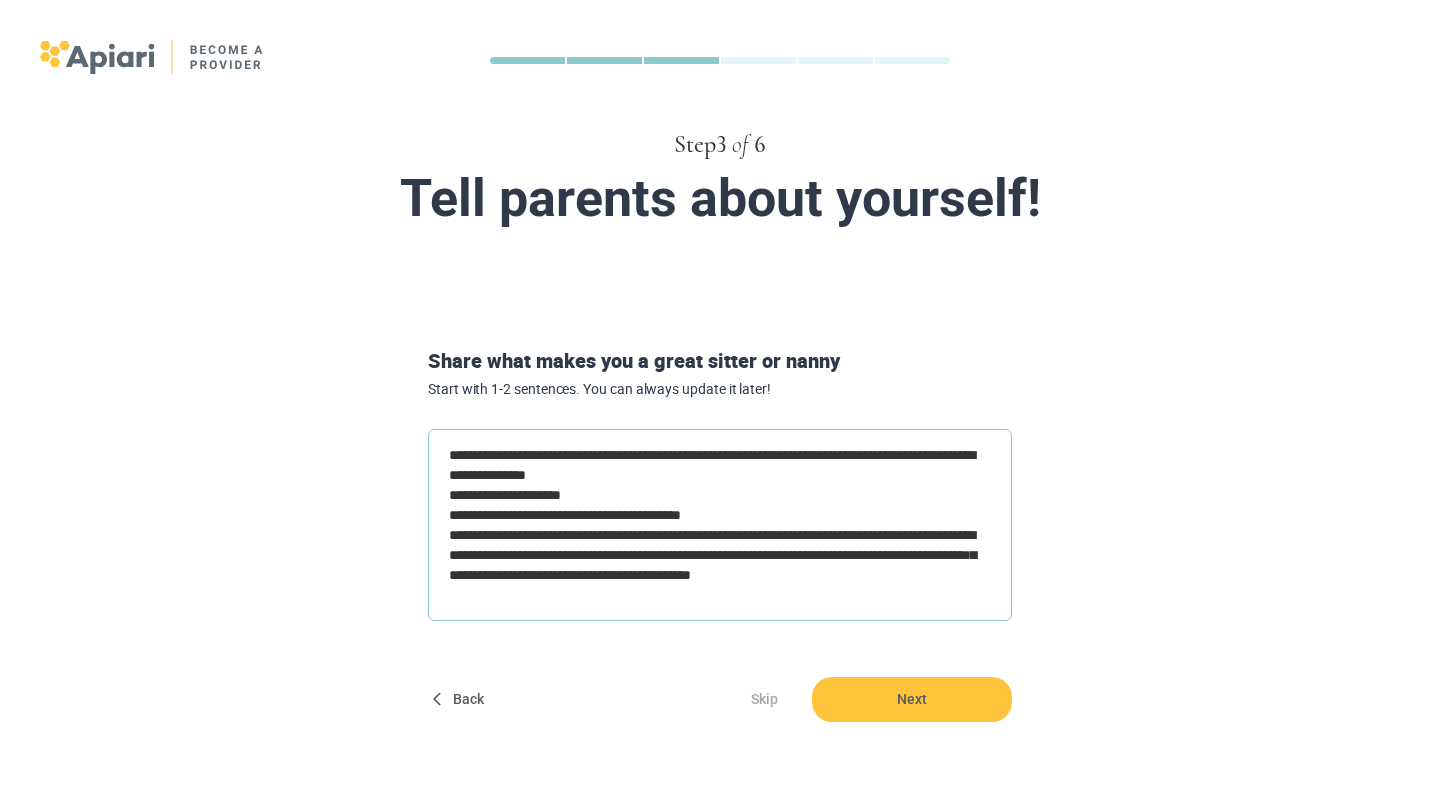 type on "**********" 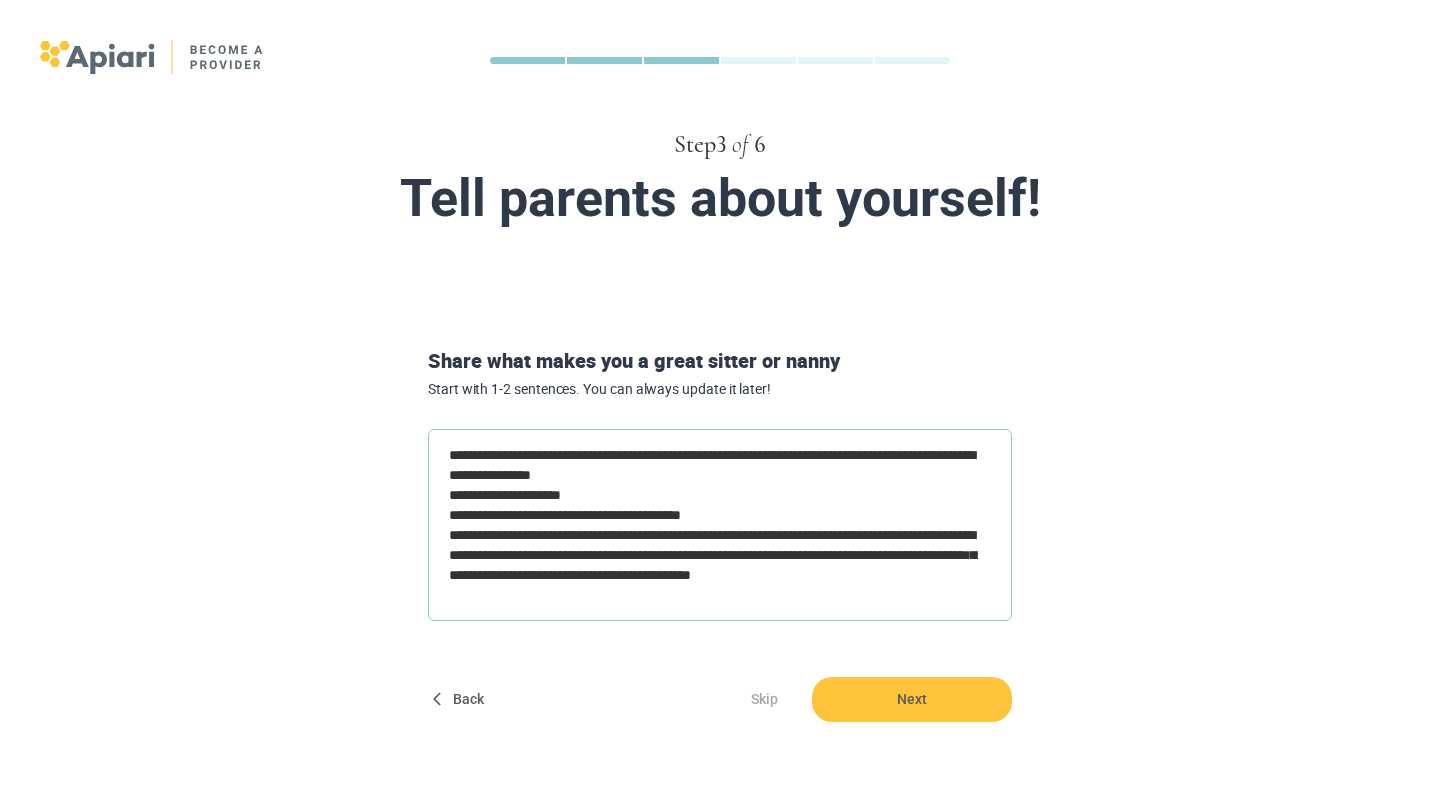 type on "**********" 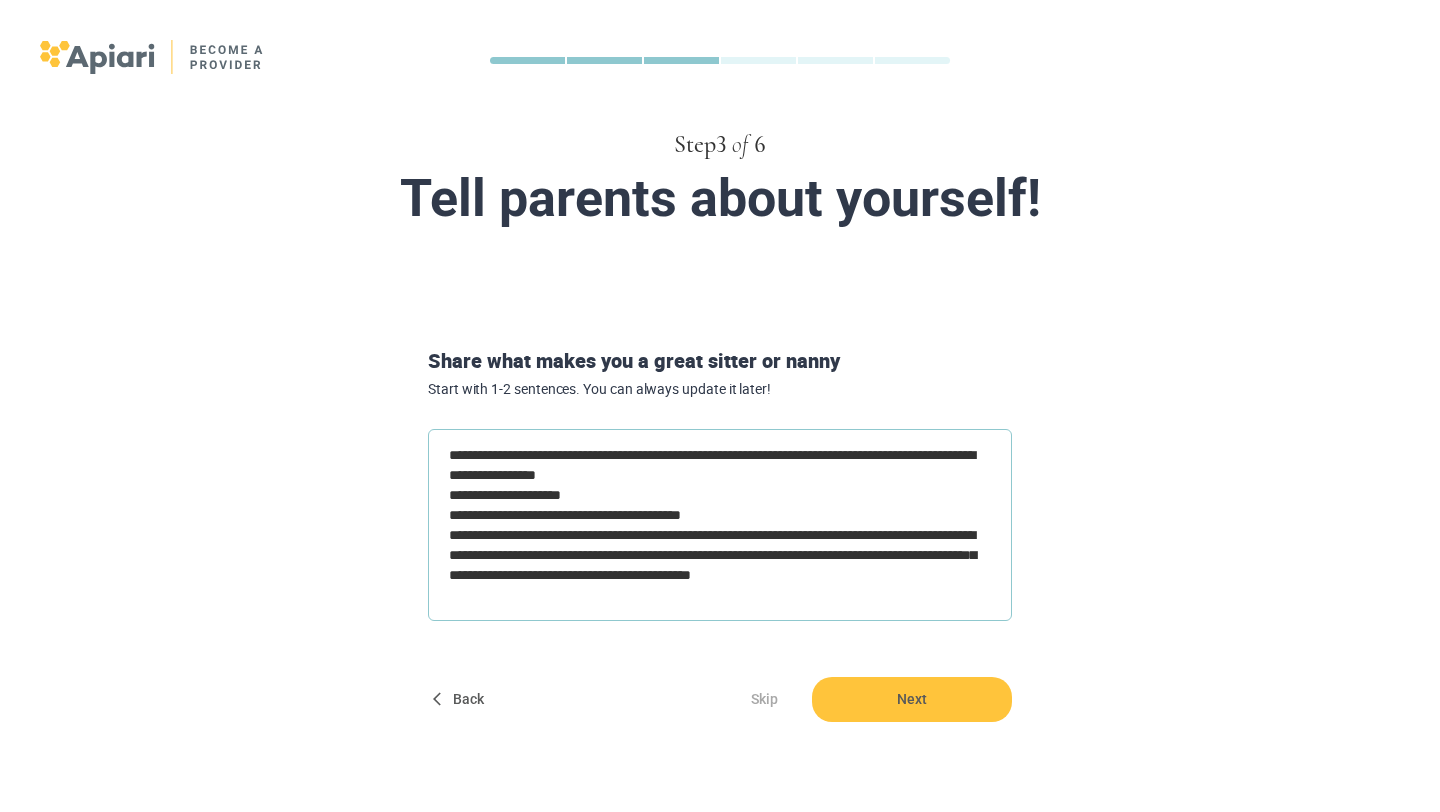 type on "**********" 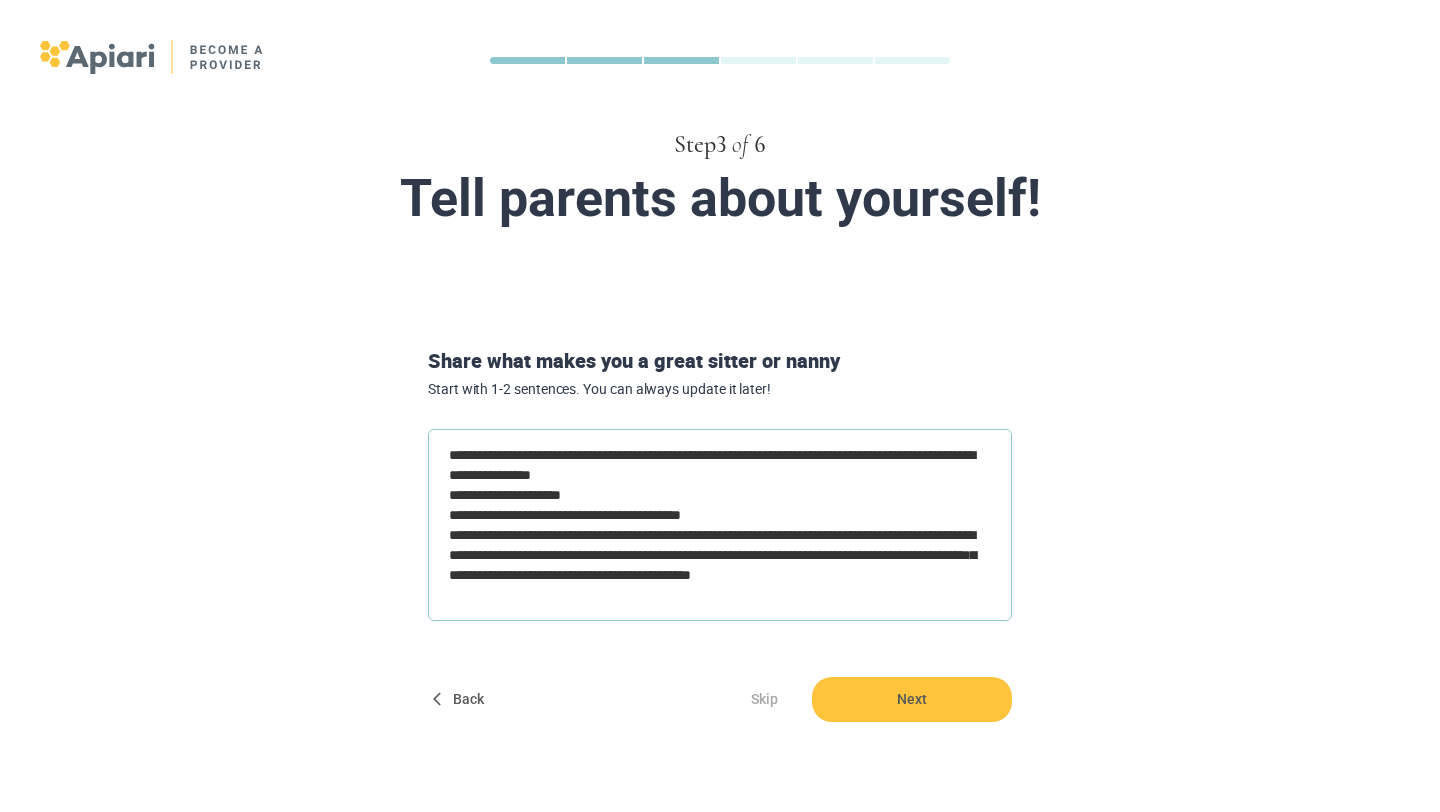 type on "**********" 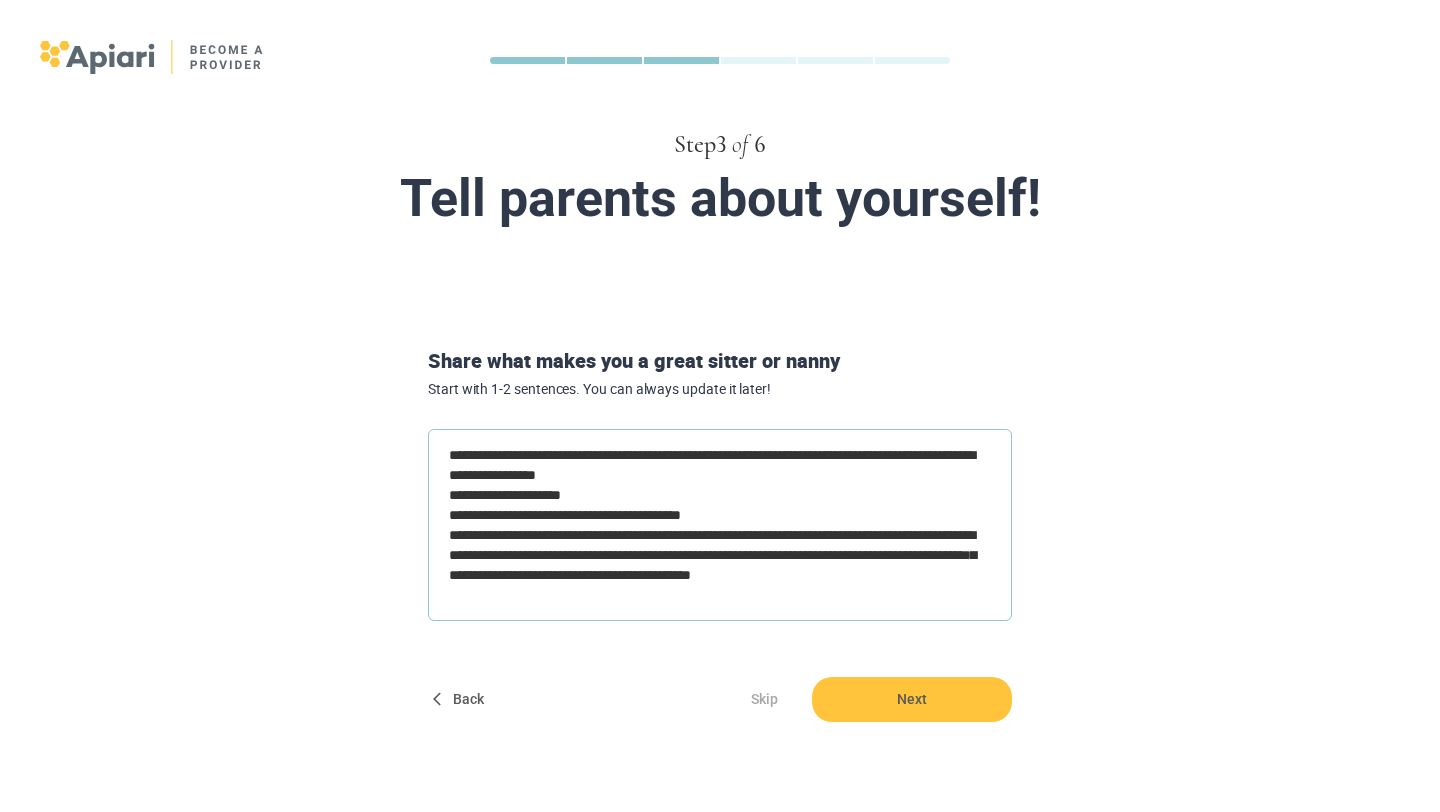 type on "*" 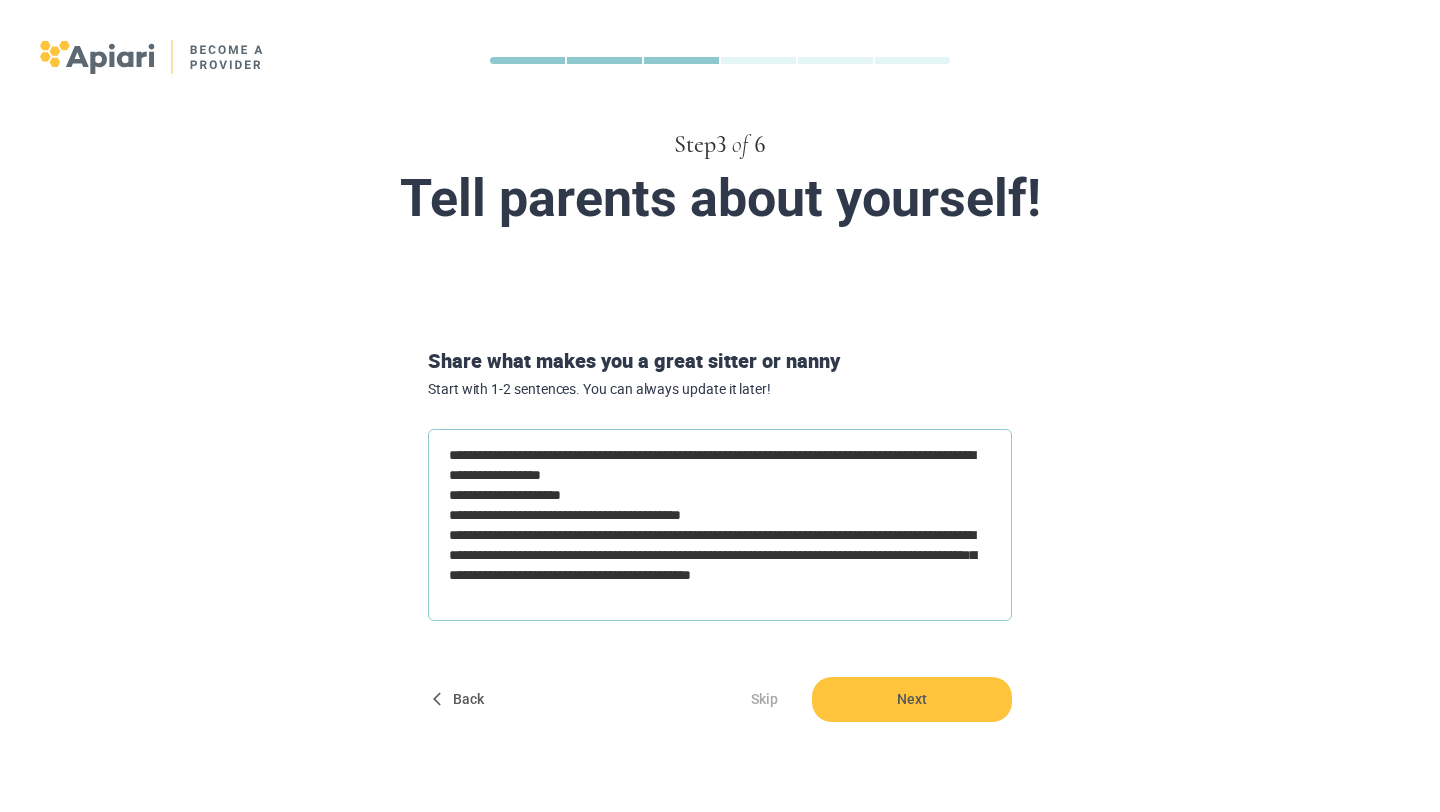 type on "*" 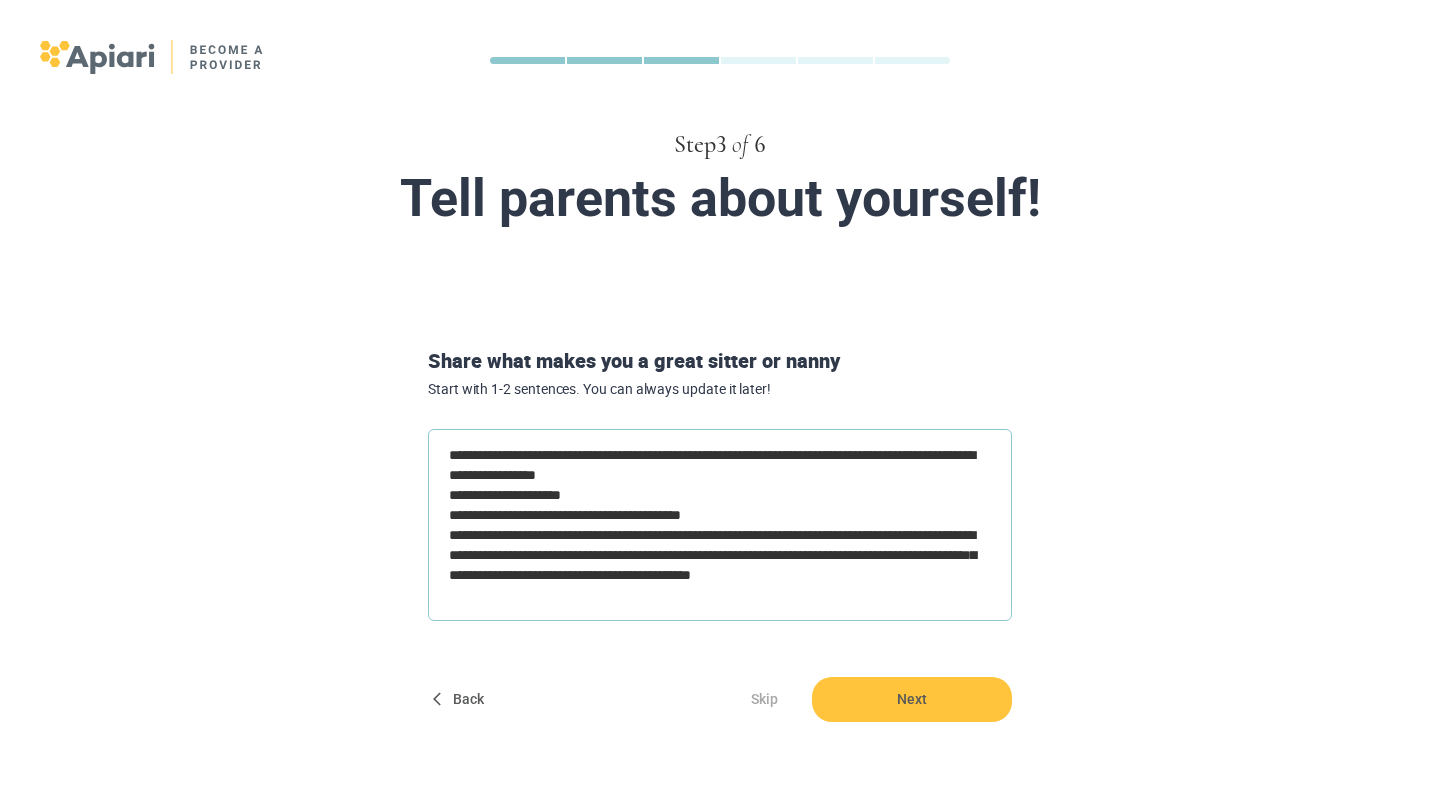 type on "**********" 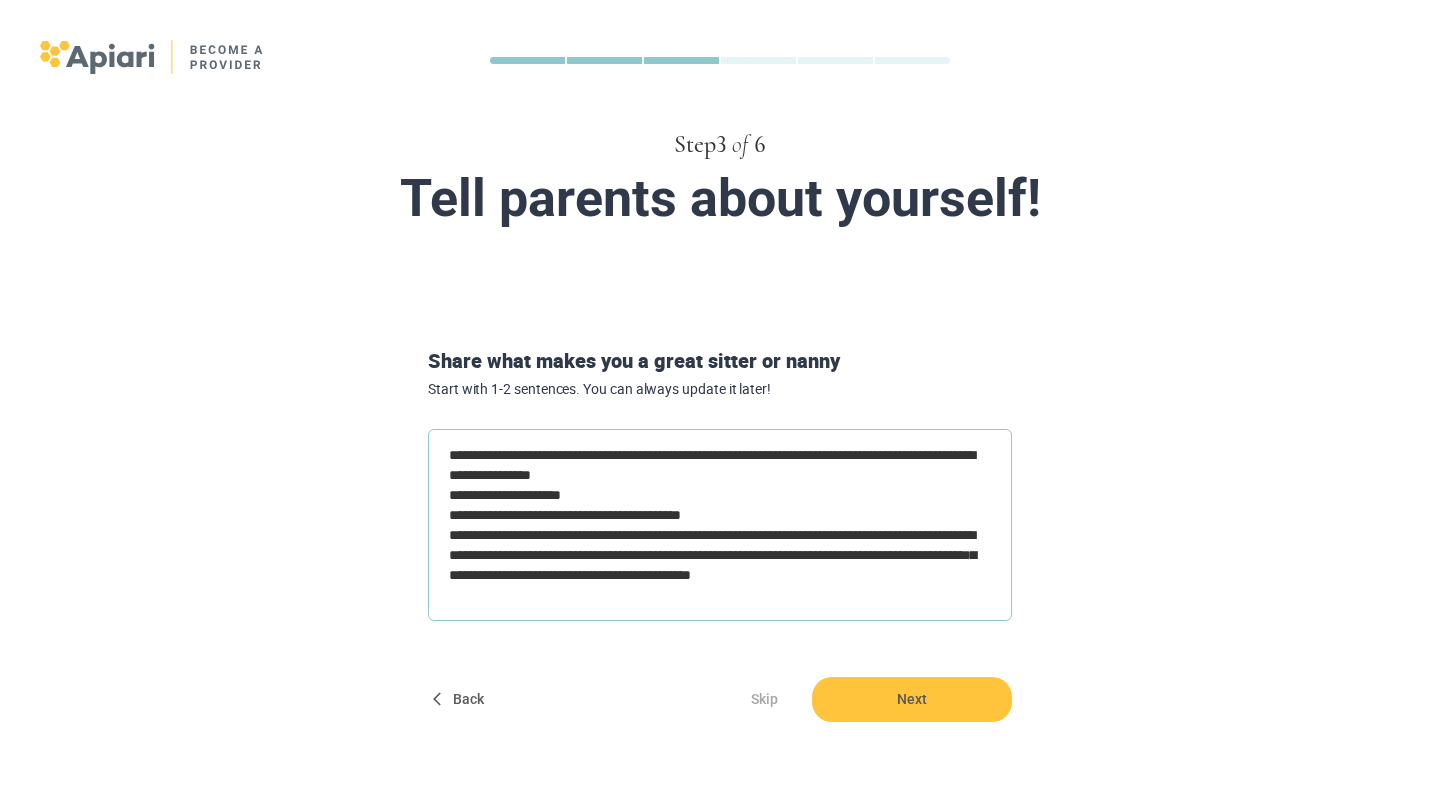 type on "**********" 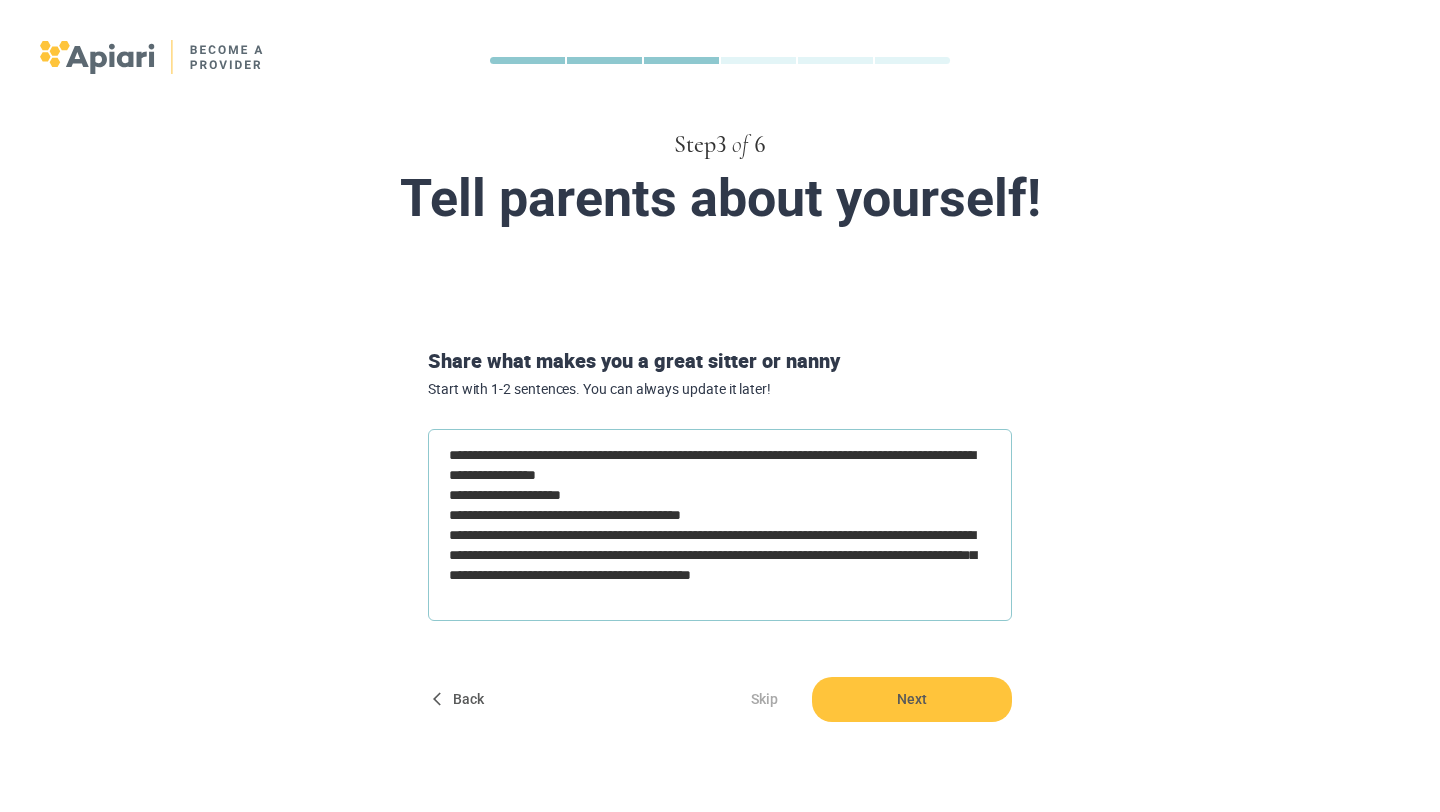 type on "**********" 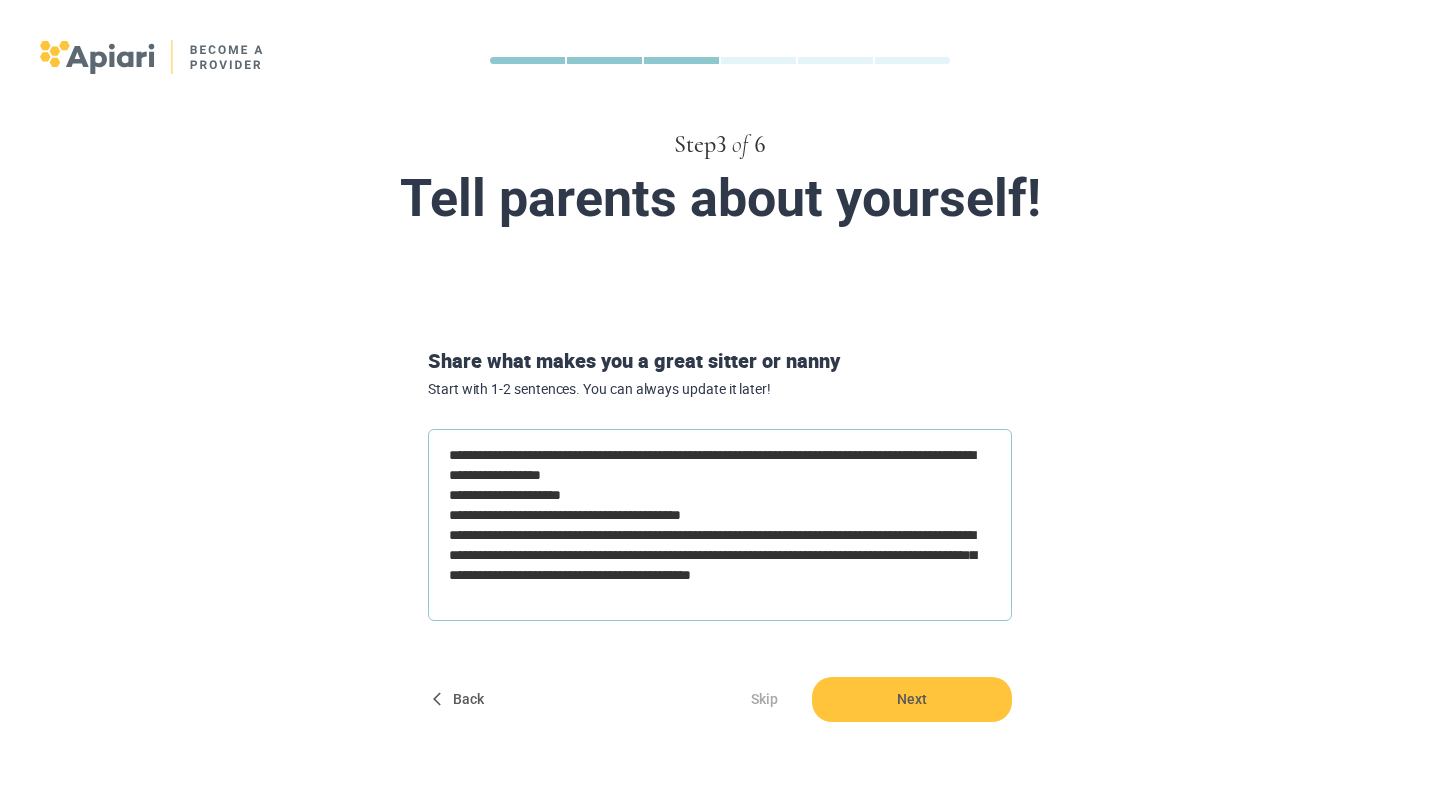 type on "**********" 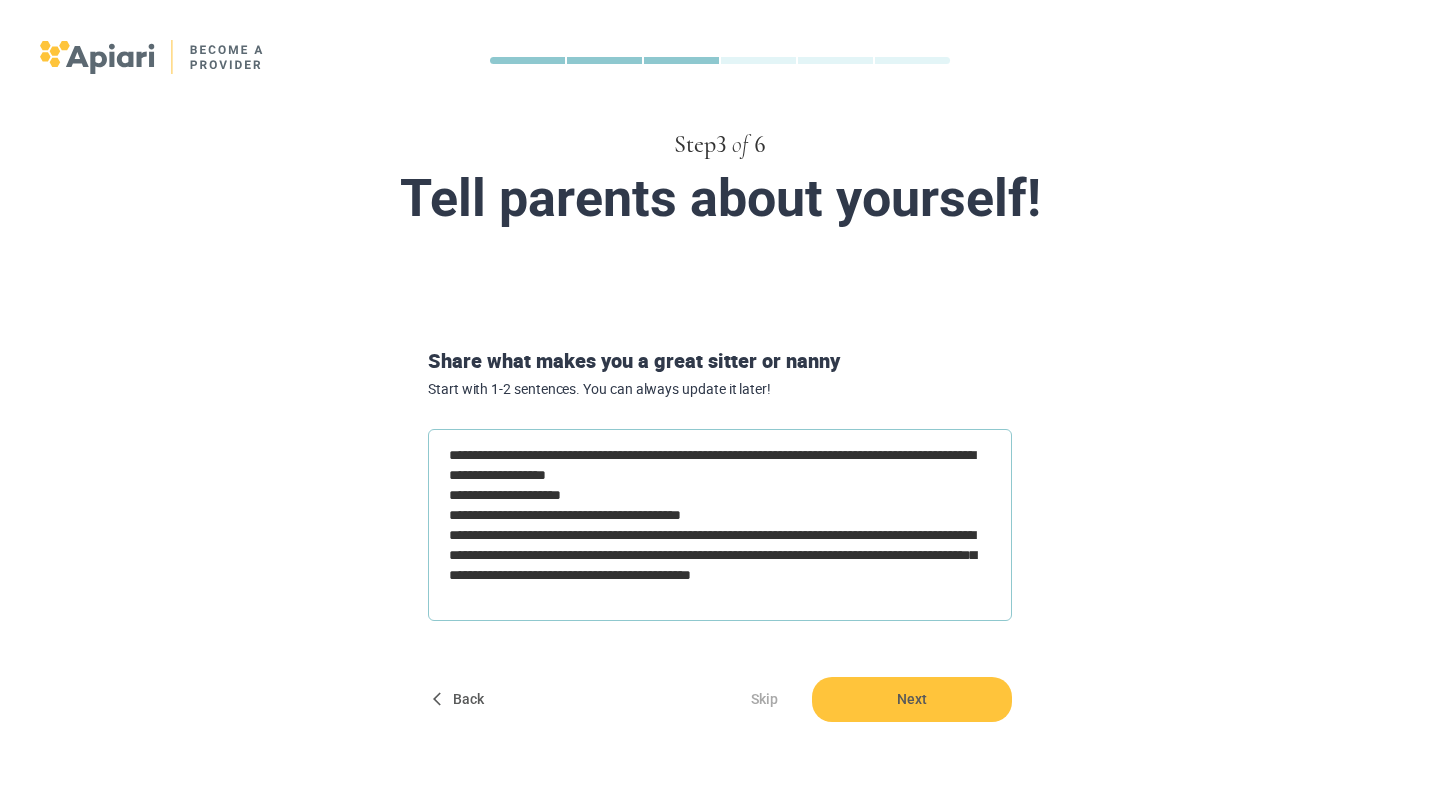 type on "**********" 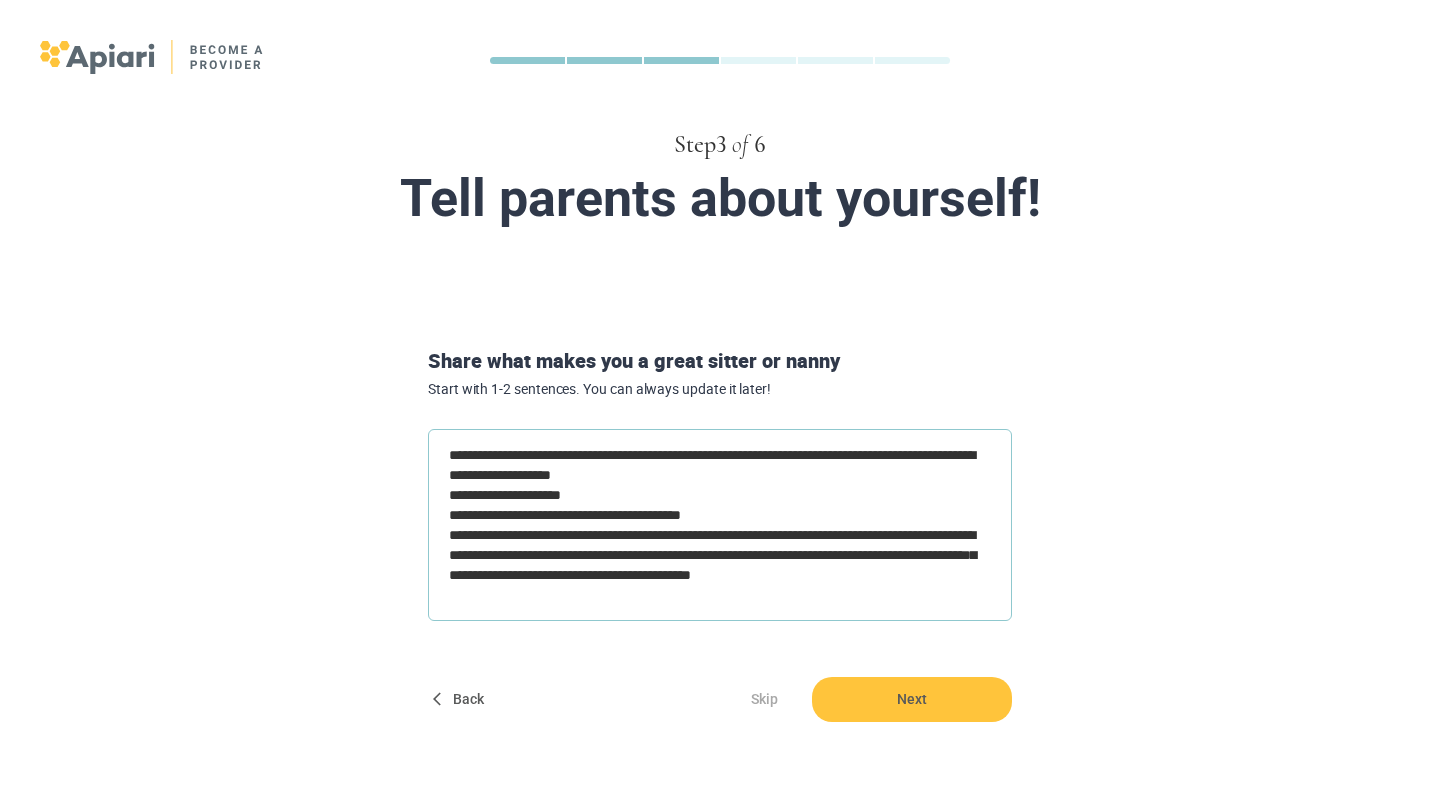 type on "**********" 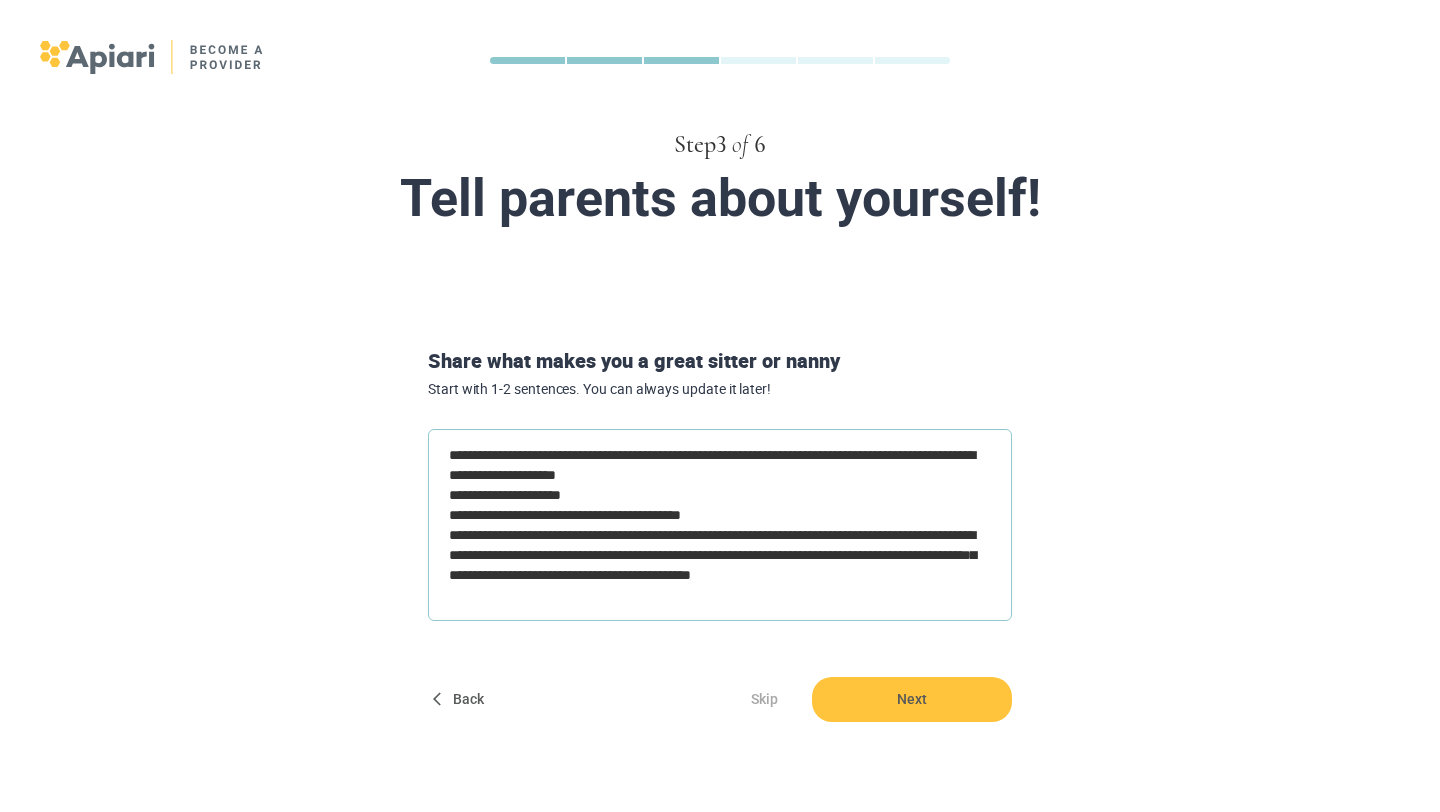 type on "**********" 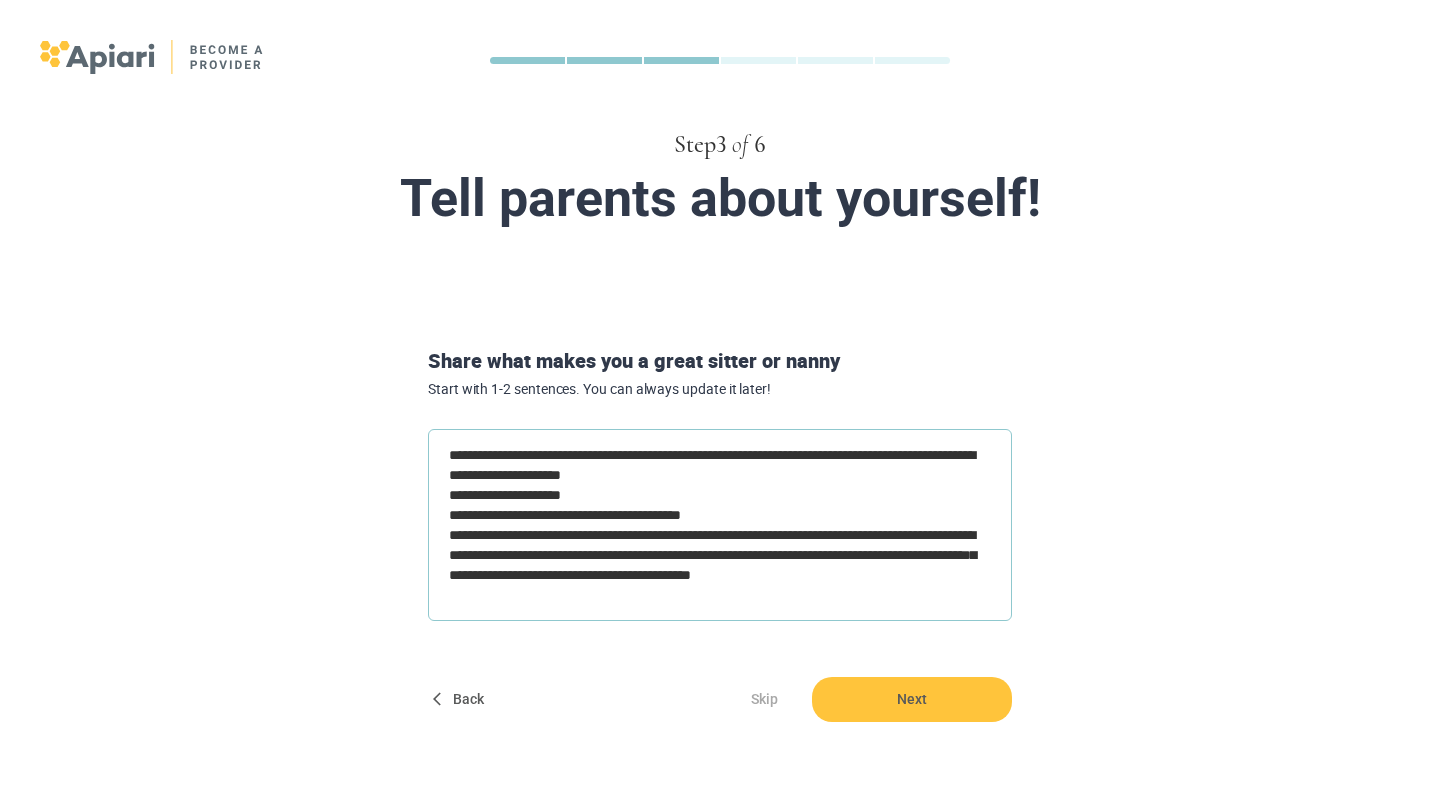 type on "**********" 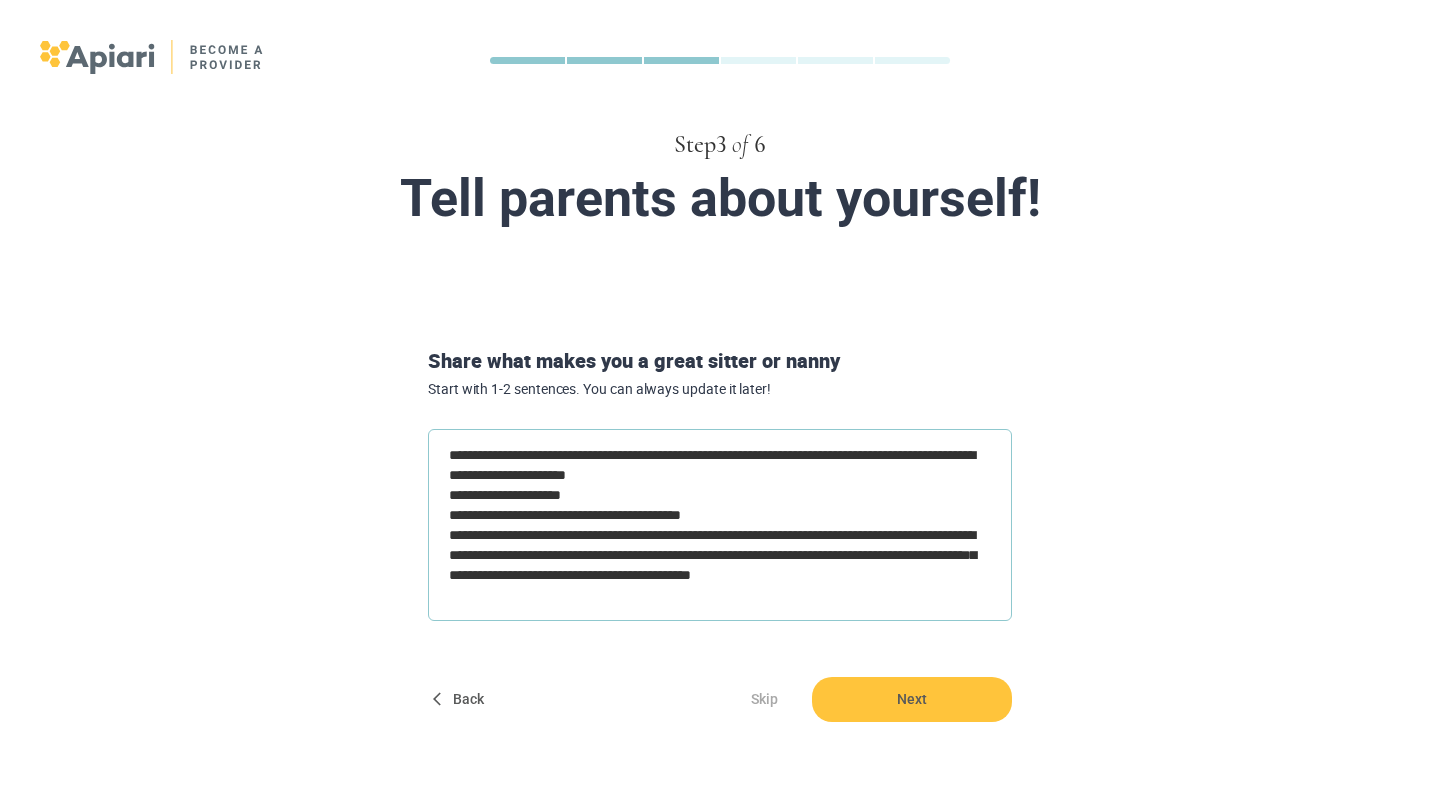 type on "**********" 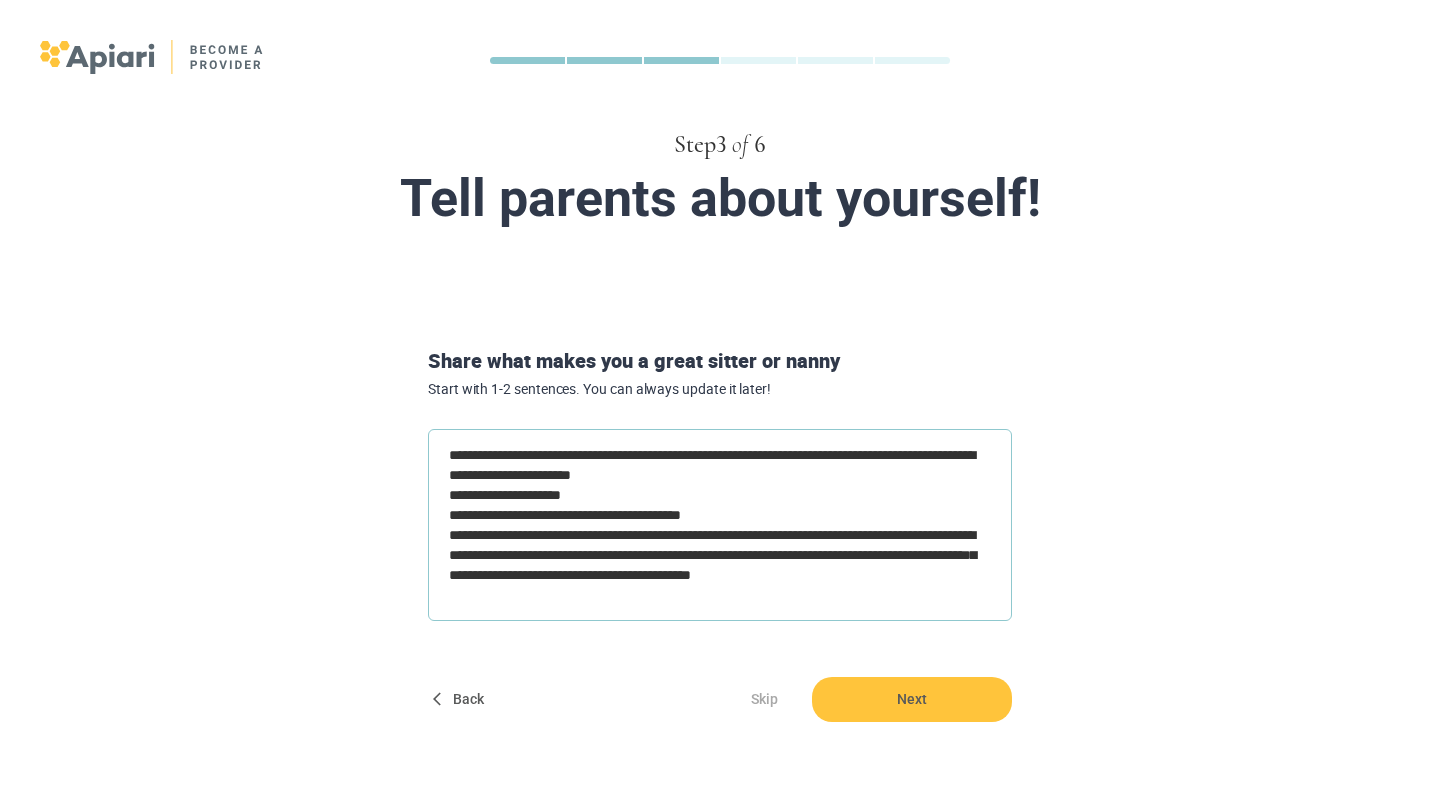type on "**********" 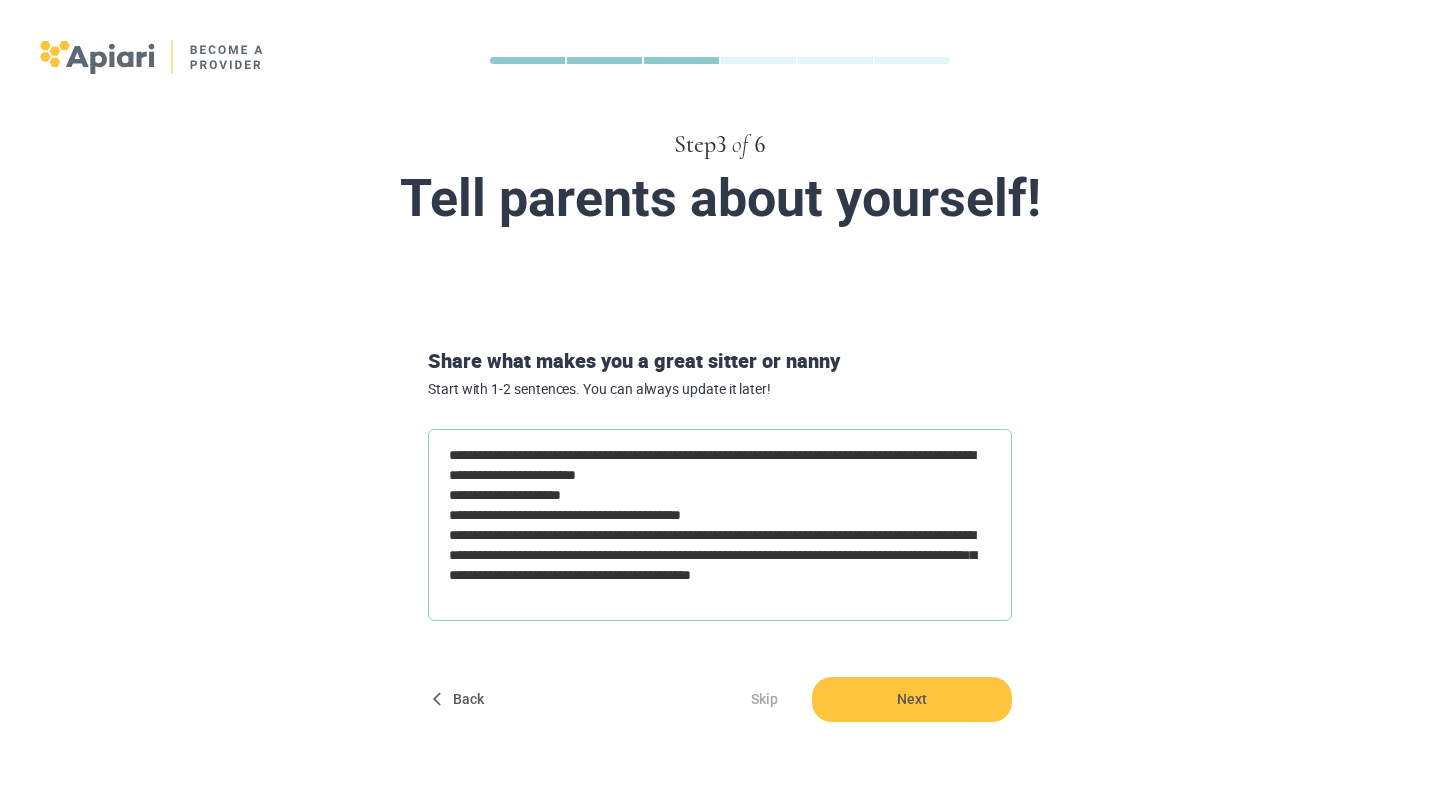 type on "**********" 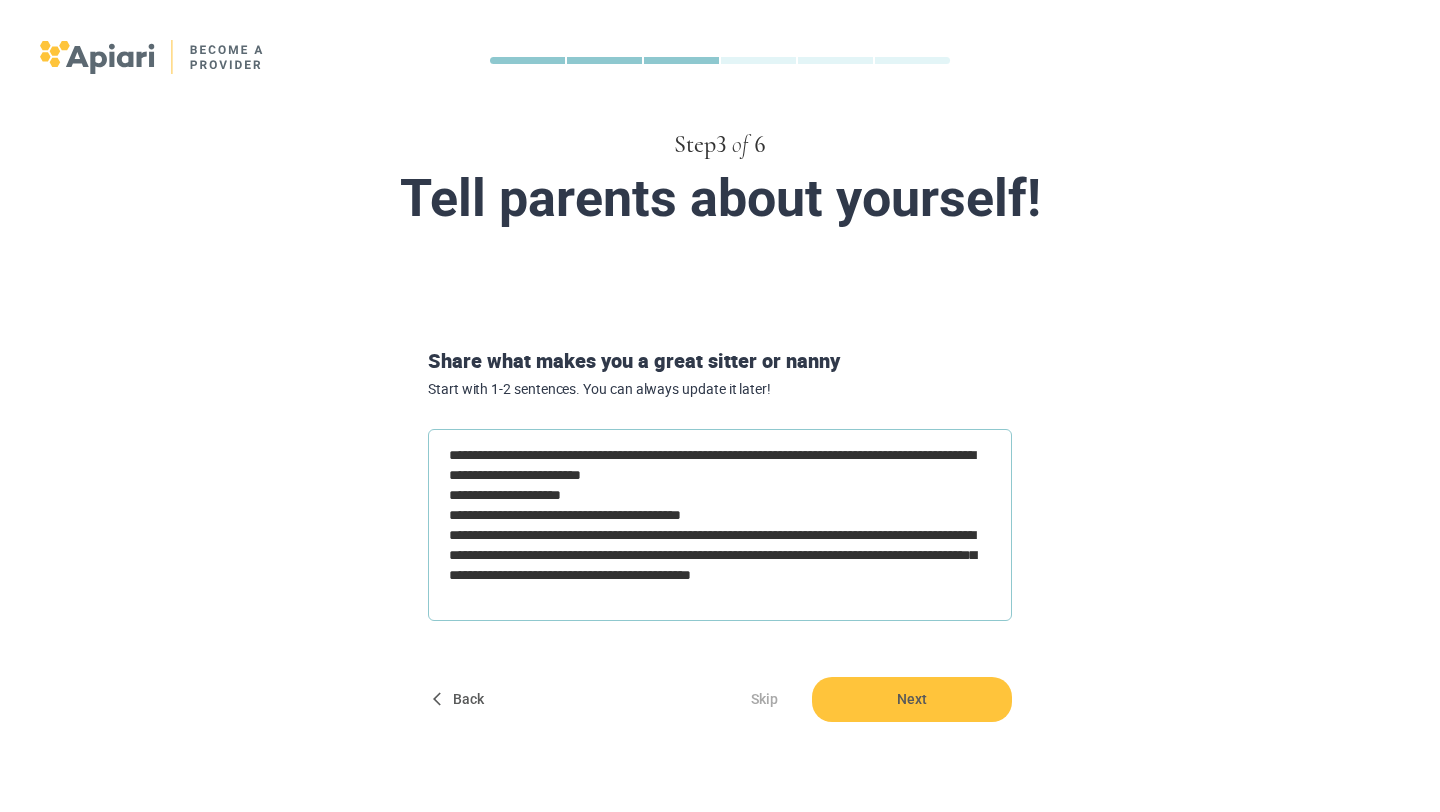 type on "**********" 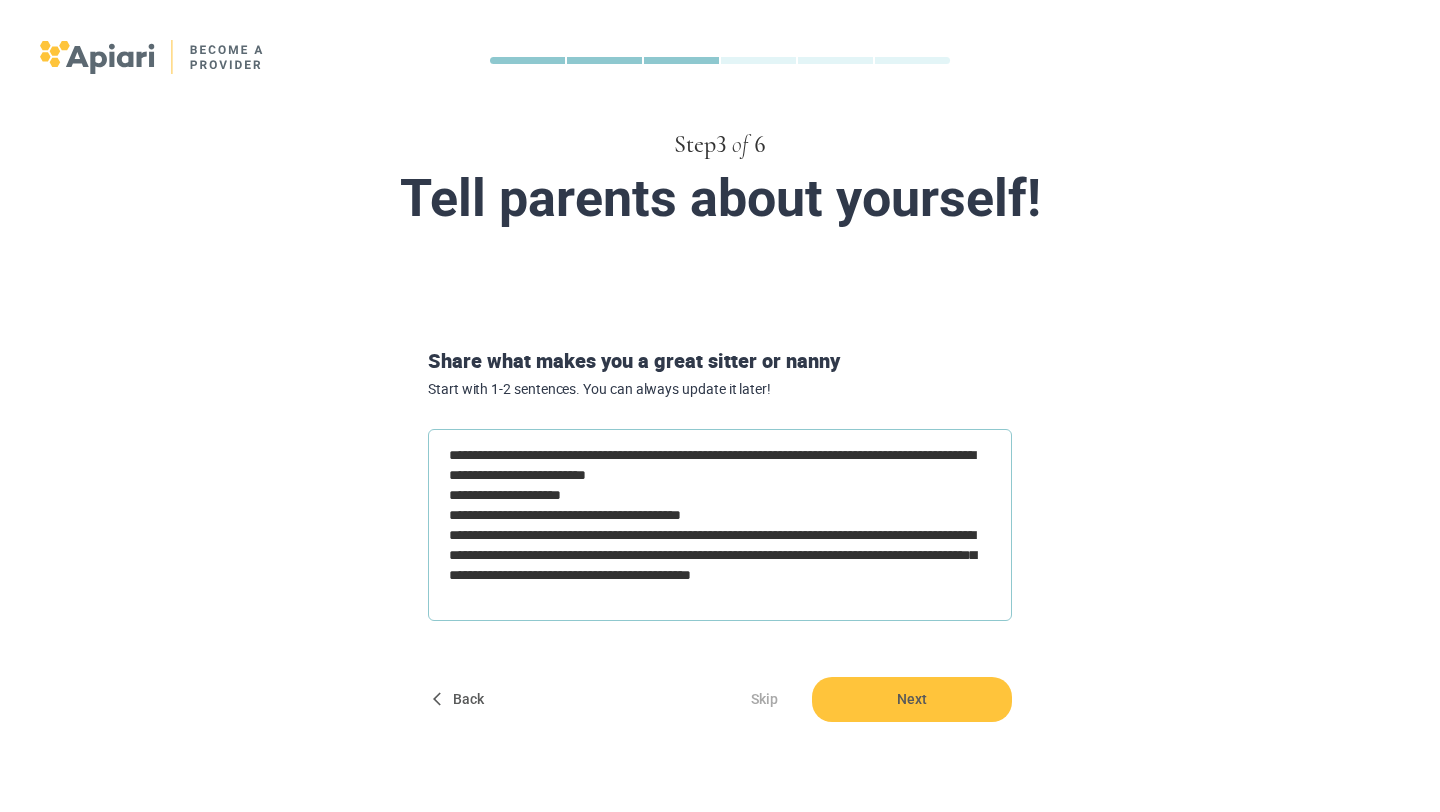 type on "**********" 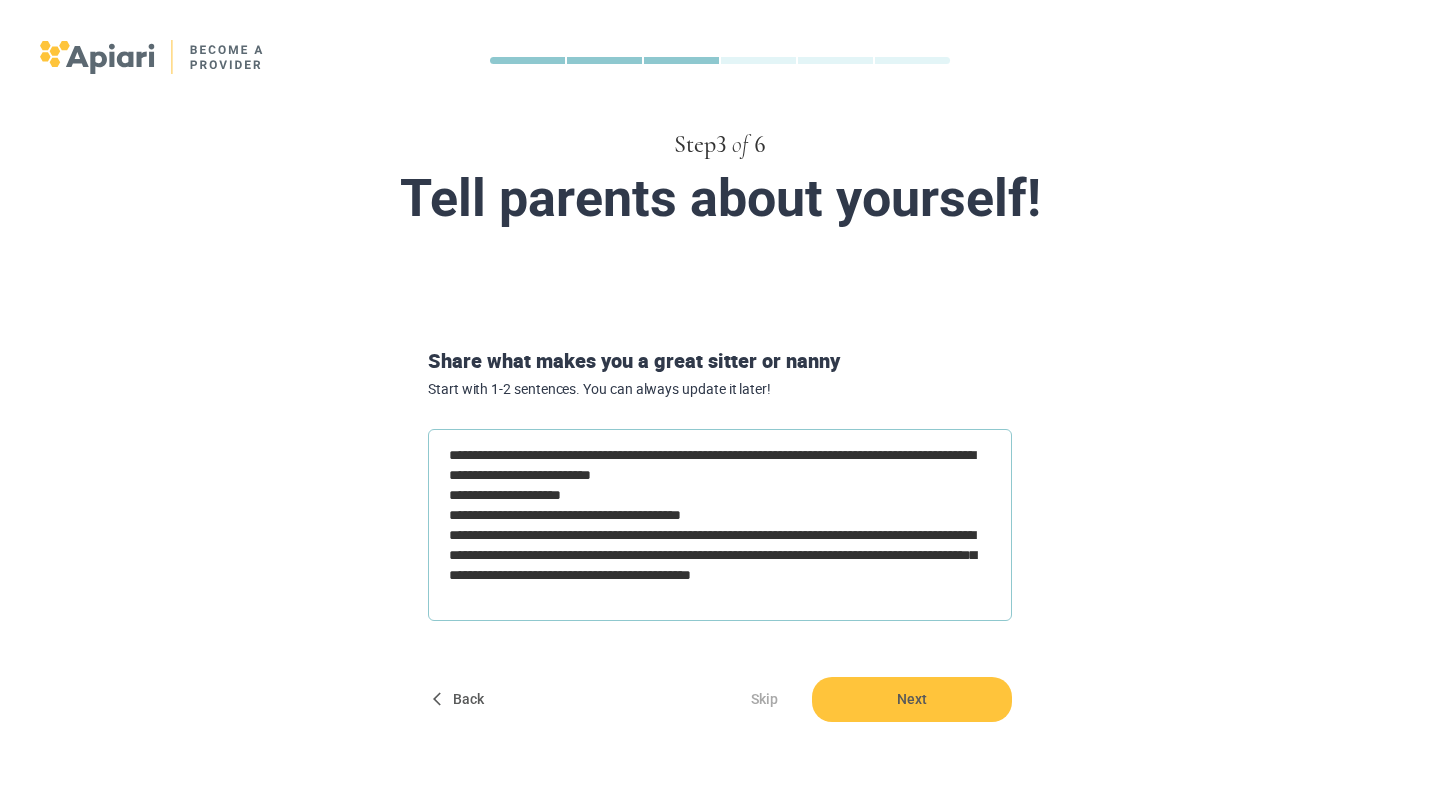 type on "*" 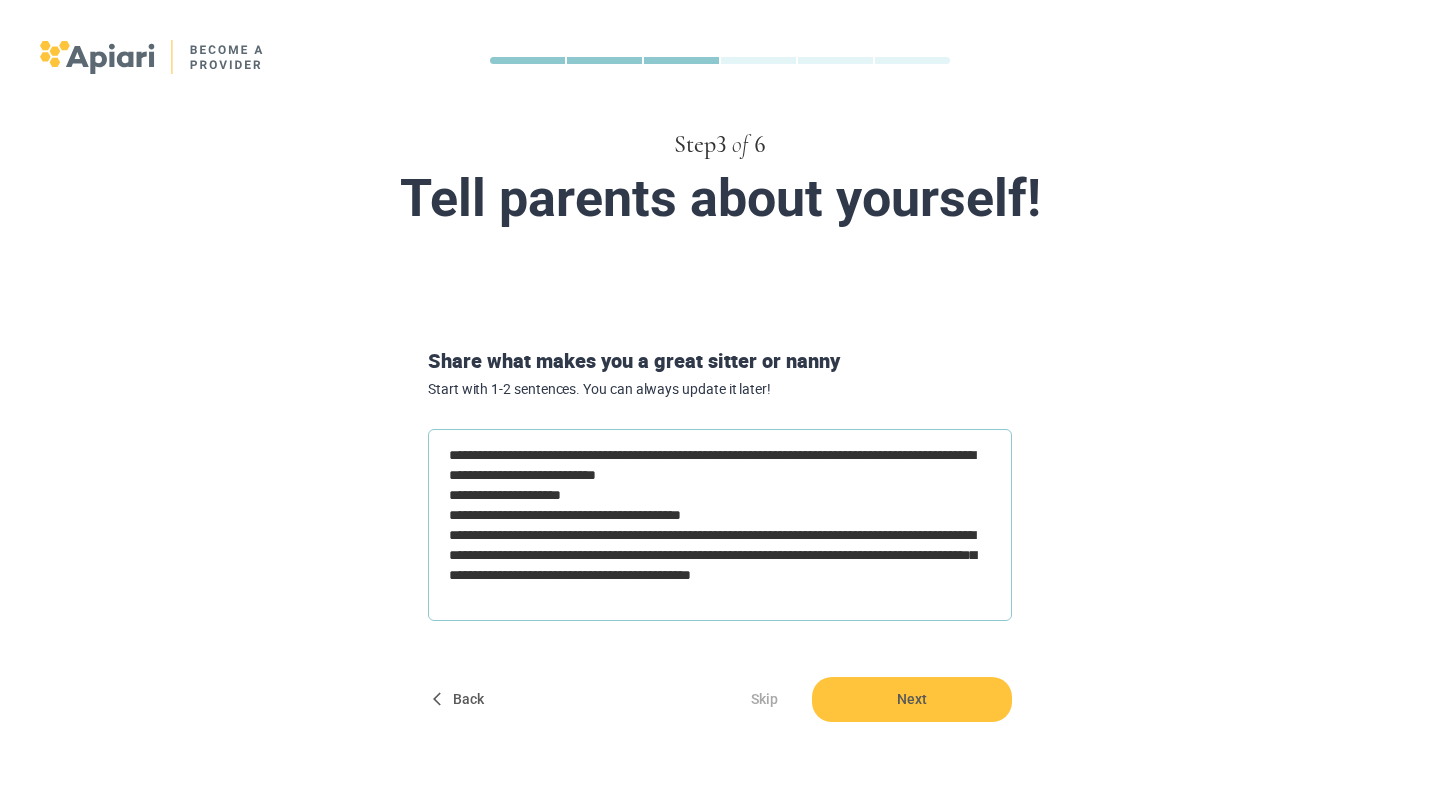 type on "**********" 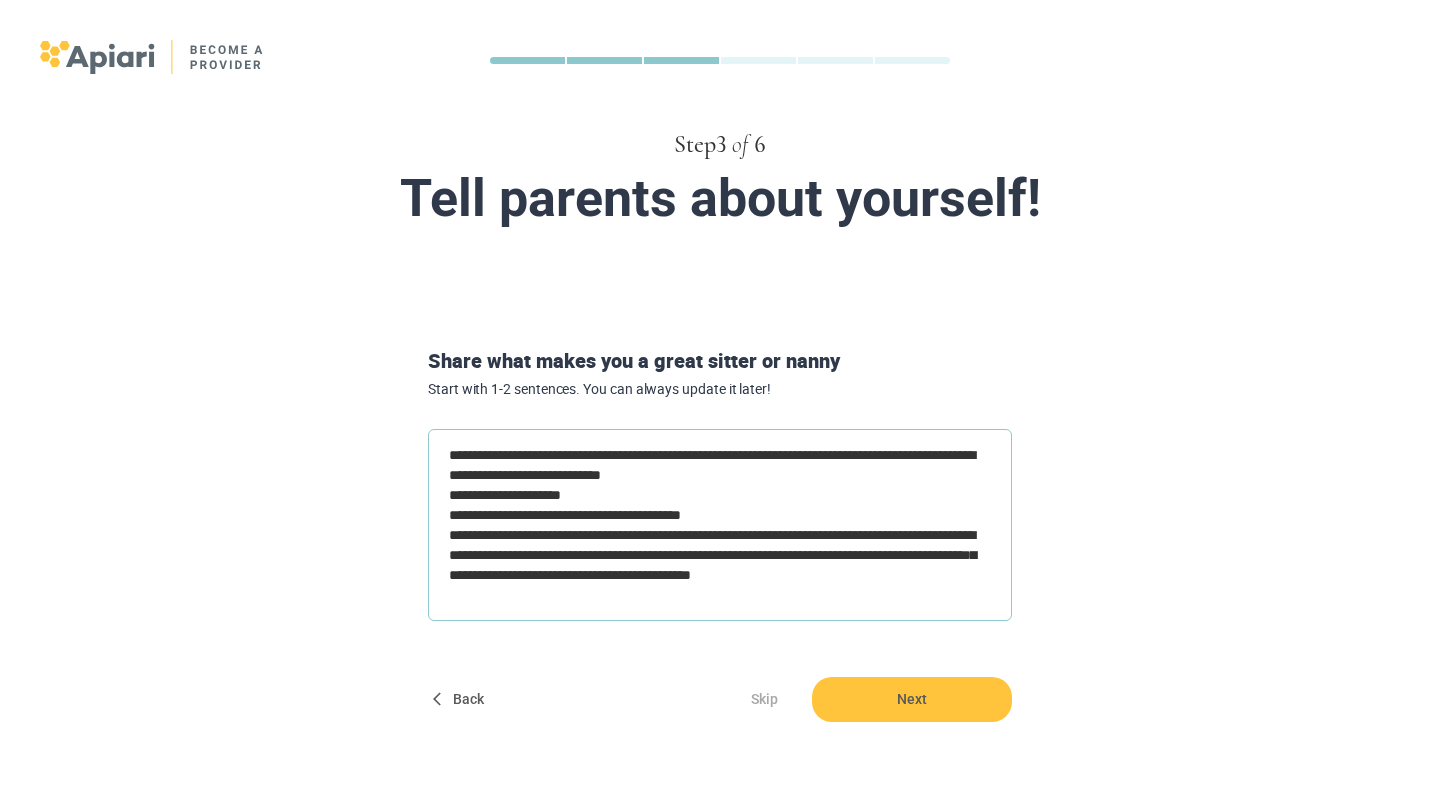 type on "**********" 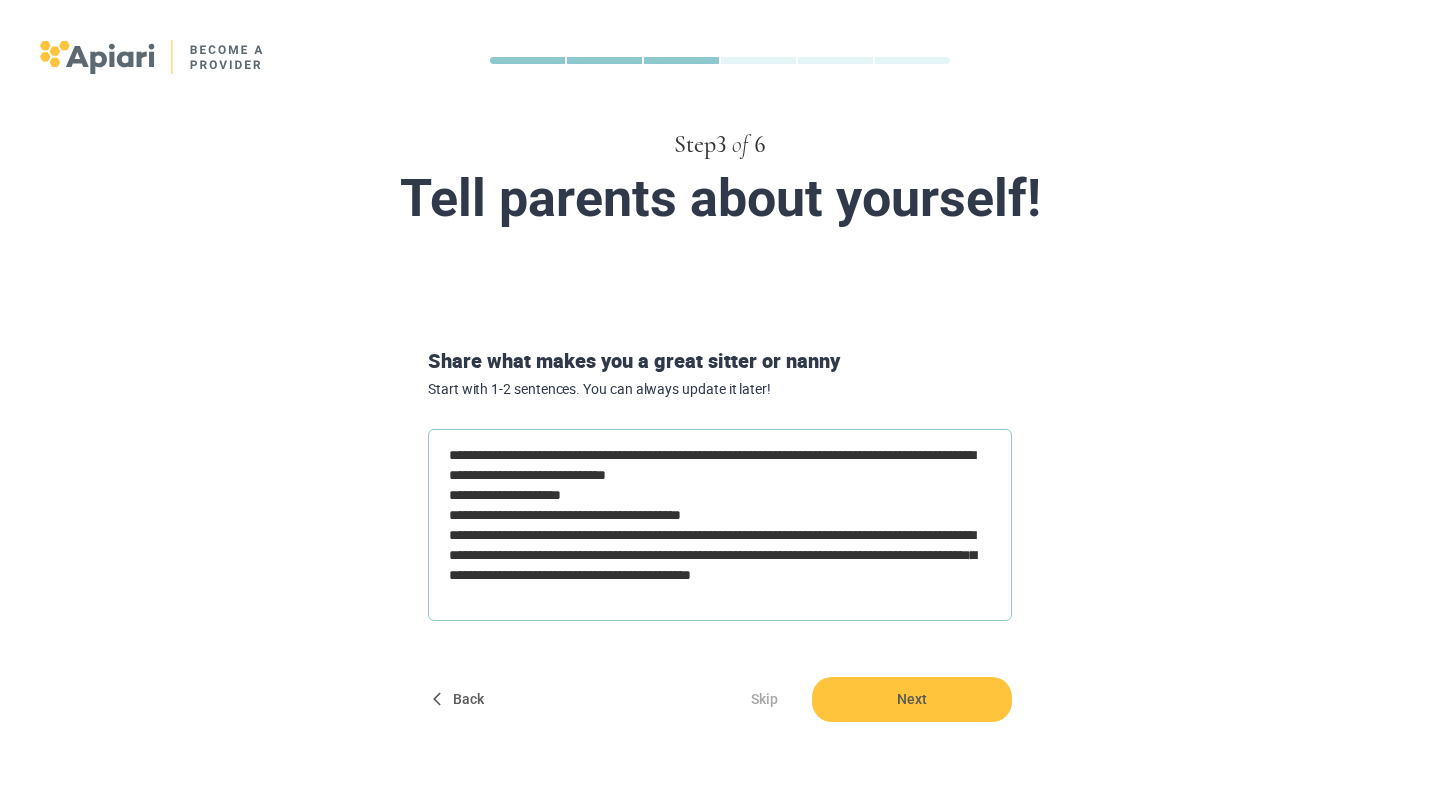 type on "**********" 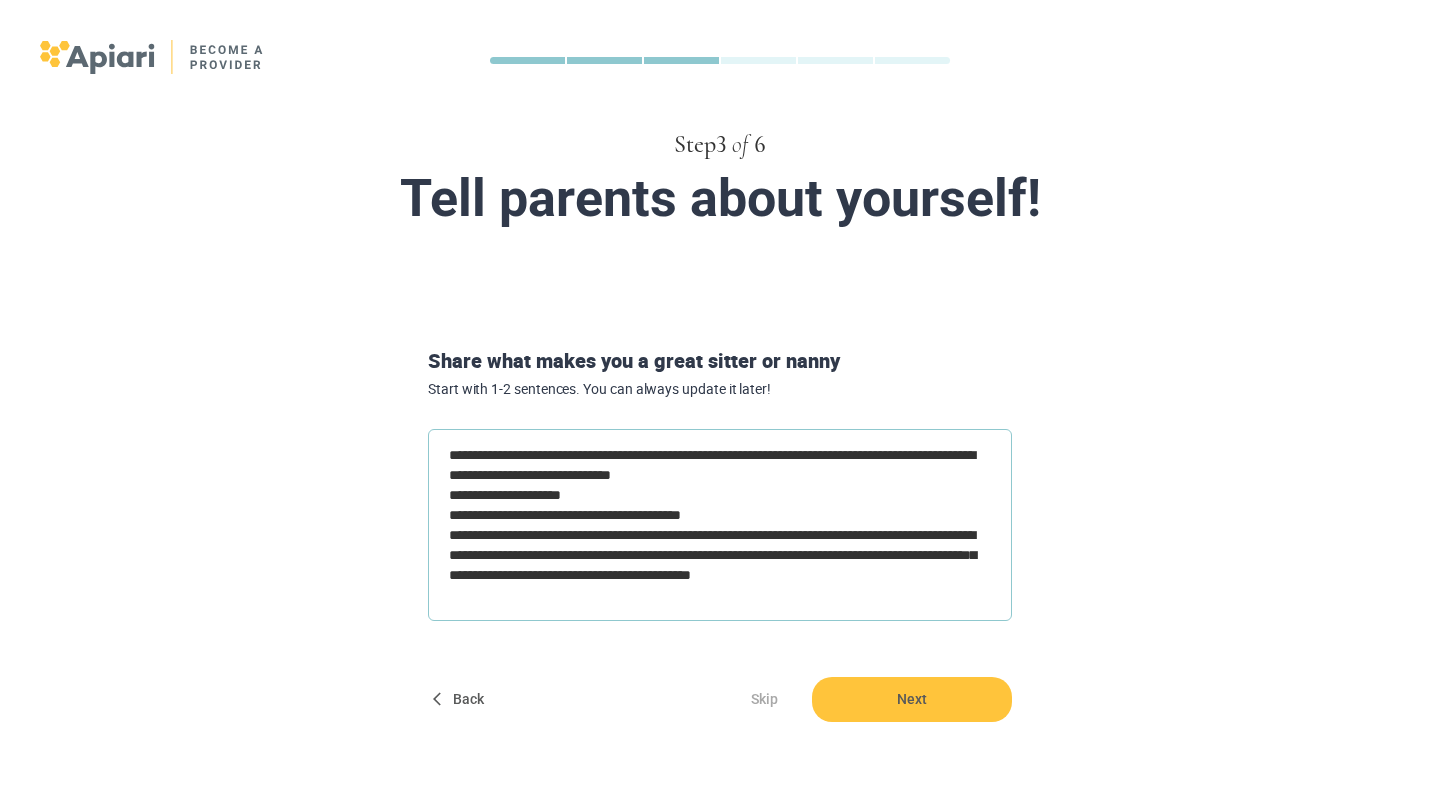 type on "**********" 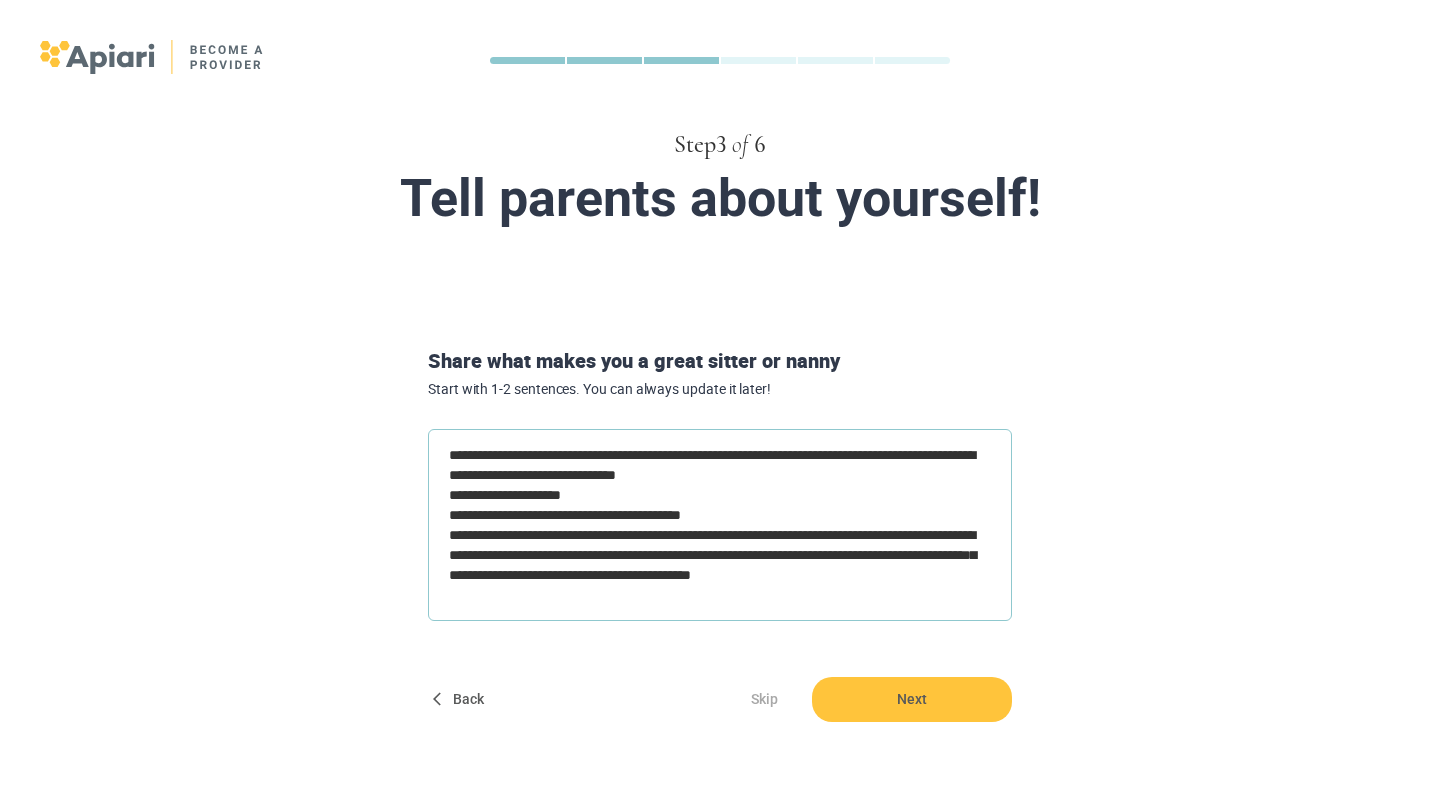 type on "**********" 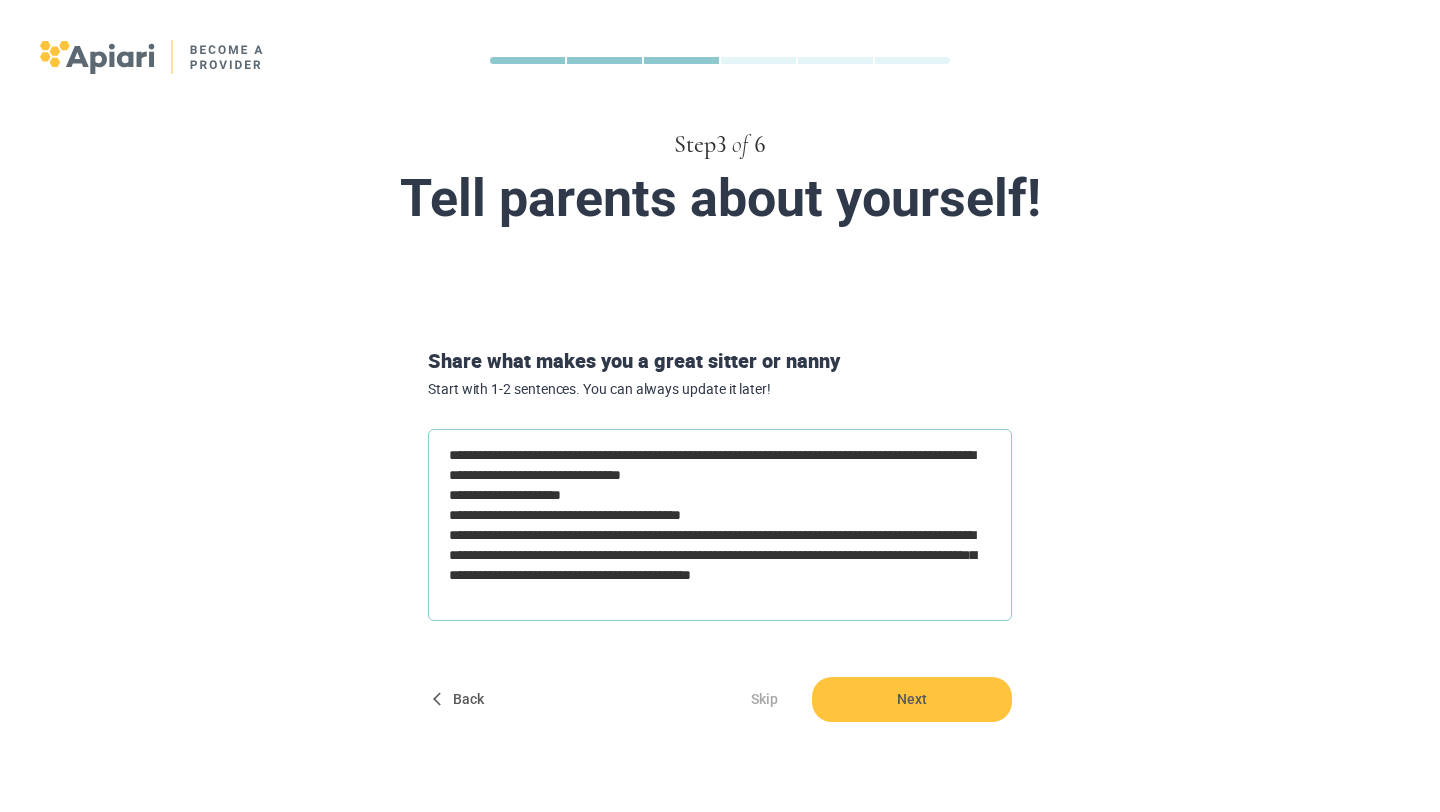 type on "**********" 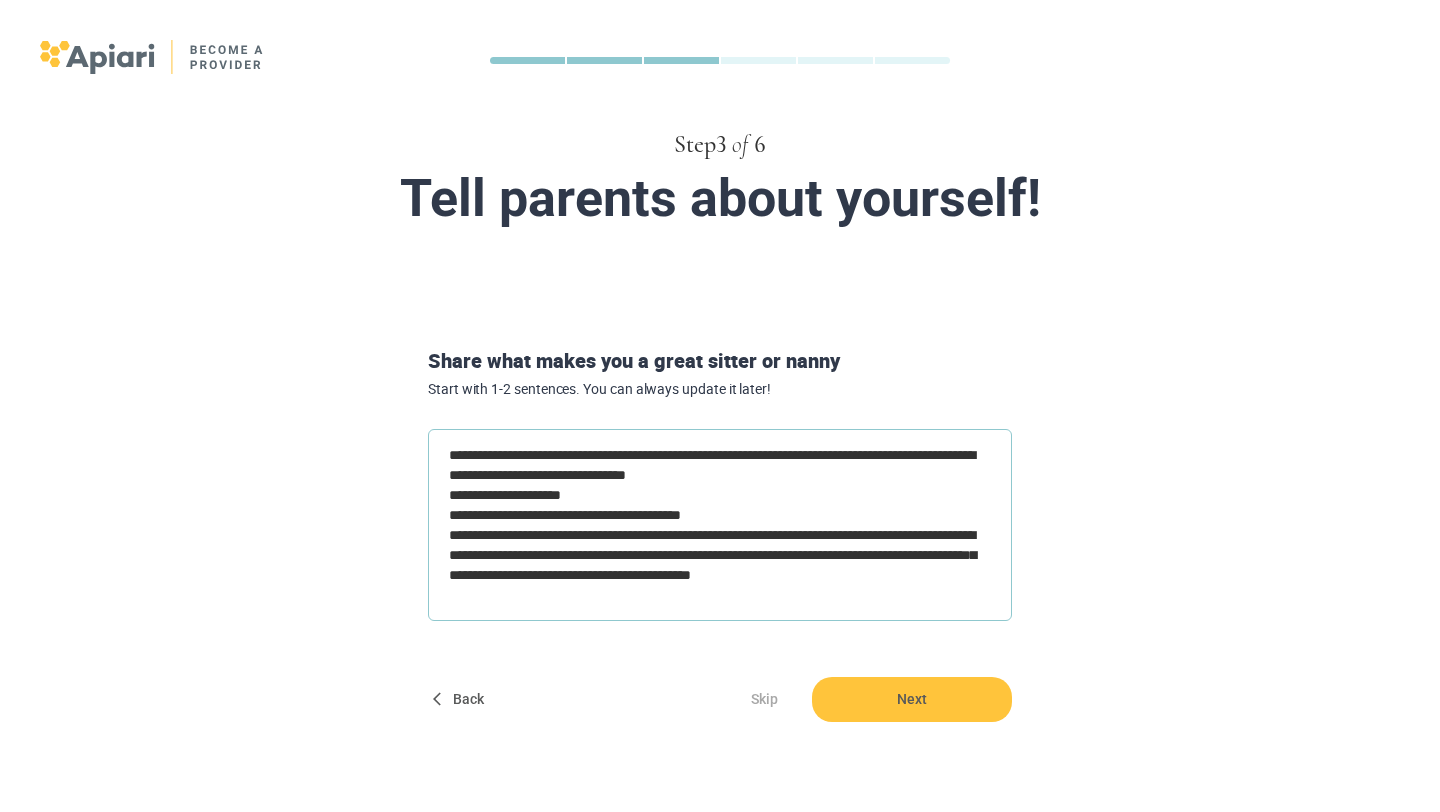 type on "**********" 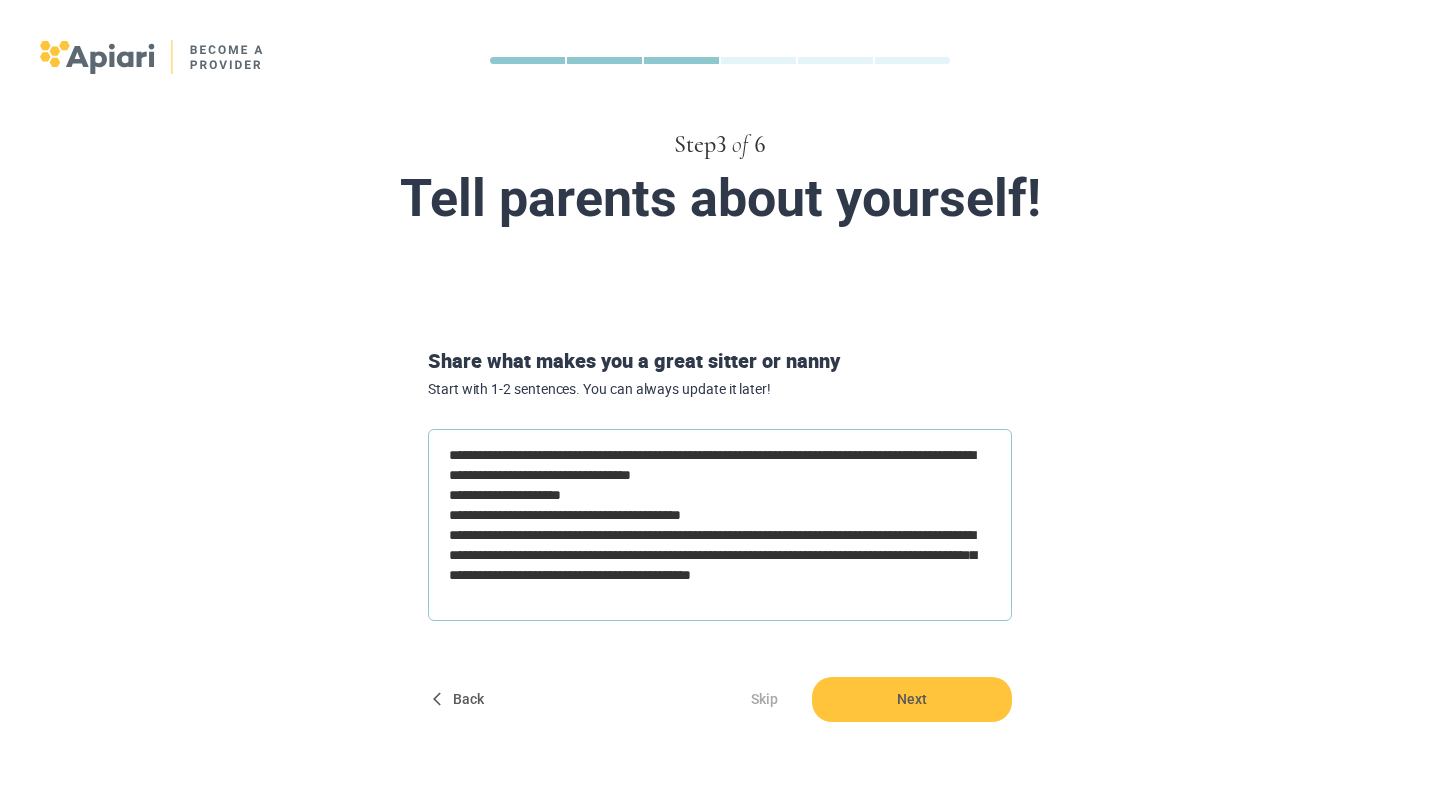 type on "*" 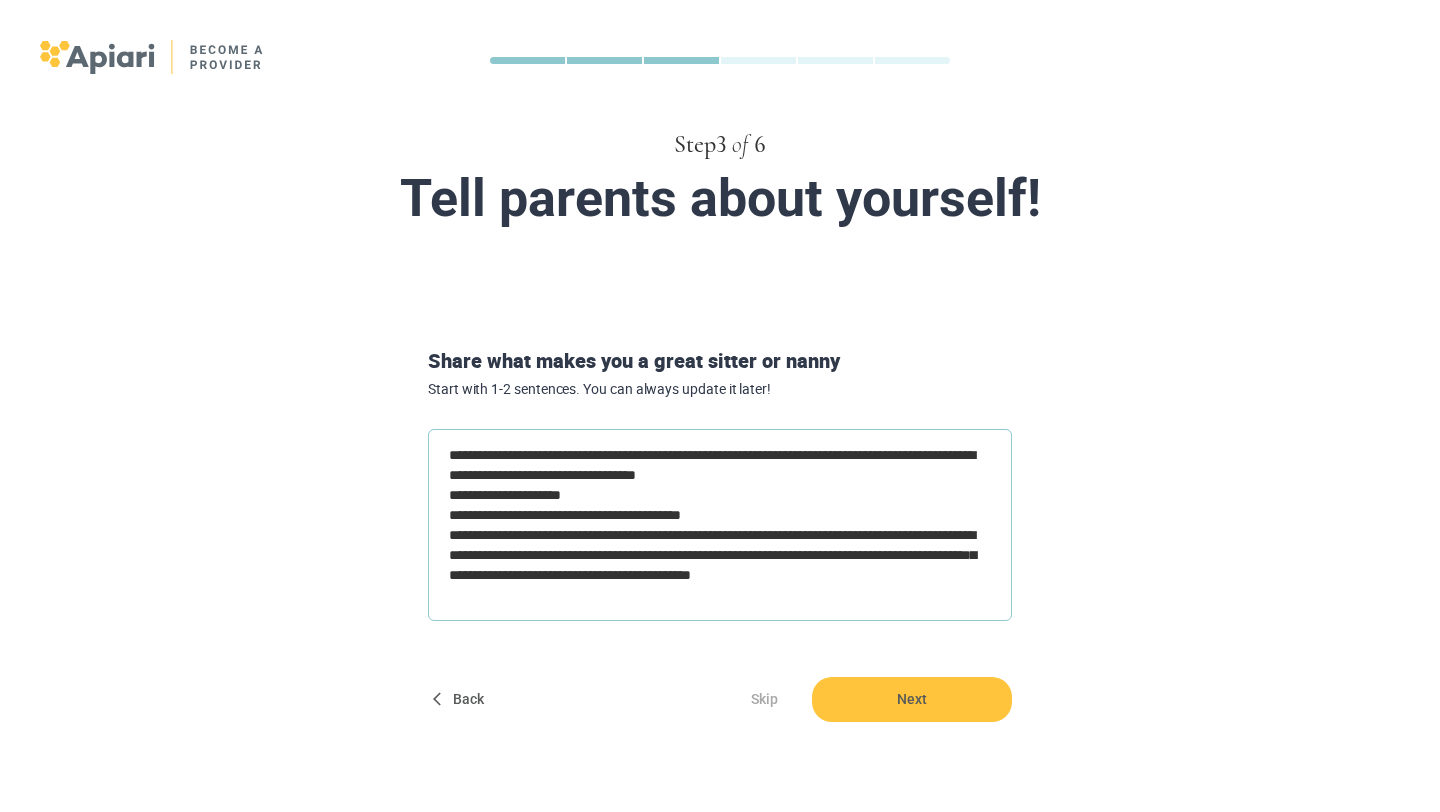type on "**********" 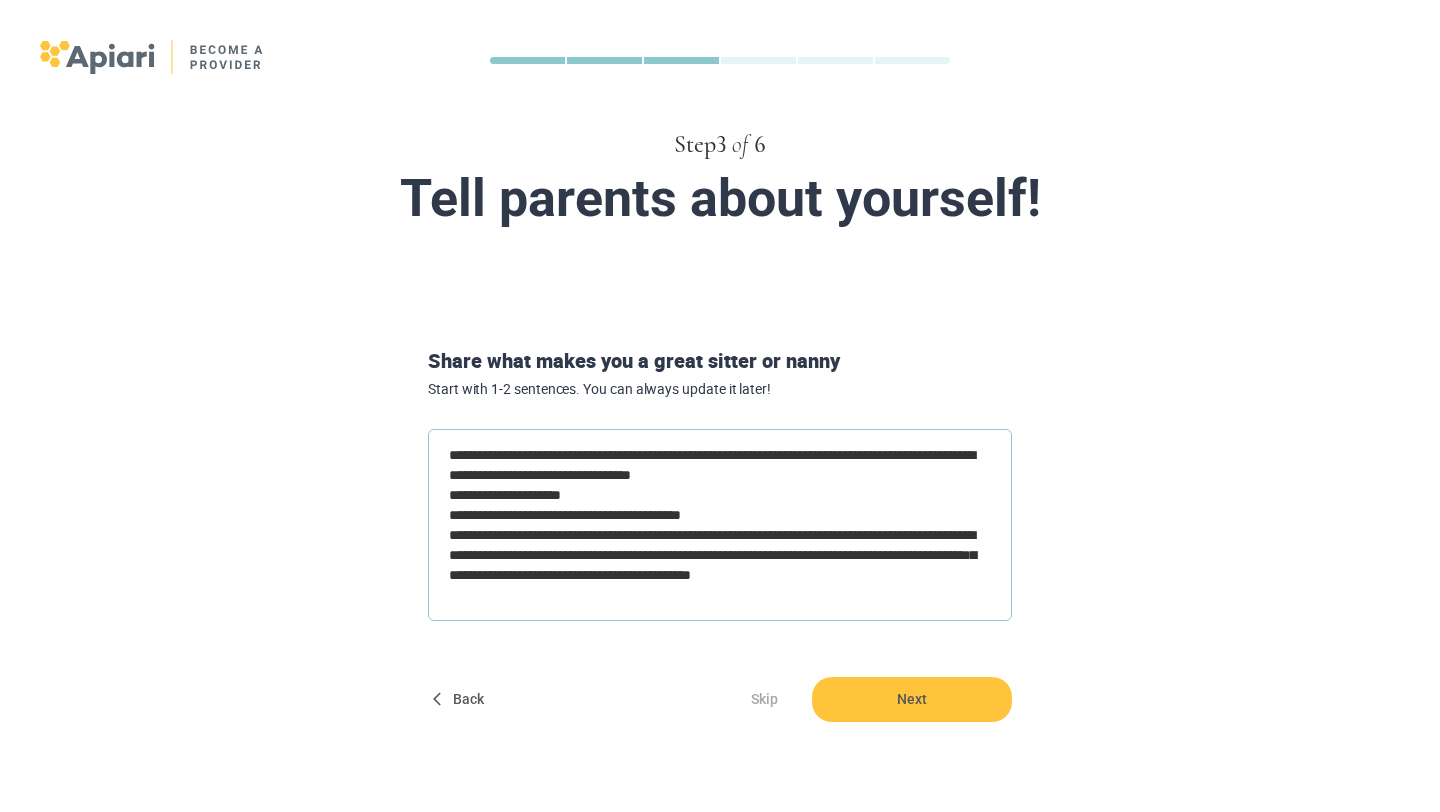 type on "**********" 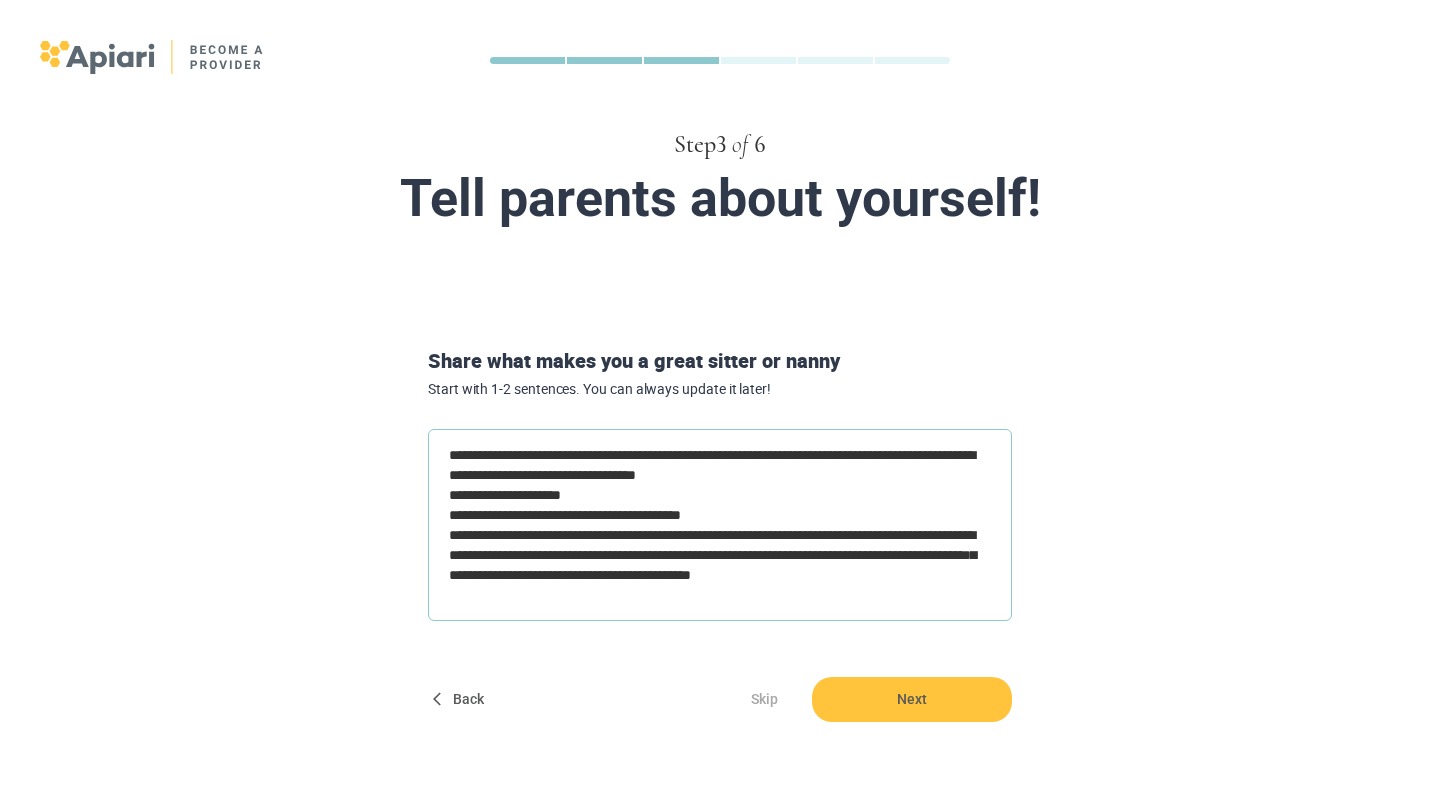 click on "**********" at bounding box center [720, 525] 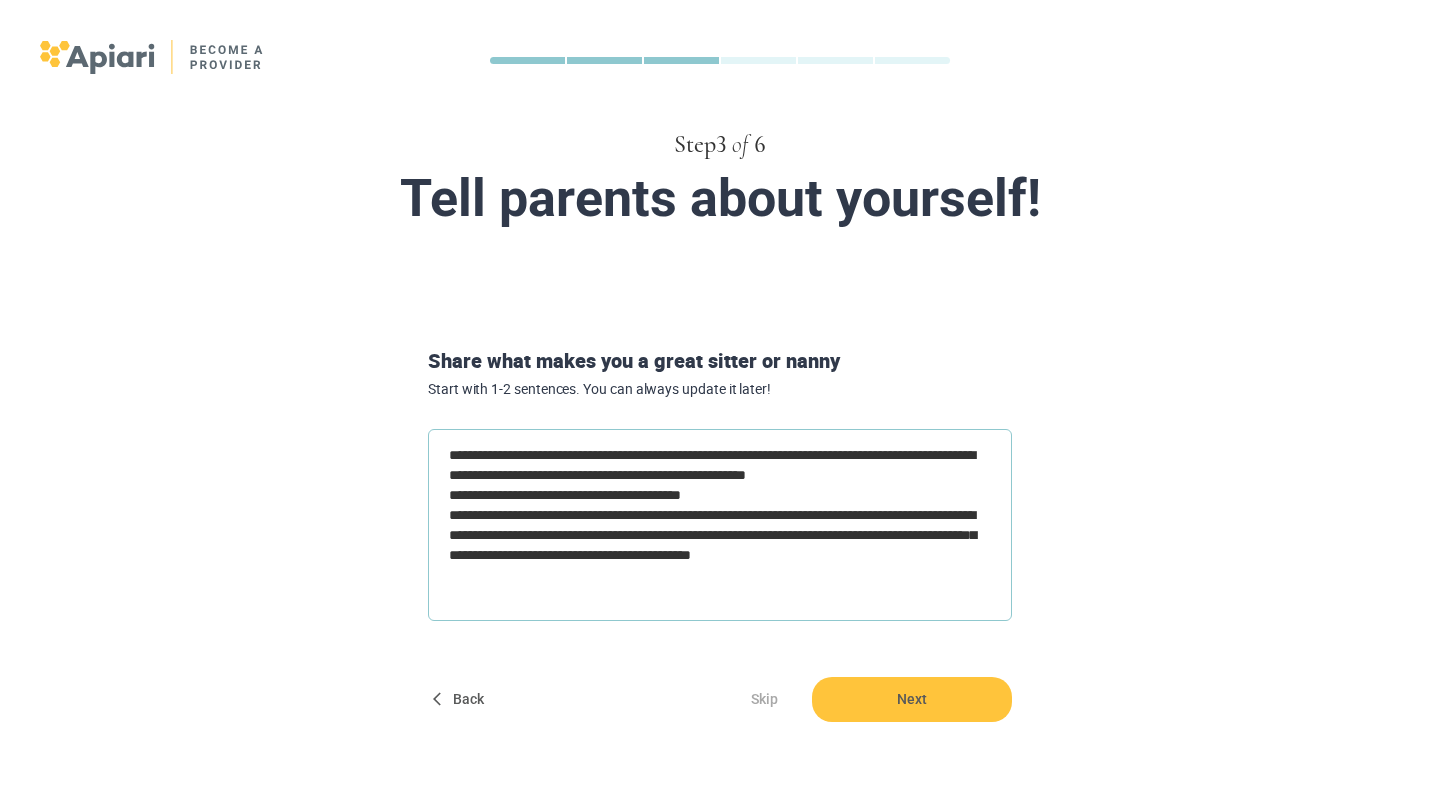 type on "**********" 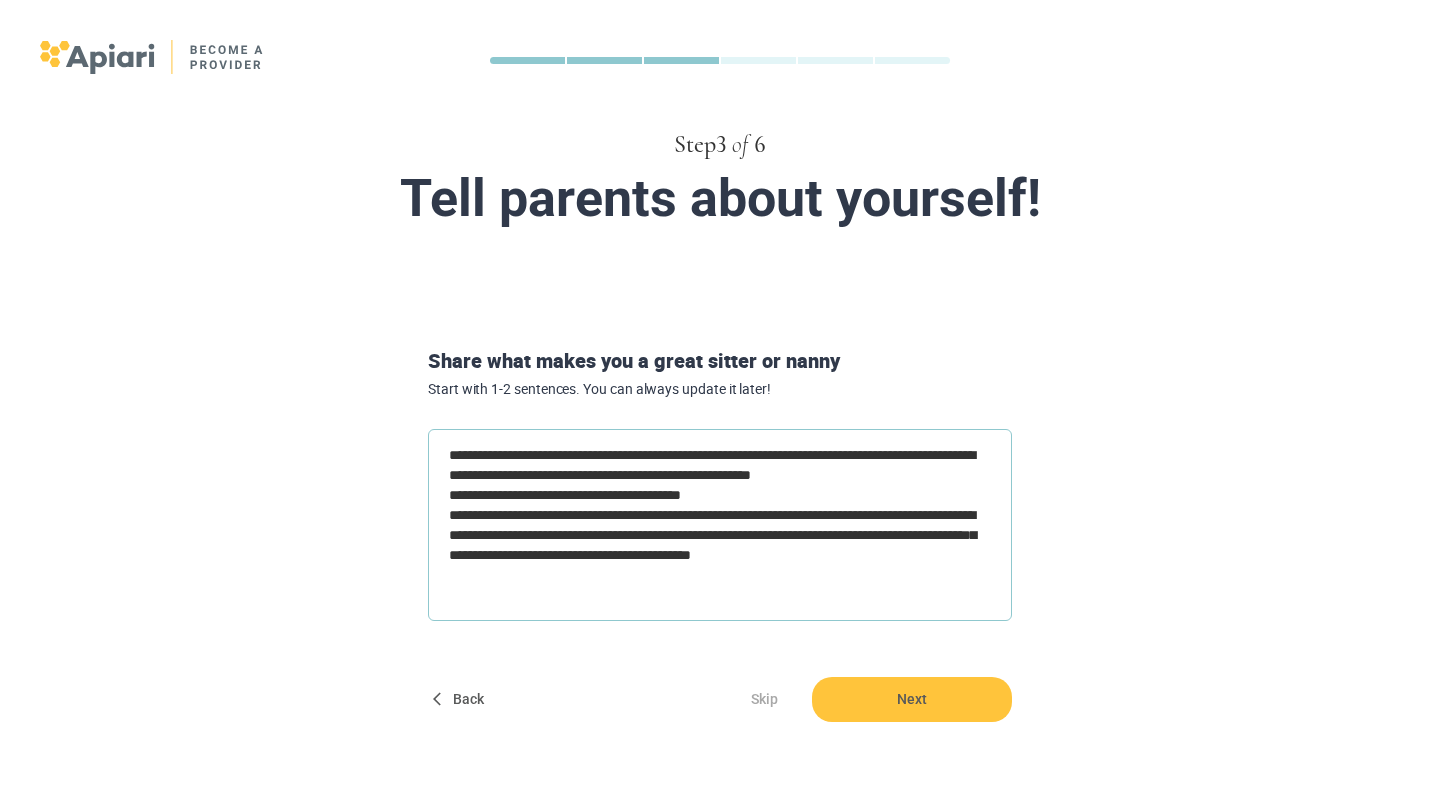 click on "**********" at bounding box center (720, 525) 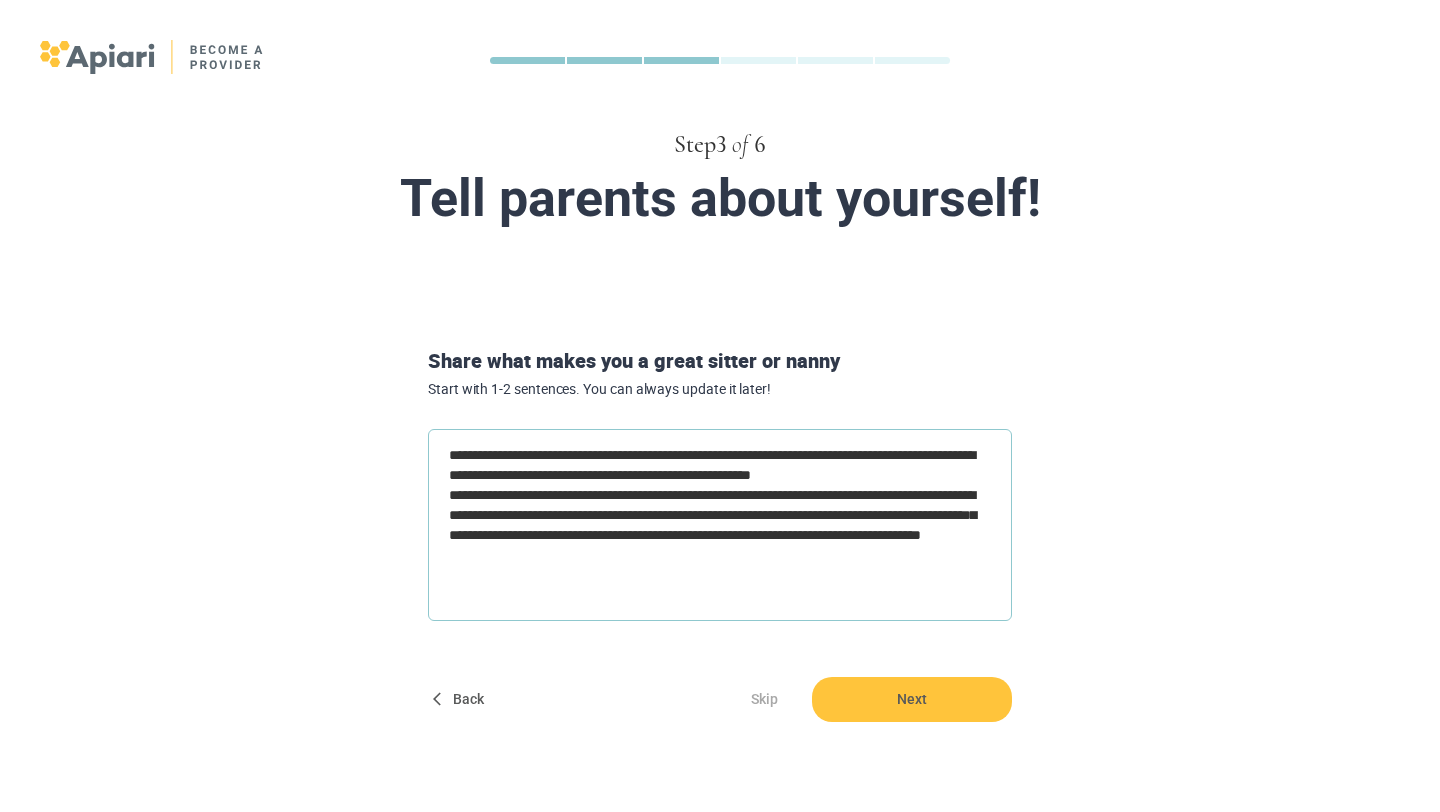 type on "**********" 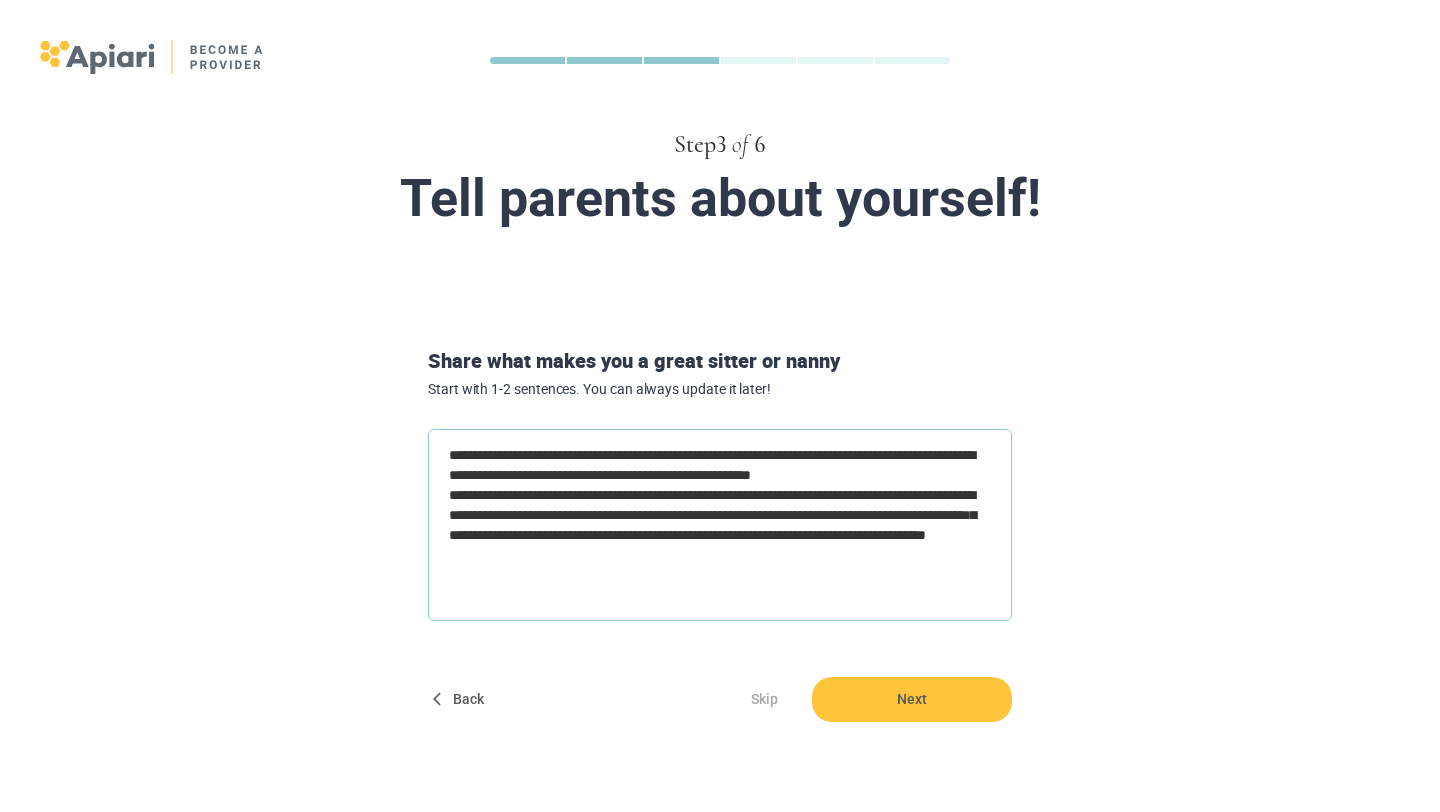 type on "**********" 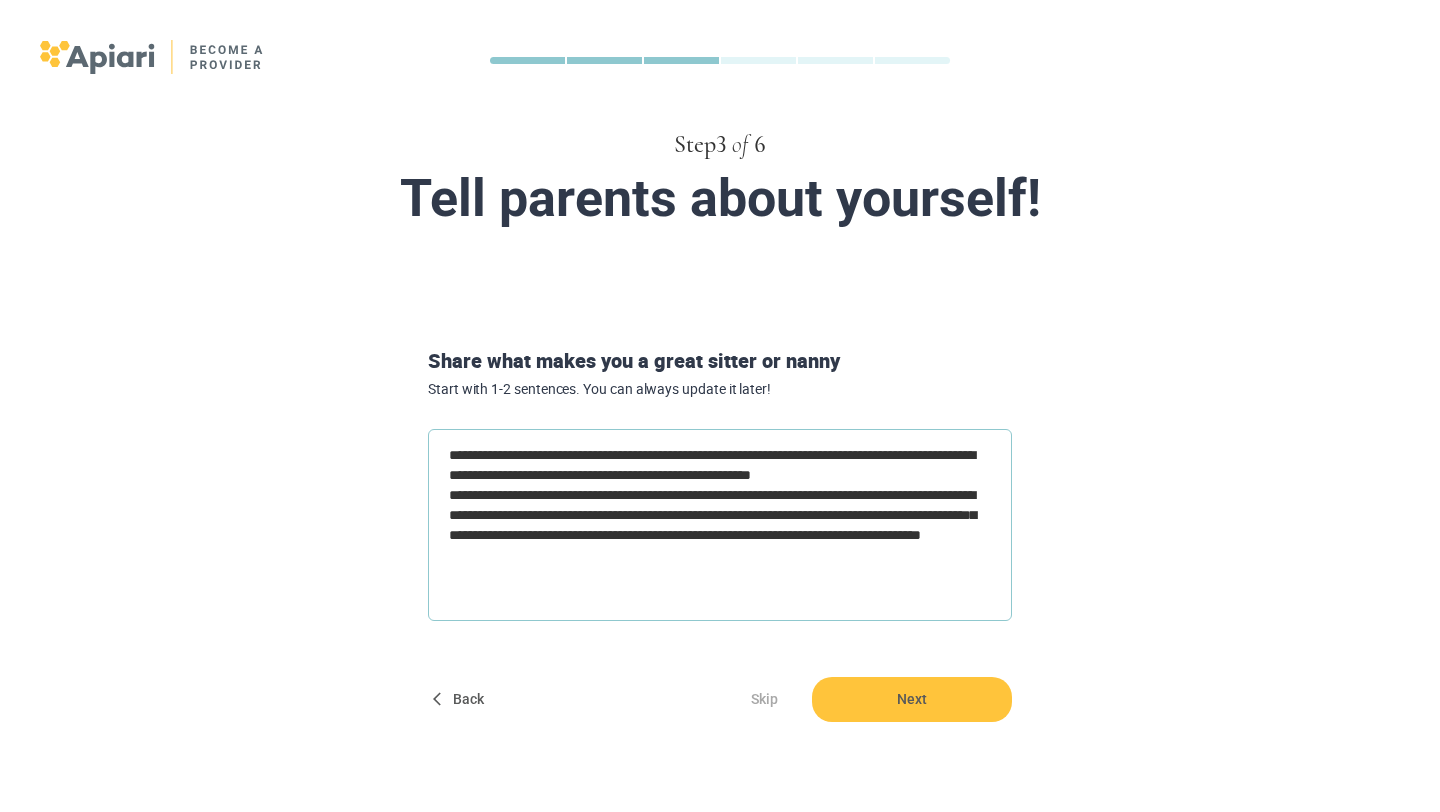 type on "**********" 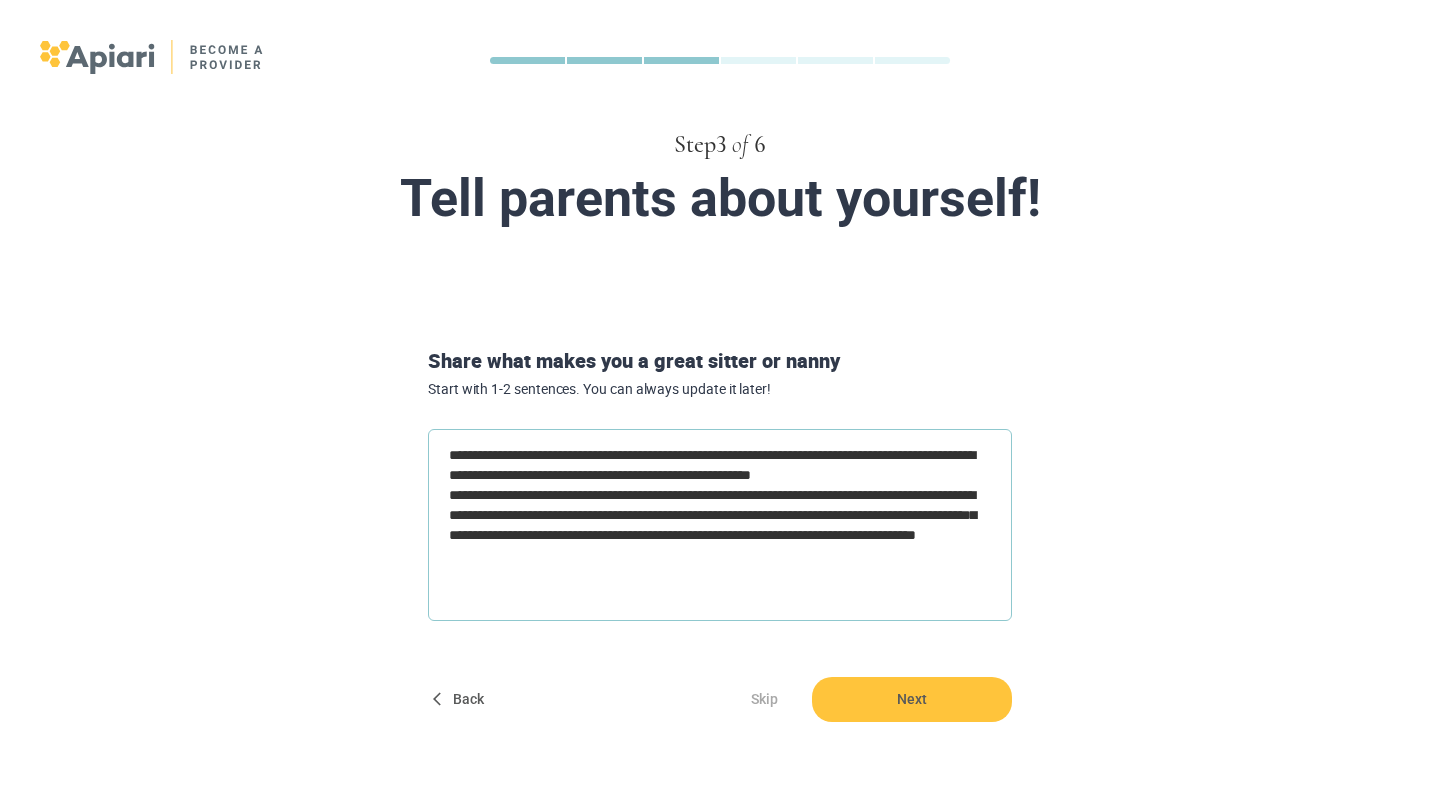 click on "**********" at bounding box center (720, 525) 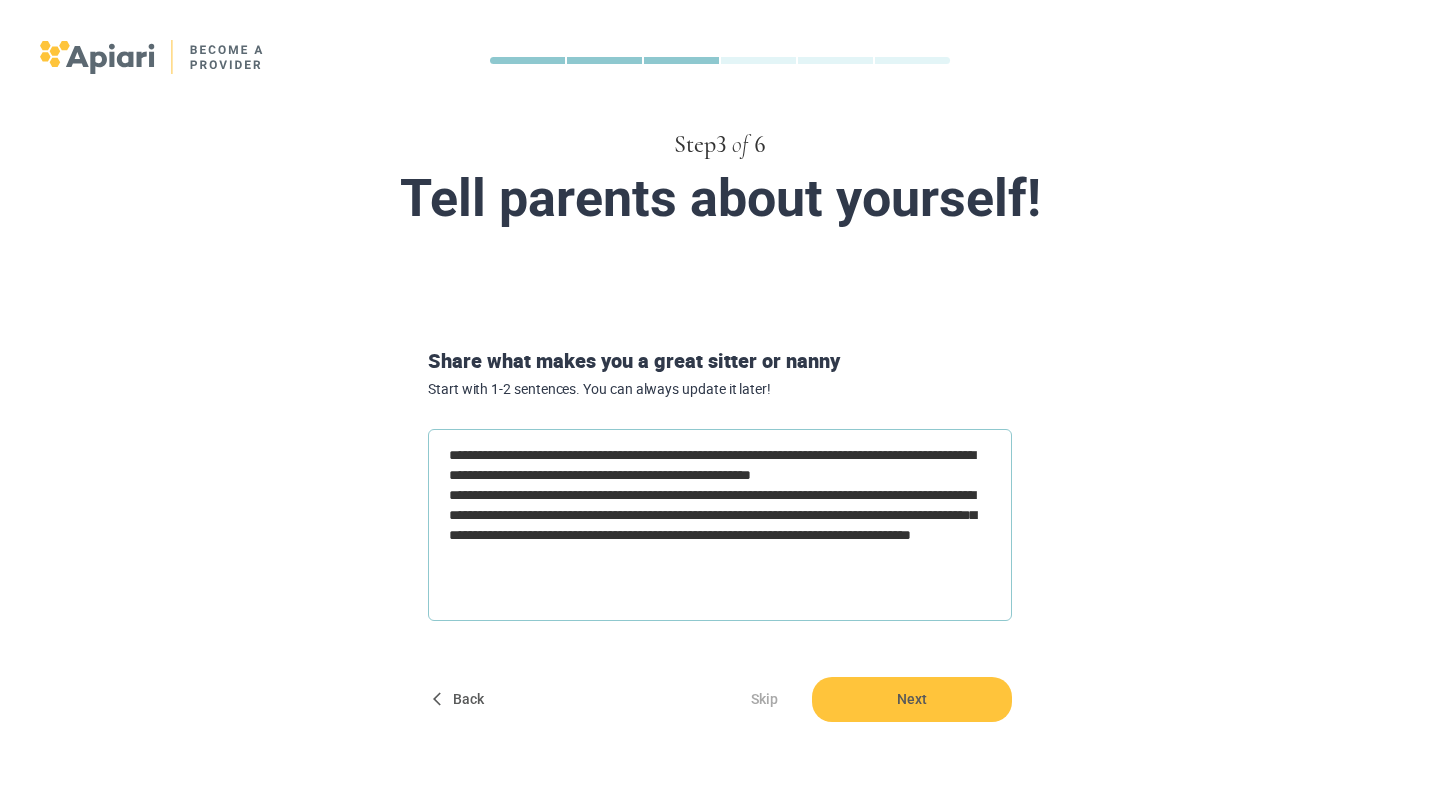 type on "**********" 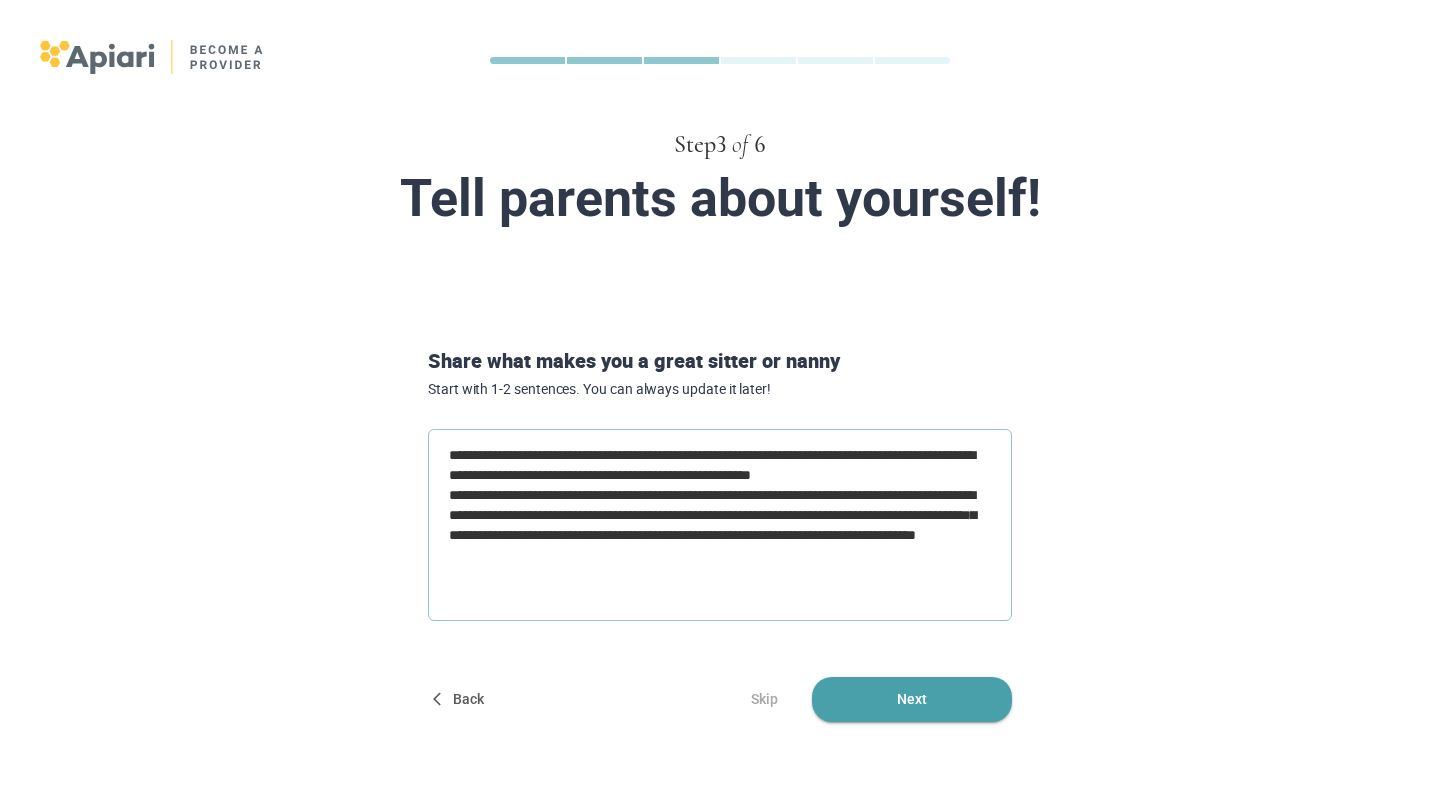 type on "**********" 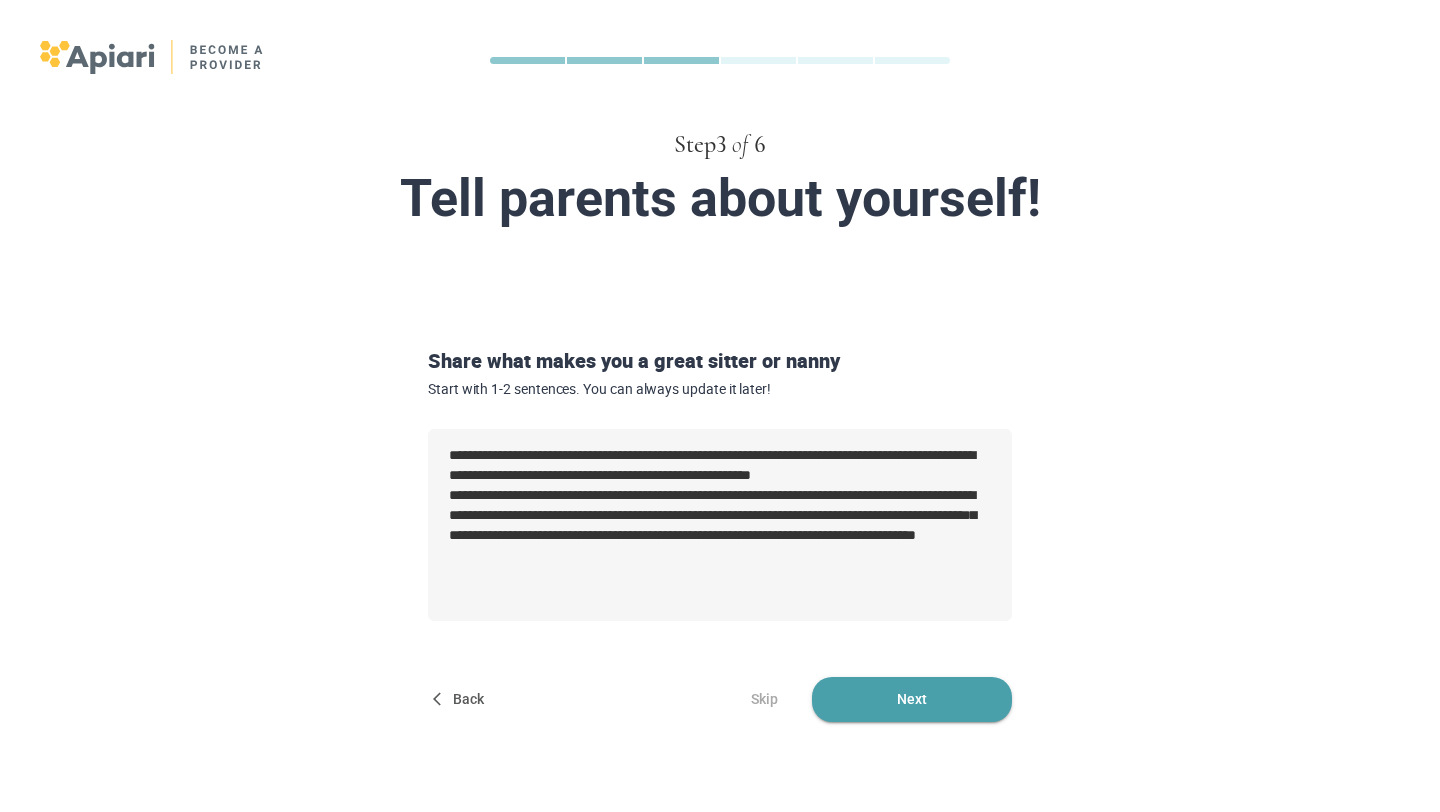 click on "Next" at bounding box center [912, 699] 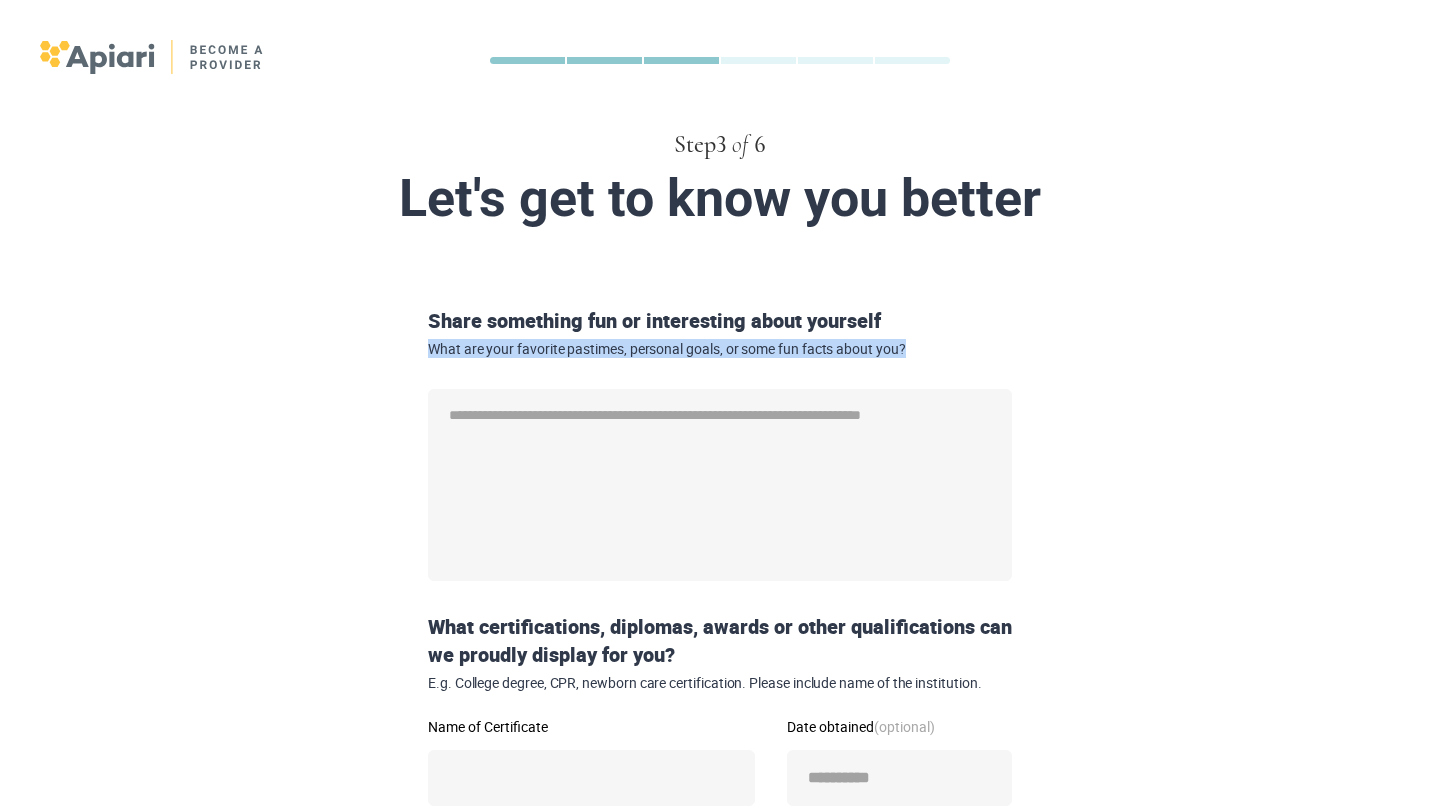 drag, startPoint x: 430, startPoint y: 350, endPoint x: 933, endPoint y: 376, distance: 503.6715 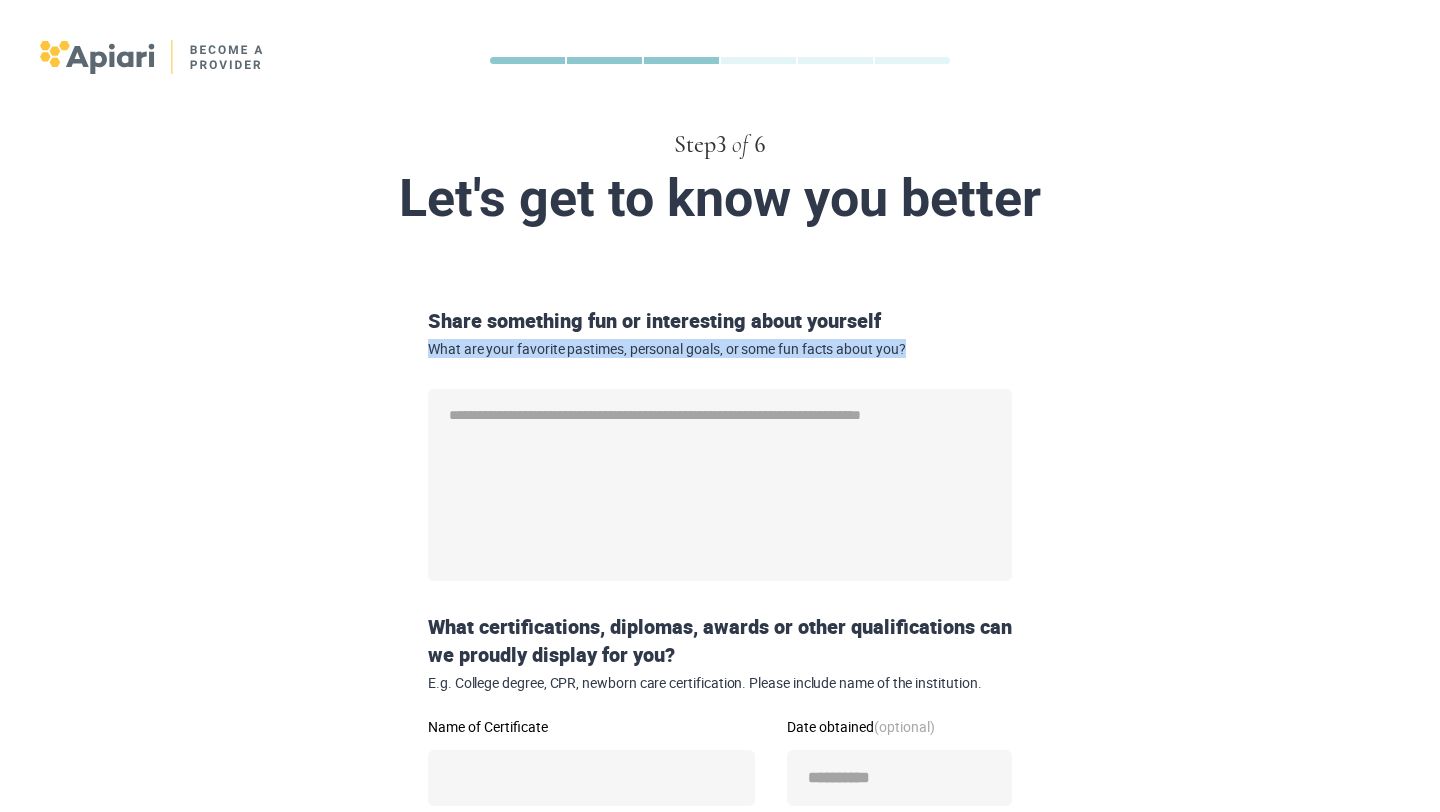 click on "Share something fun or interesting about yourself What are your favorite pastimes, personal goals, or some fun facts about you?" at bounding box center [720, 346] 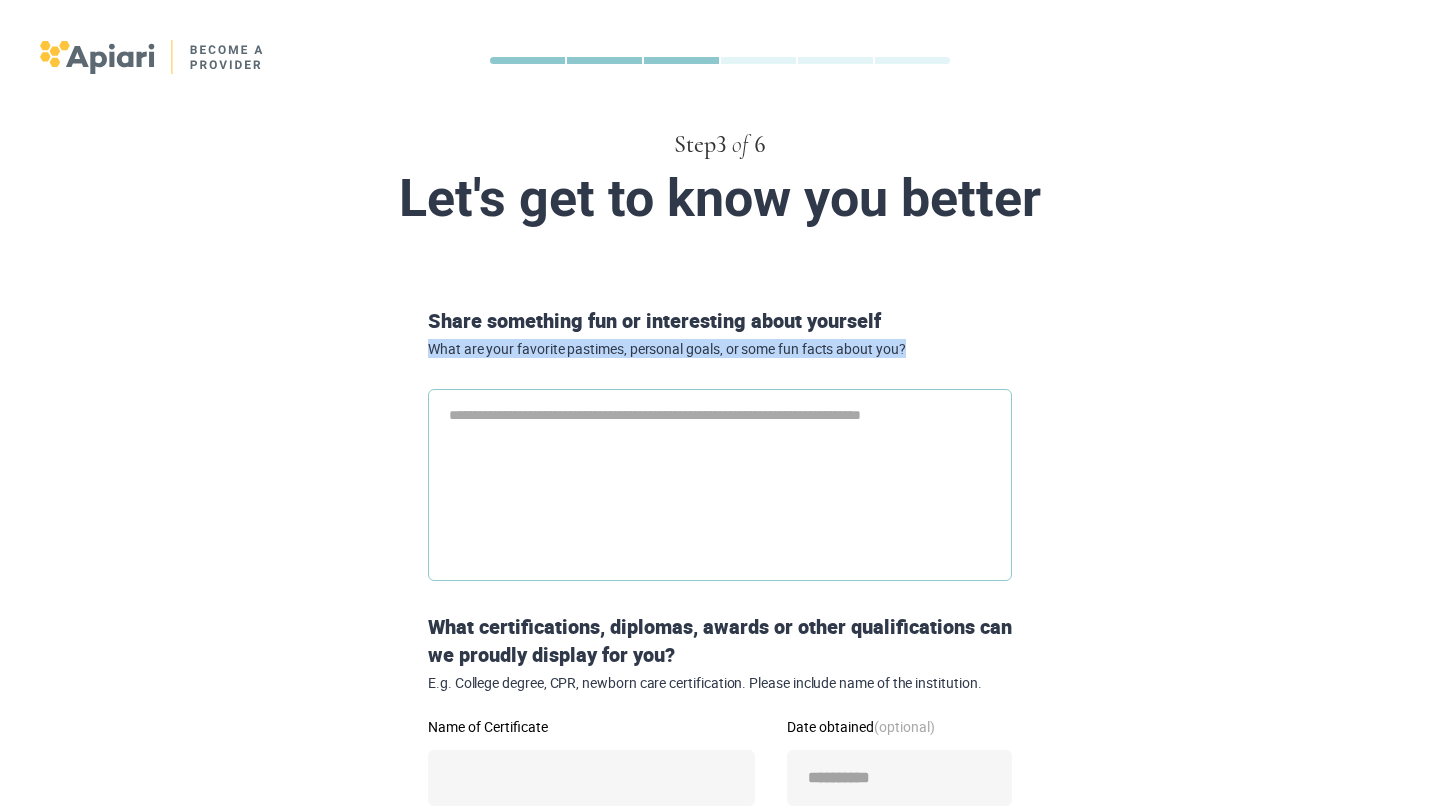type on "*" 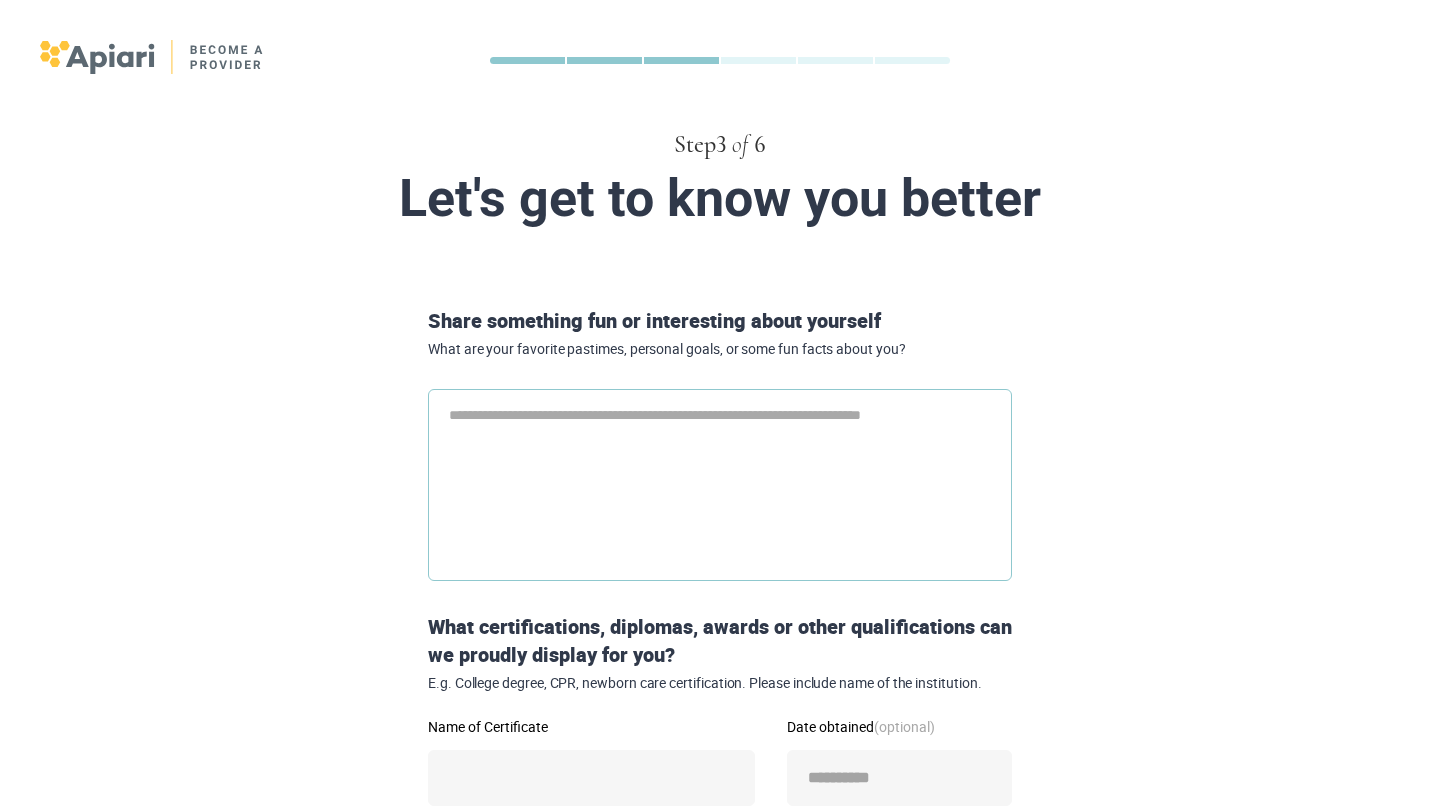 click at bounding box center (720, 485) 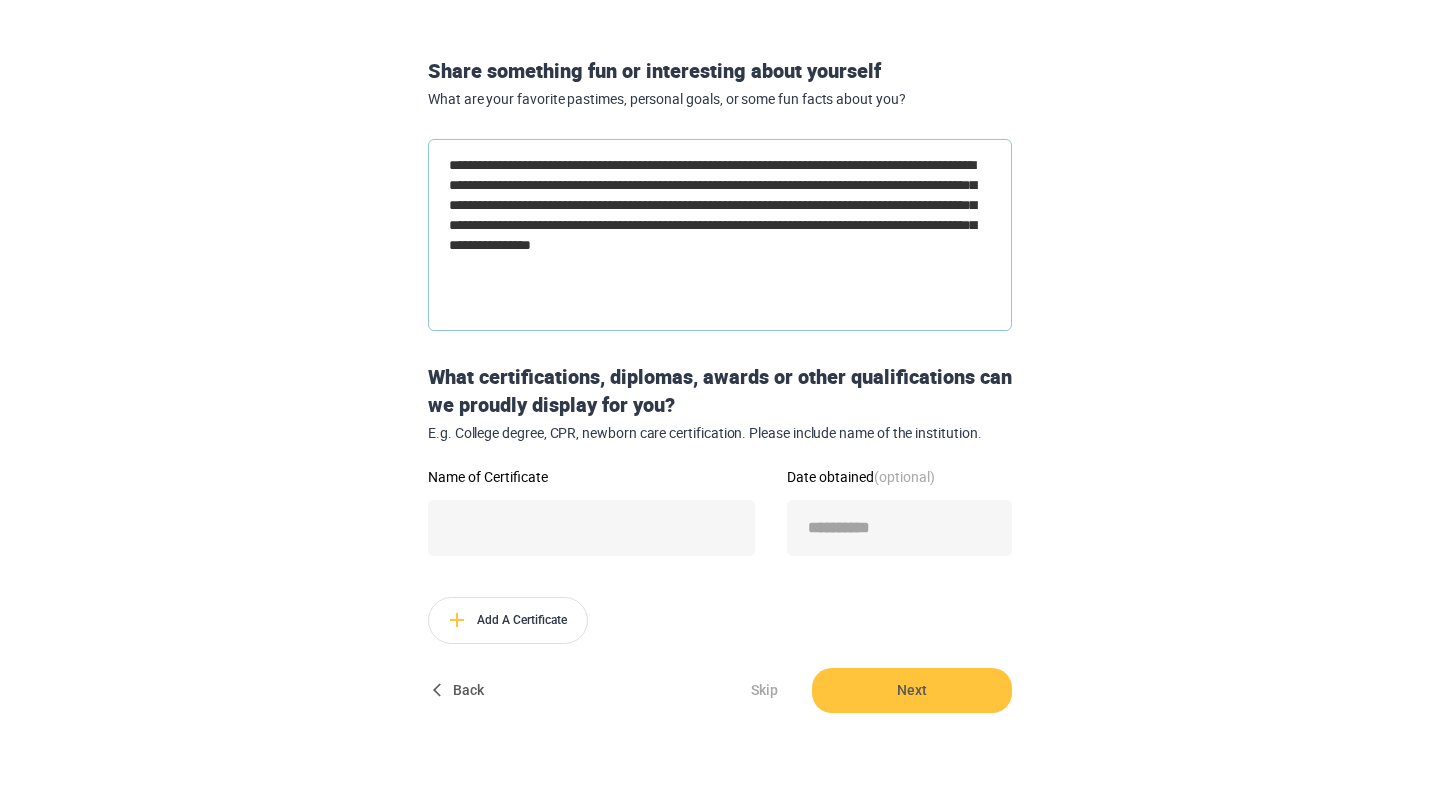 scroll, scrollTop: 267, scrollLeft: 0, axis: vertical 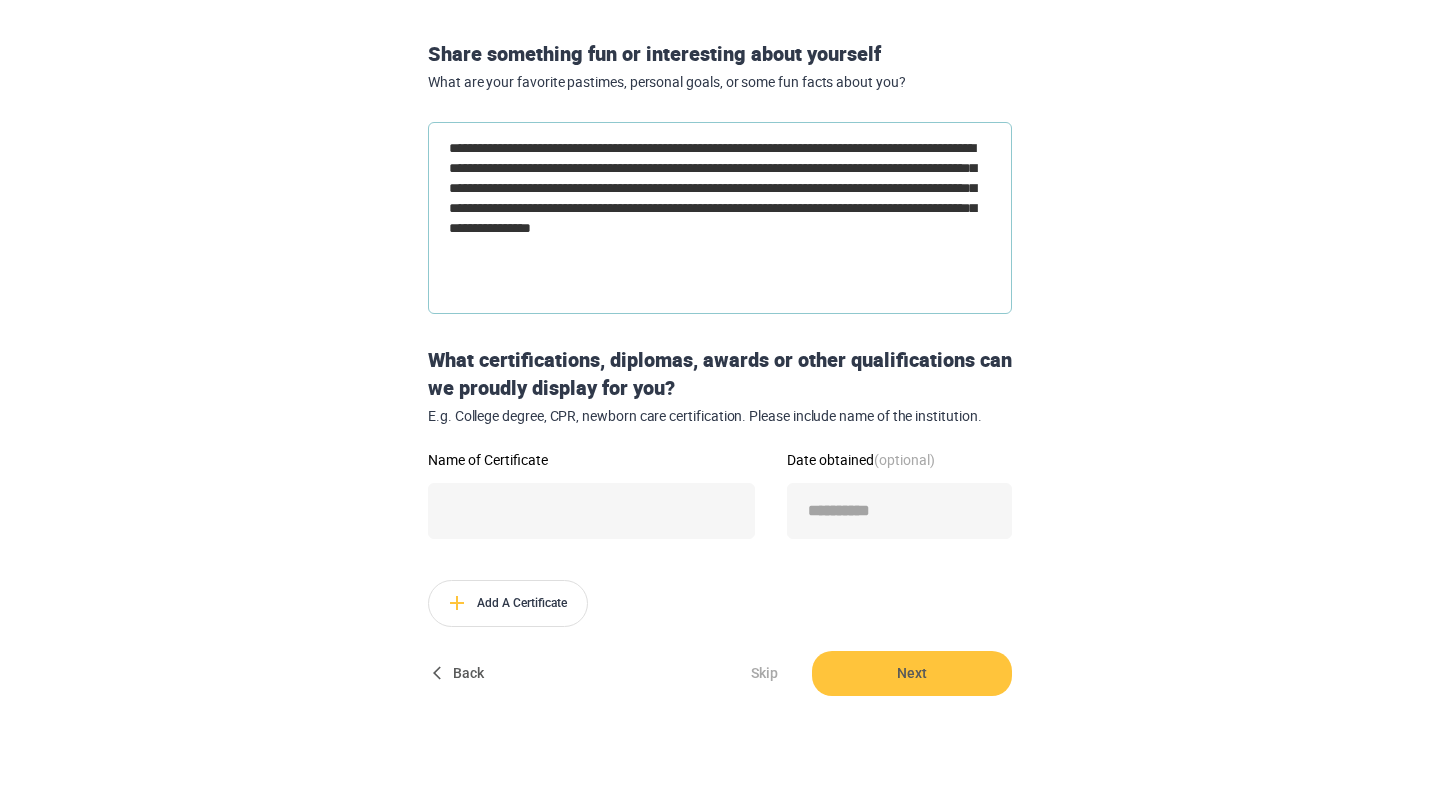 type on "**********" 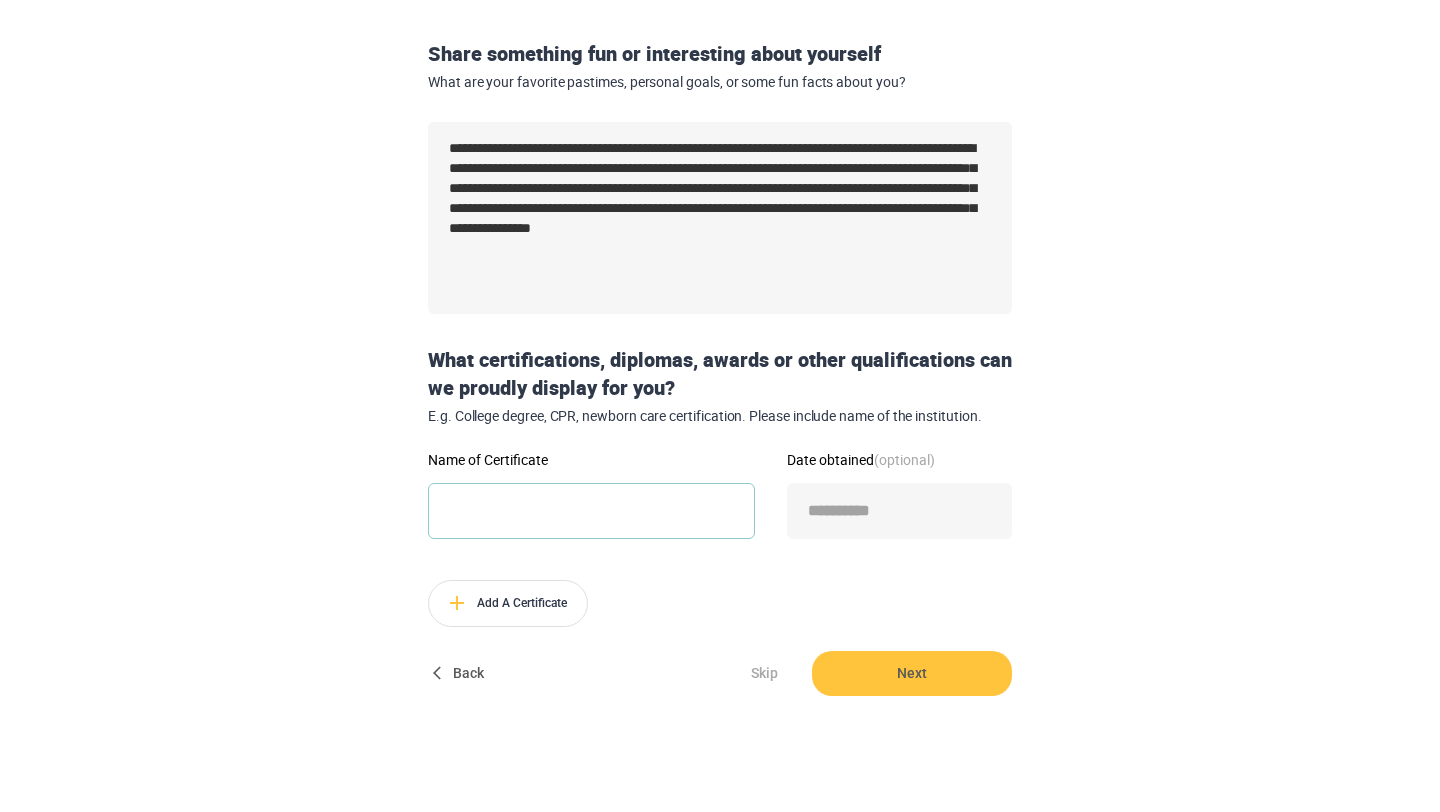 type on "*" 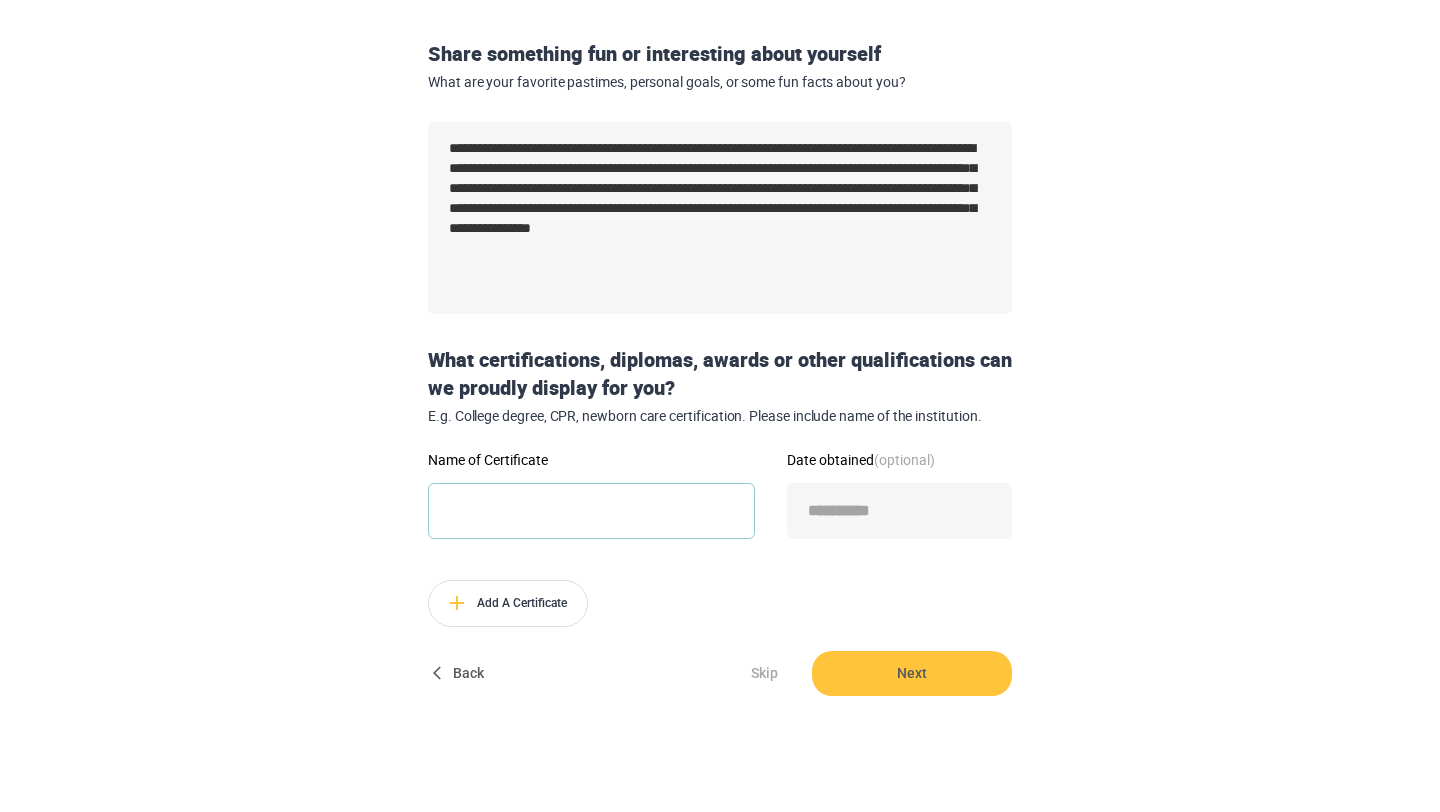 click on "Name of Certificate" at bounding box center (591, 511) 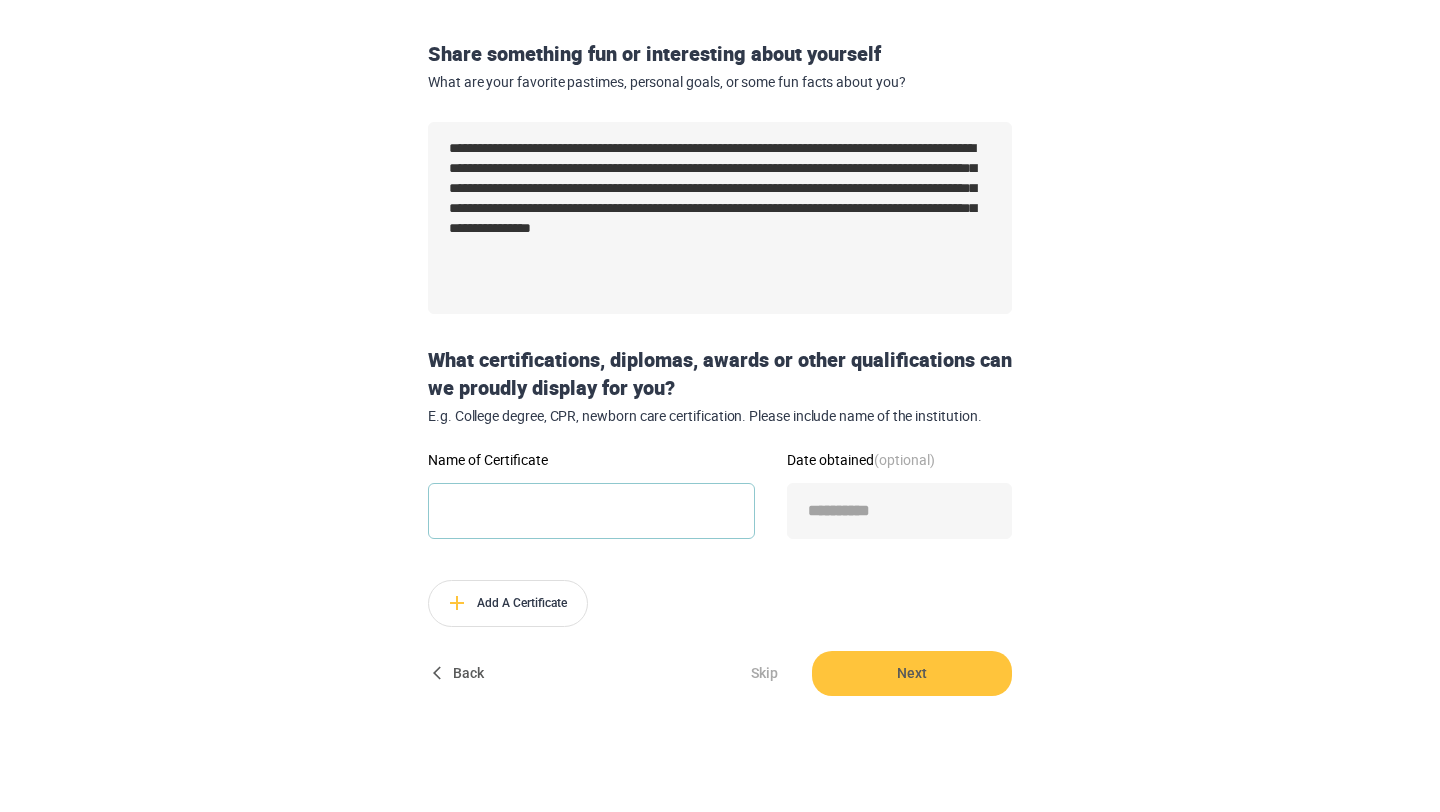type on "**********" 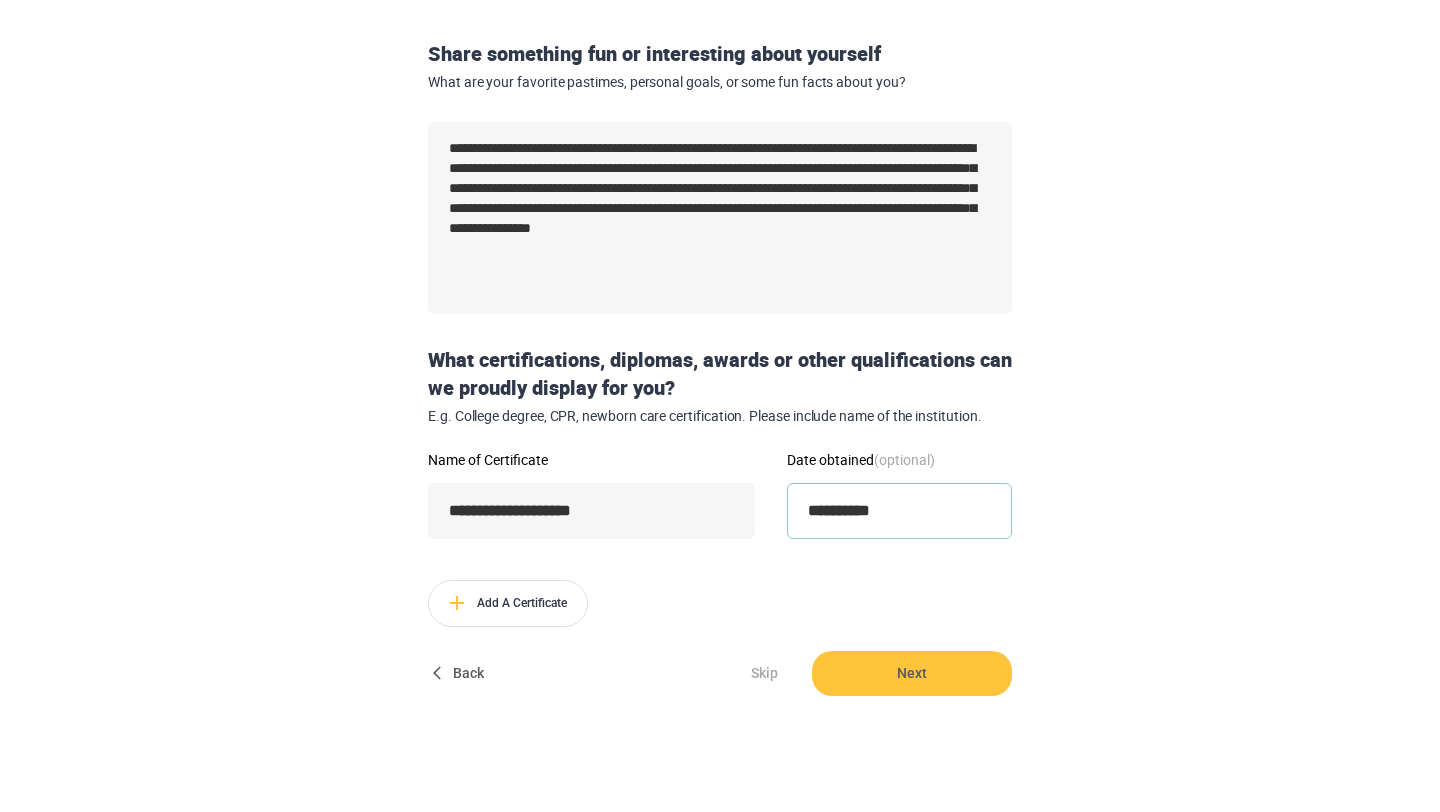 click on "**********" at bounding box center [899, 511] 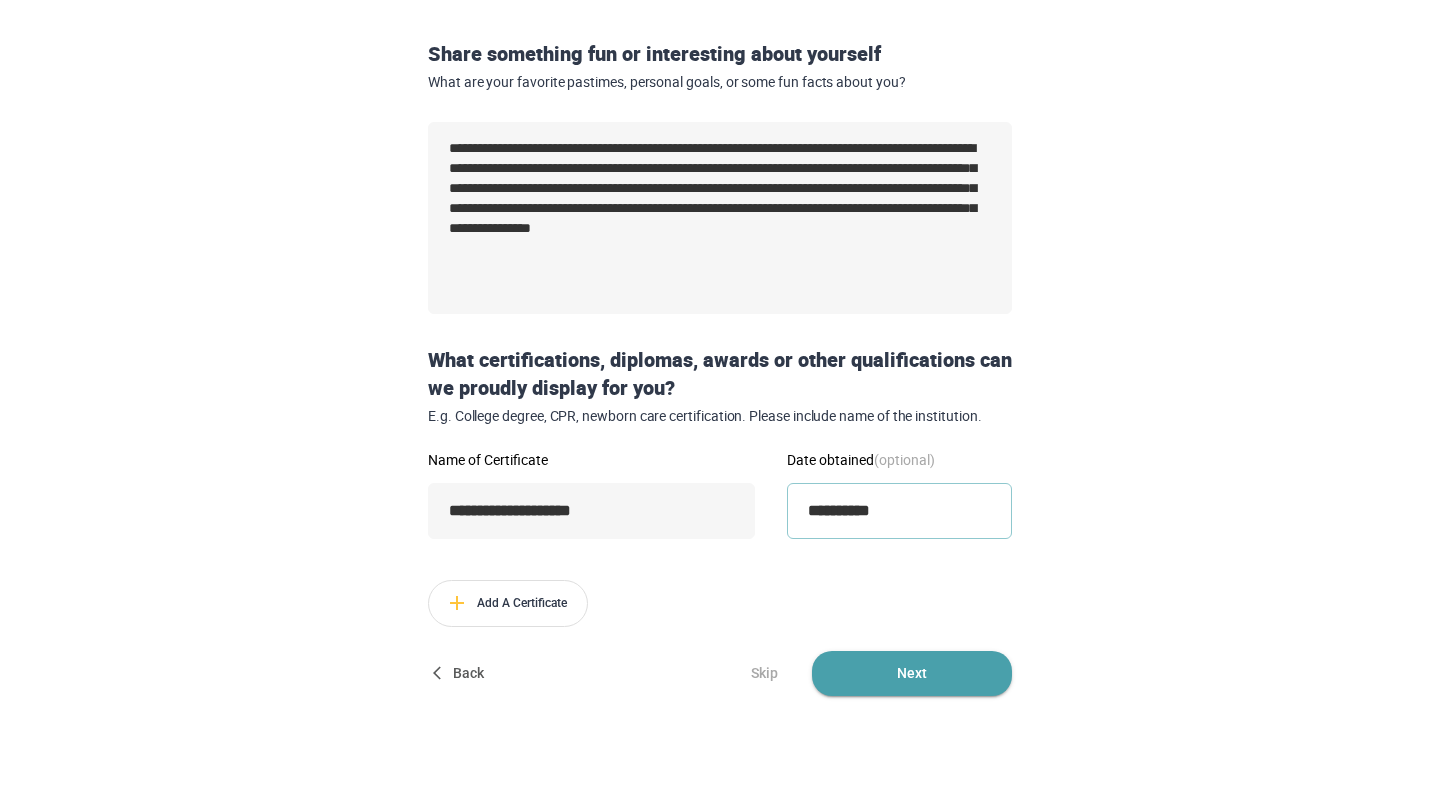 type on "**********" 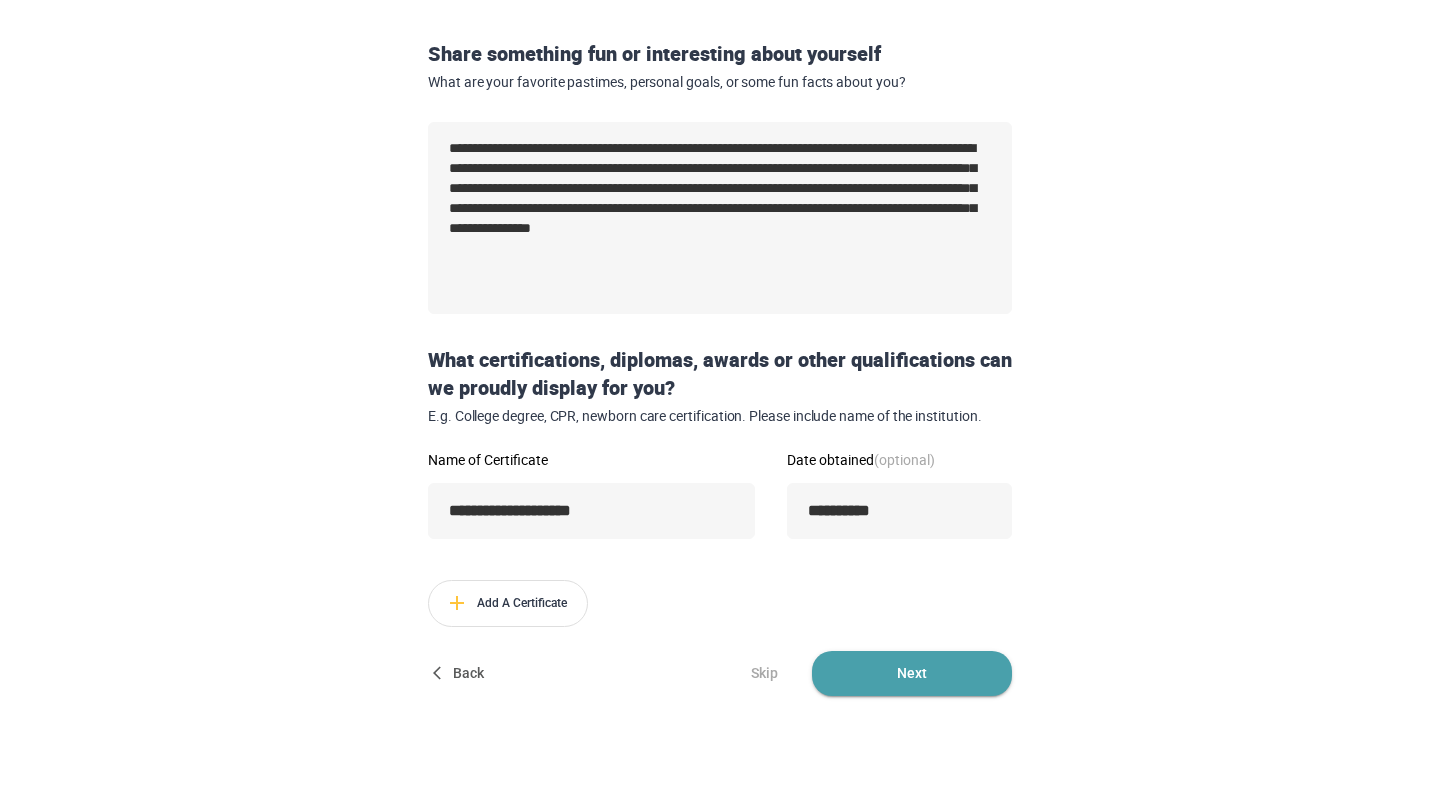 click on "Next" at bounding box center [912, 673] 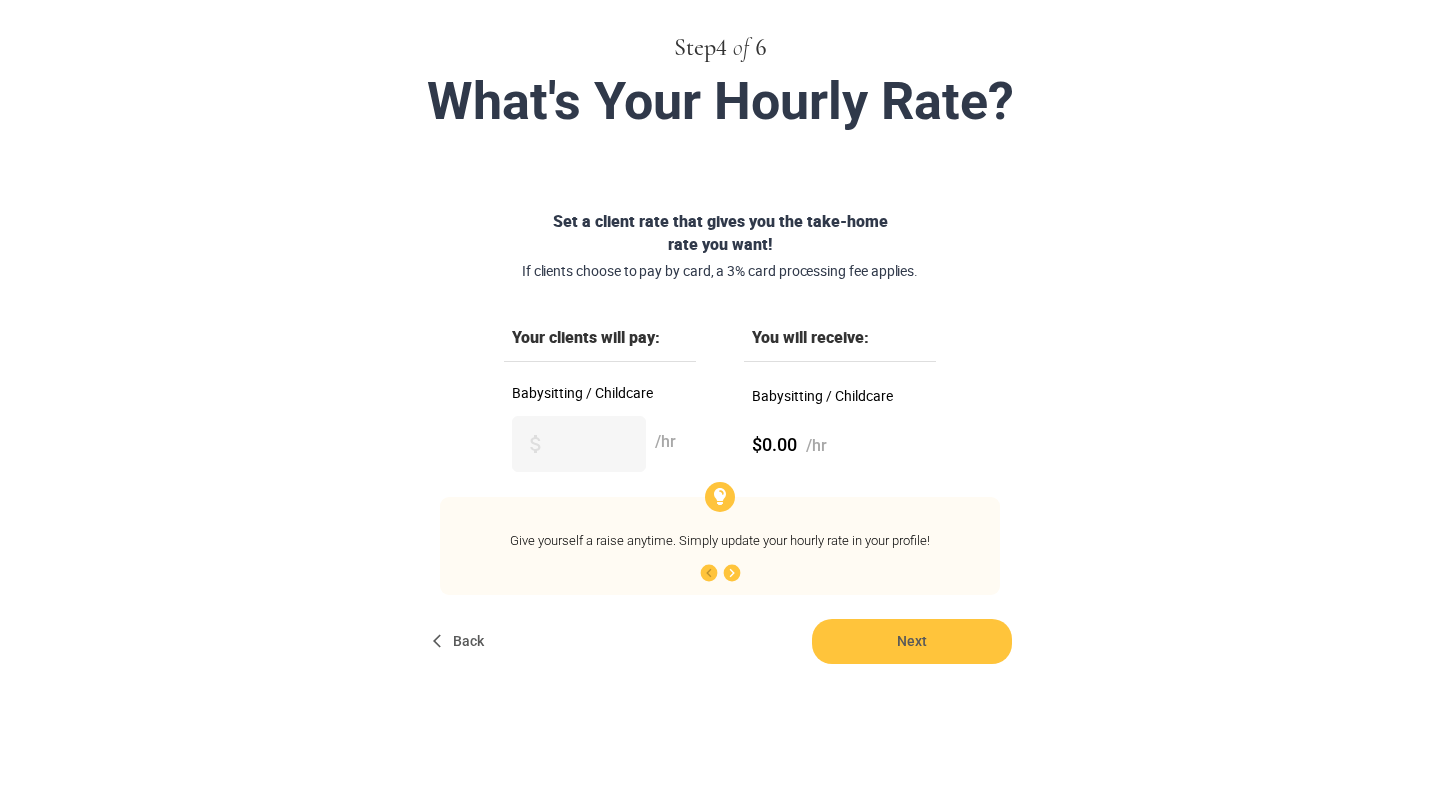 scroll, scrollTop: 102, scrollLeft: 0, axis: vertical 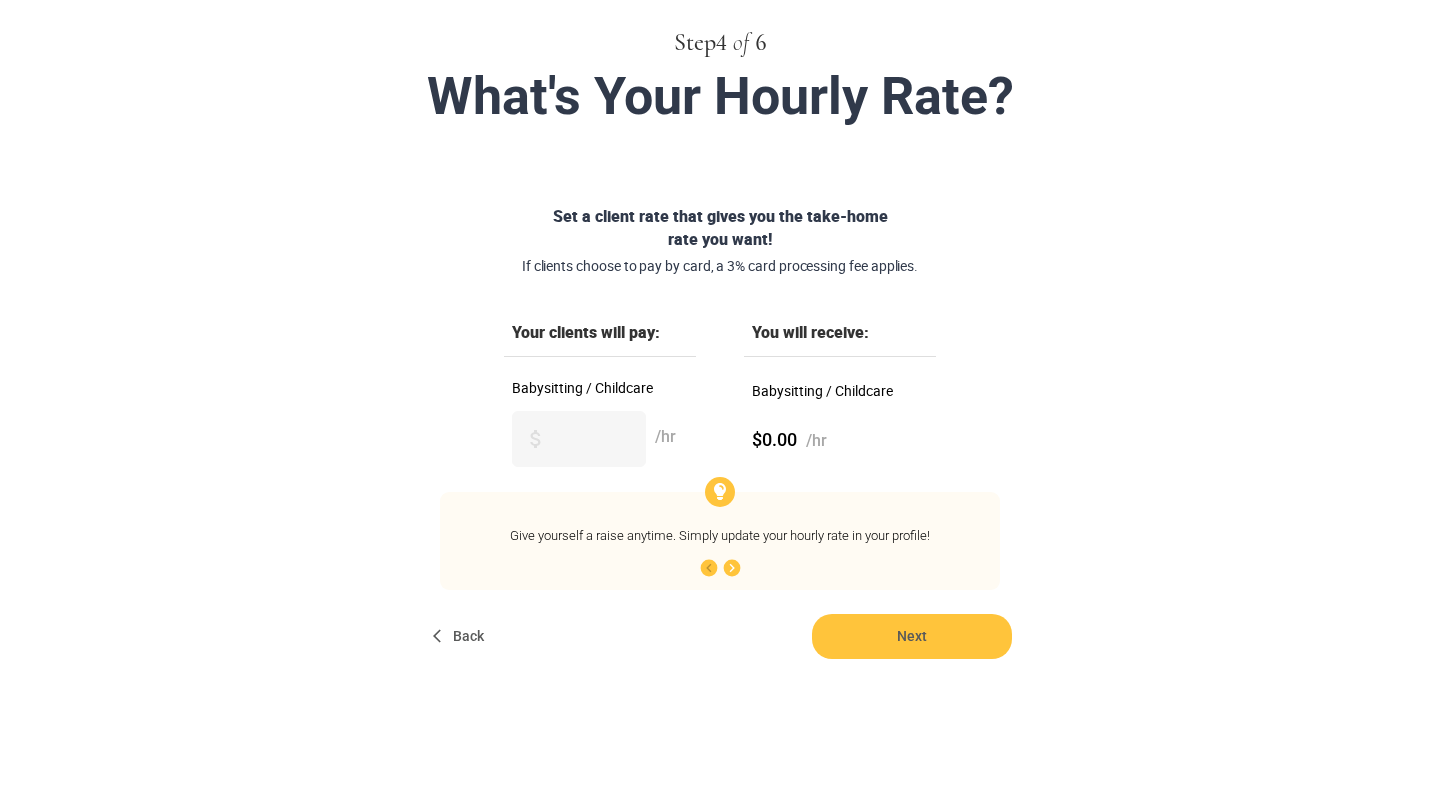 click on "$0.00   /hr" at bounding box center (840, 440) 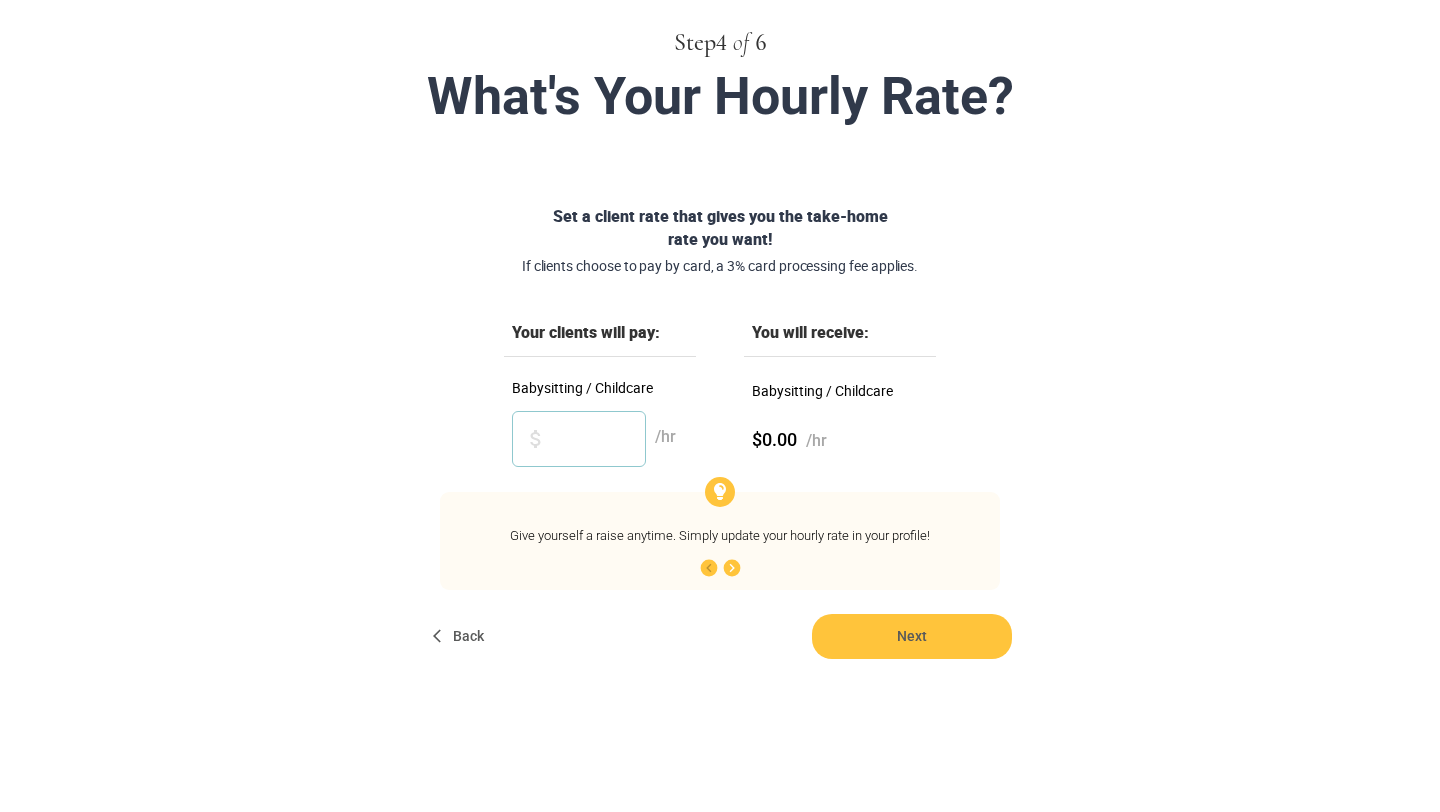 click on "Babysitting / Childcare" at bounding box center [579, 439] 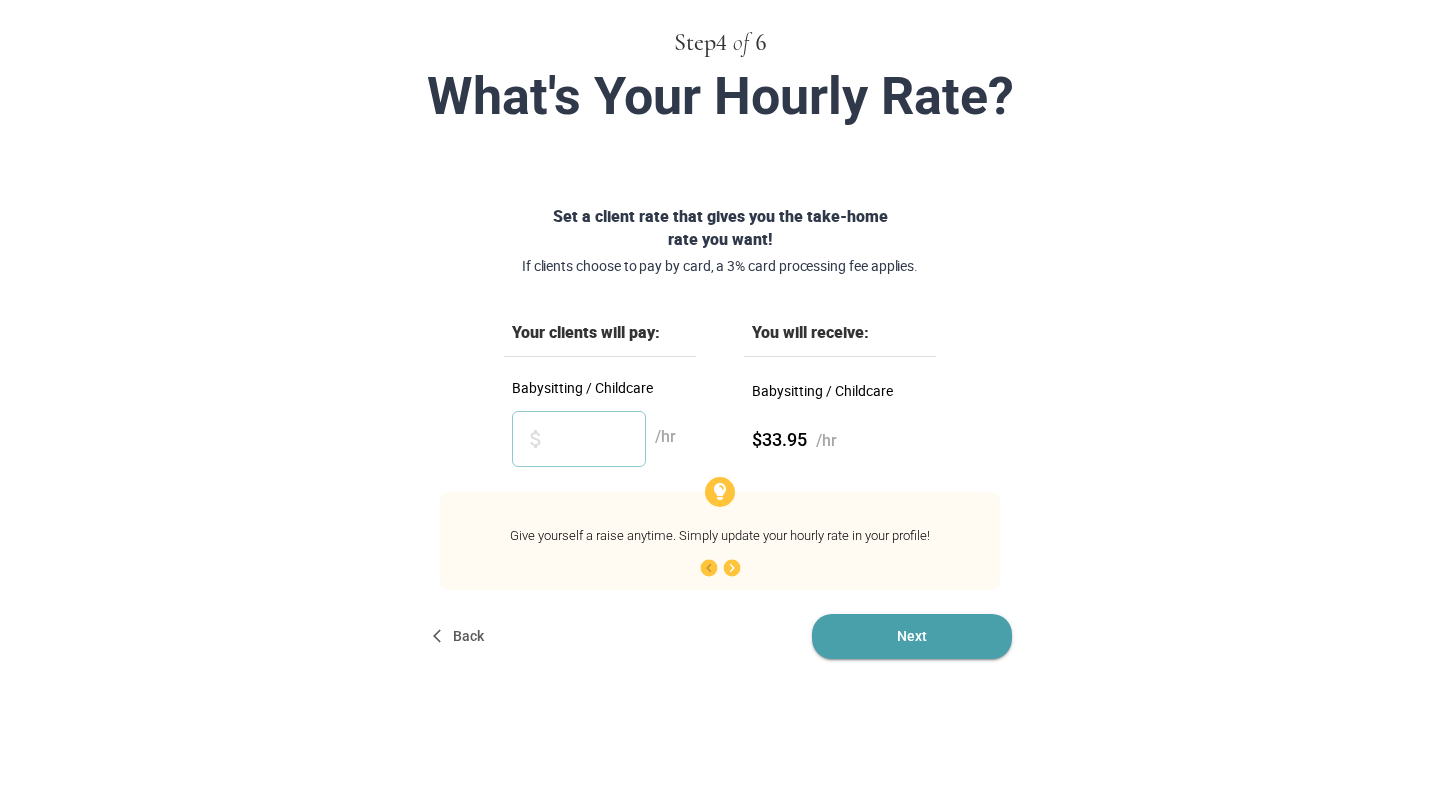 type on "**" 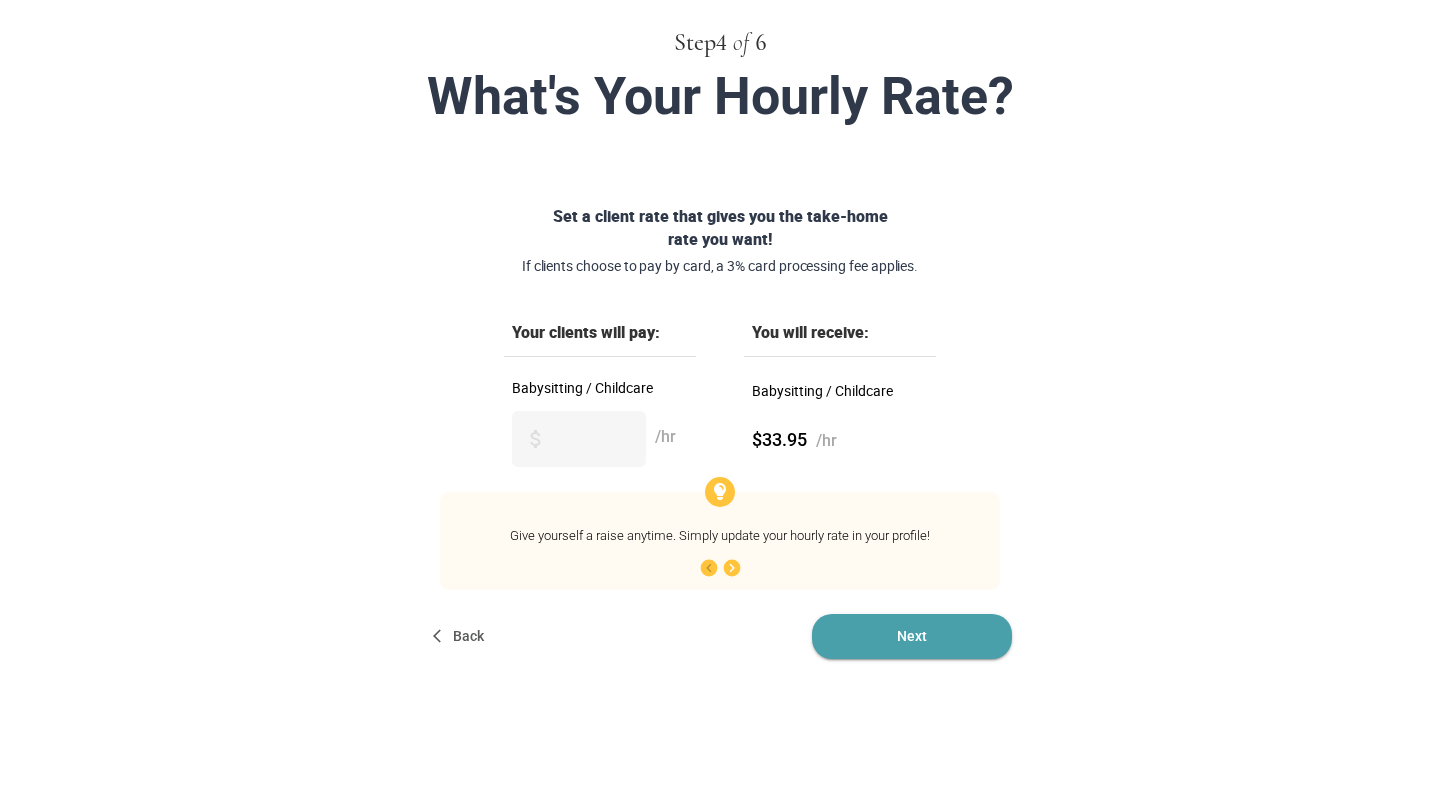 click on "Next" at bounding box center (912, 636) 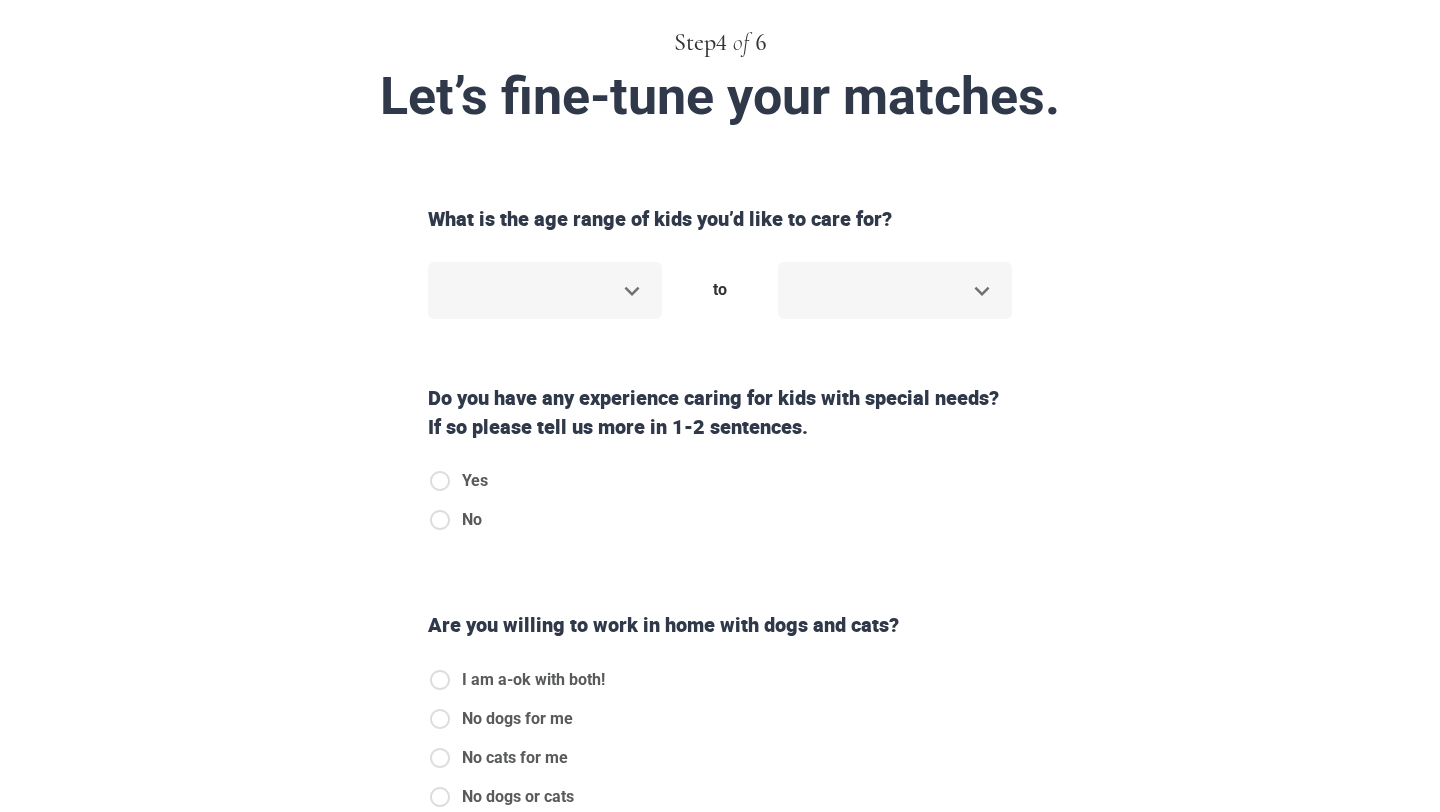 scroll, scrollTop: 0, scrollLeft: 0, axis: both 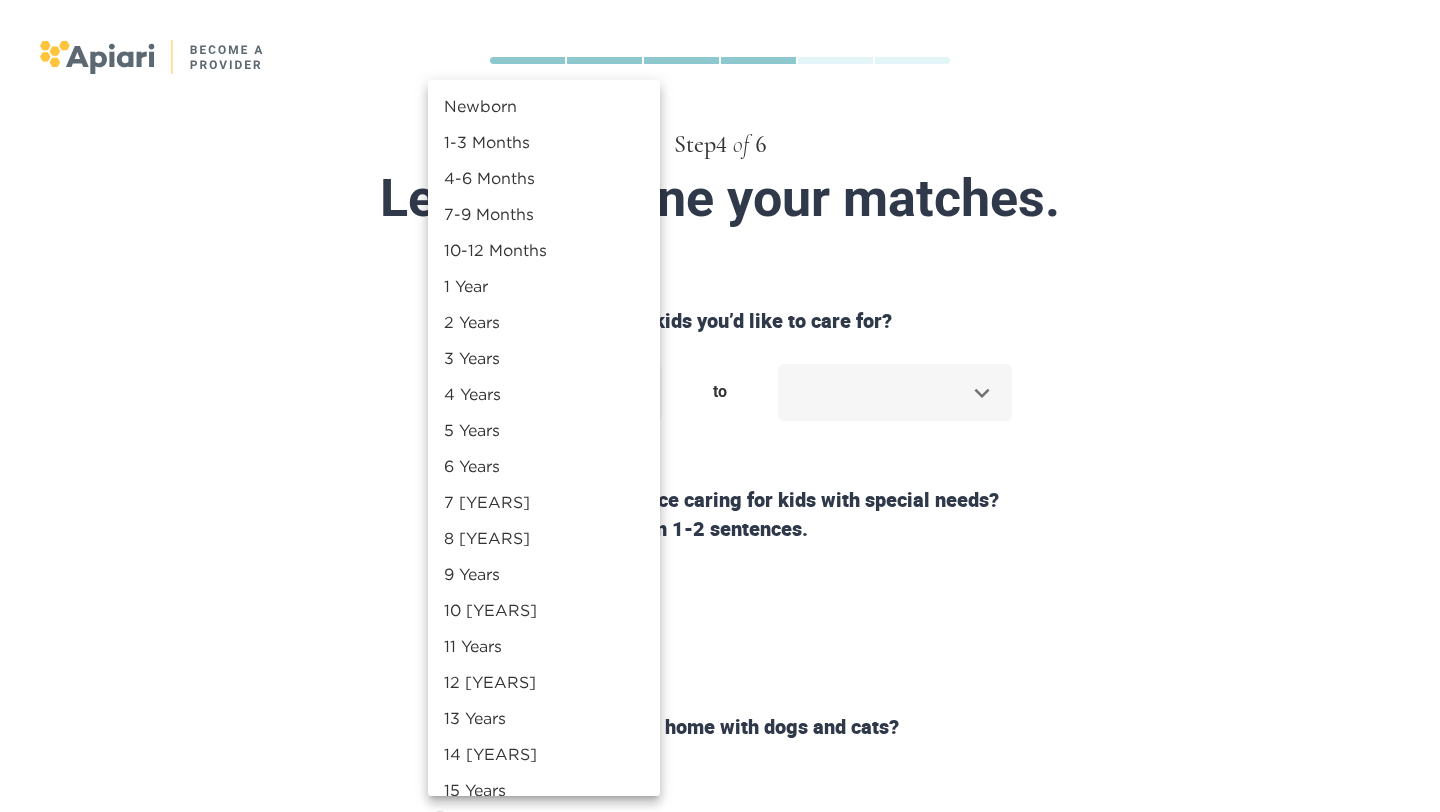 click on "Step  4   of   6 Let’s fine-tune your matches. What is the age range of kids you’d like to care for? ​ to ​ Do you have any experience caring for kids with special needs? If so please tell us more in 1-2 sentences. Yes No Are you willing to work in home with dogs and cats? I am a-ok with both! No dogs for me No cats for me No dogs or cats Do you speak another language besides English? Yes No Back Next Copyright  2025 hello@[EMAIL] [PHONE] Jobs Signup Terms of service Privacy The Sweet Life Newborn 1-3 Months 4-6 Months 7-9 Months 10-12 Months 1 Year 2 Years 3 Years 4 Years 5 Years 6 Years 7 Years 8 Years 9 Years 10 Years 11 Years 12 Years 13 Years 14 Years 15 Years 16 Years 17 Years 18 Years" at bounding box center (720, 406) 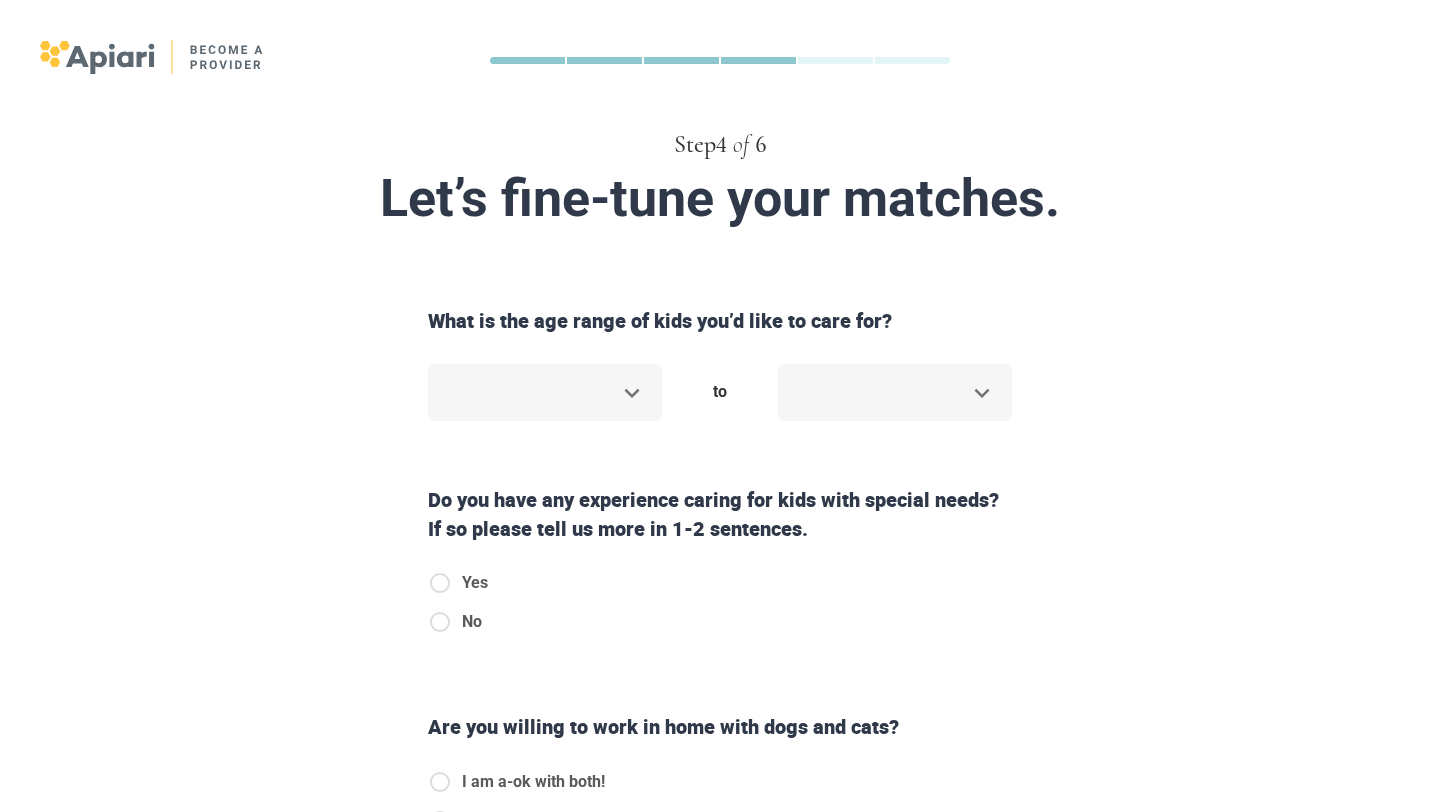 click on "Step  4   of   6 Let’s fine-tune your matches. What is the age range of kids you’d like to care for? ​ to ​ Do you have any experience caring for kids with special needs? If so please tell us more in 1-2 sentences. Yes No Are you willing to work in home with dogs and cats? I am a-ok with both! No dogs for me No cats for me No dogs or cats Do you speak another language besides English? Yes No Back Next Copyright  2025 [EMAIL] [PHONE] Jobs Signup Terms of service Privacy The Sweet Life" at bounding box center (720, 406) 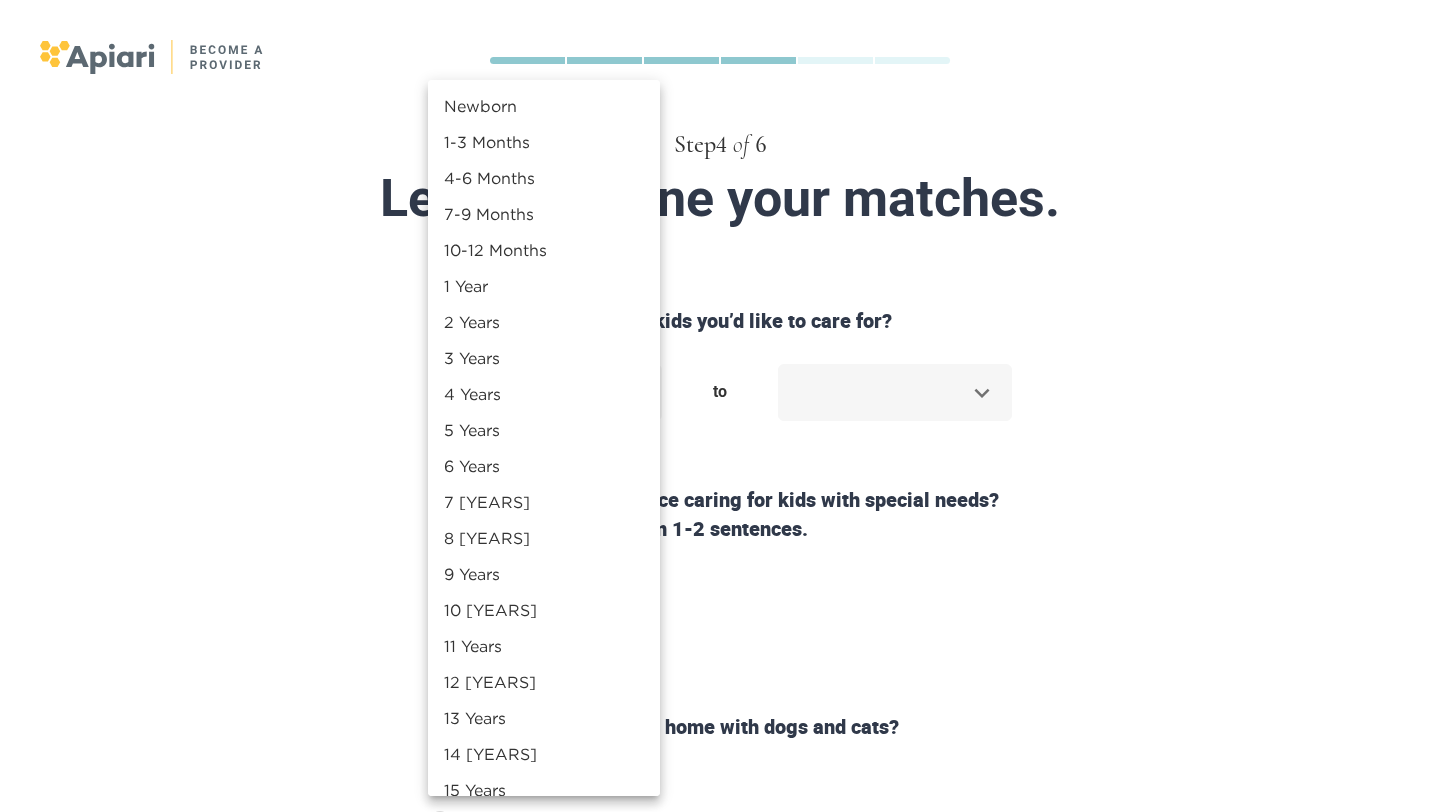 click on "Newborn" at bounding box center (544, 106) 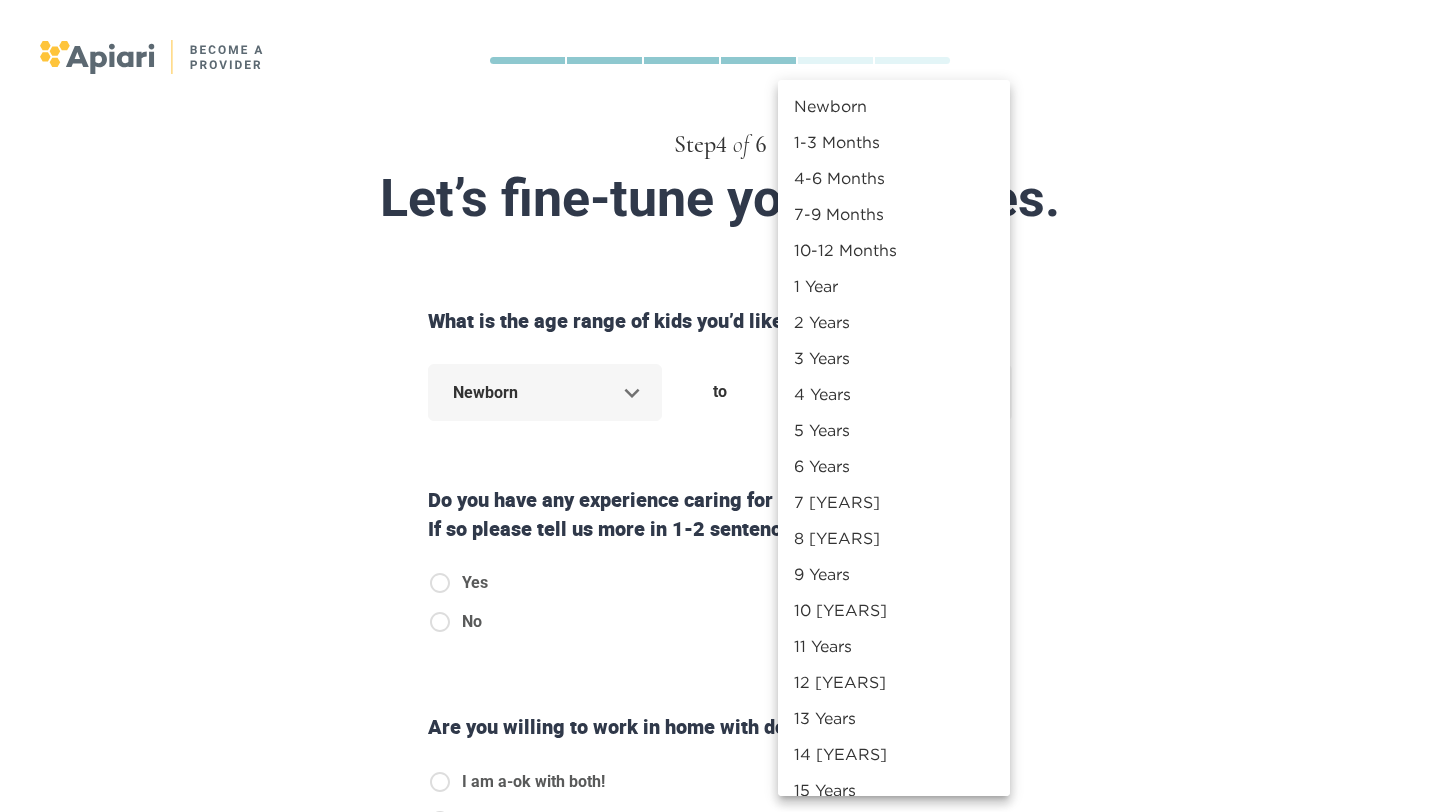 click on "Step 4 of 6 Let’s fine-tune your matches. What is the age range of kids you’d like to care for? Newborn * to 18 [YEARS] ** Do you have any experience caring for kids with special needs? If so please tell us more in 1-2 sentences. Yes No Are you willing to work in home with dogs and cats? I am a-ok with both! No dogs for me No cats for me No dogs or cats Do you speak another language besides English? Yes No Back Next Copyright 2025 hello@theapiari.com 1.212.381.9687 Jobs Signup Terms of service Privacy The Sweet Life Newborn 1-3 Months 4-6 Months 7-9 Months 10-12 Months 1 Year 2 Years 3 Years 4 Years 5 Years 6 Years 7 Years 8 Years 9 Years 10 Years 11 Years 12 Years 13 Years 14 Years 15 Years 16 Years 17 Years 18 [YEARS]" at bounding box center (720, 406) 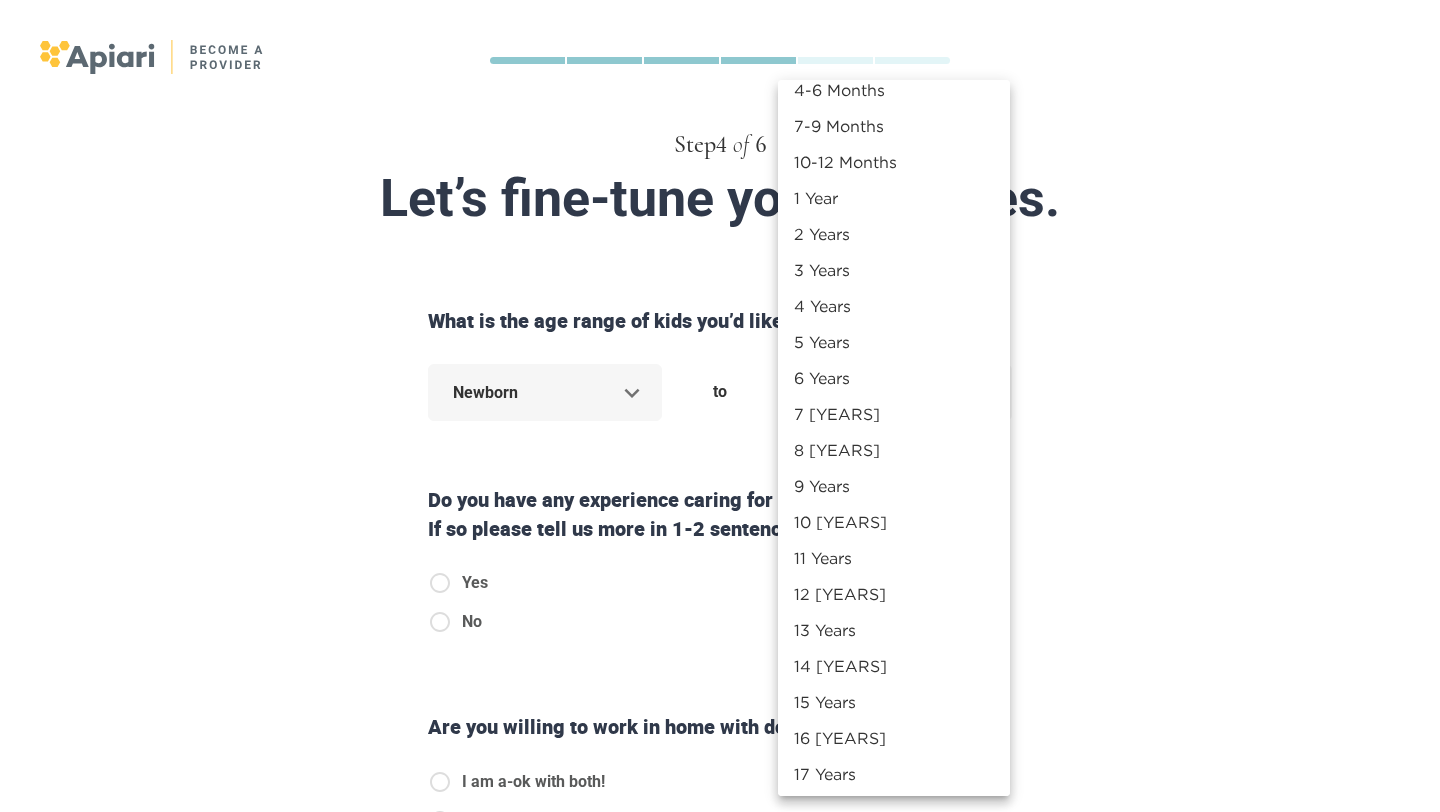 scroll, scrollTop: 90, scrollLeft: 0, axis: vertical 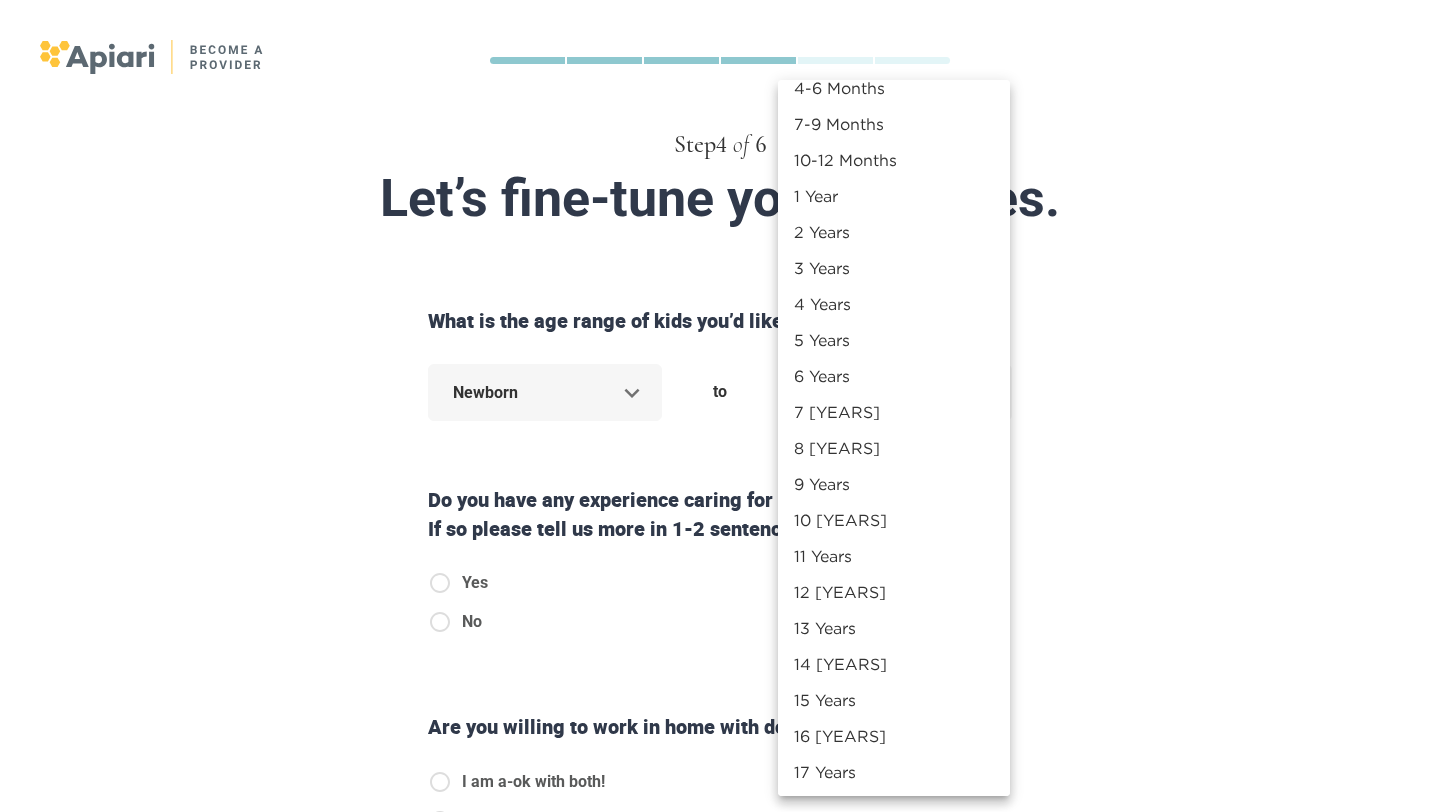 click on "11 Years" at bounding box center [894, 556] 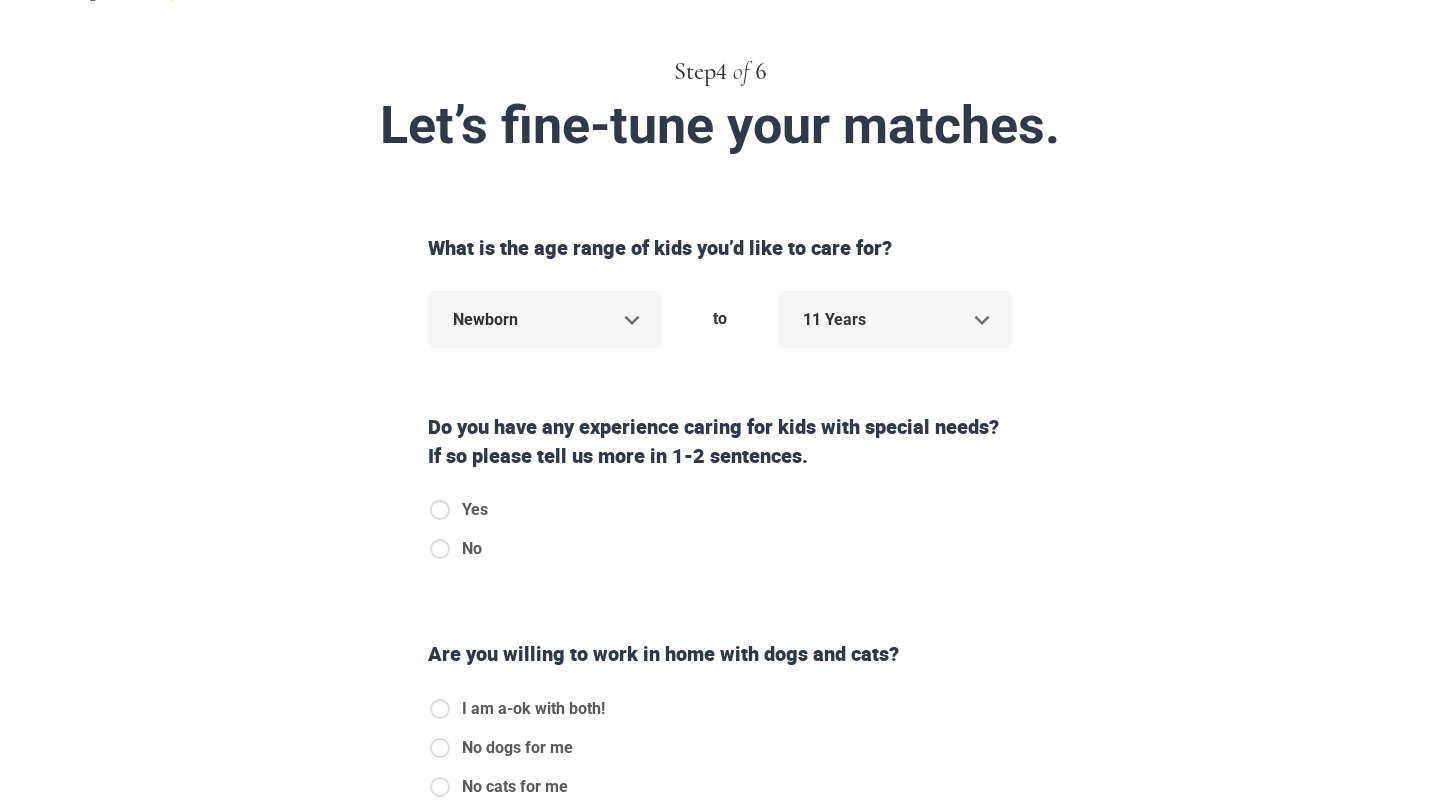 scroll, scrollTop: 97, scrollLeft: 0, axis: vertical 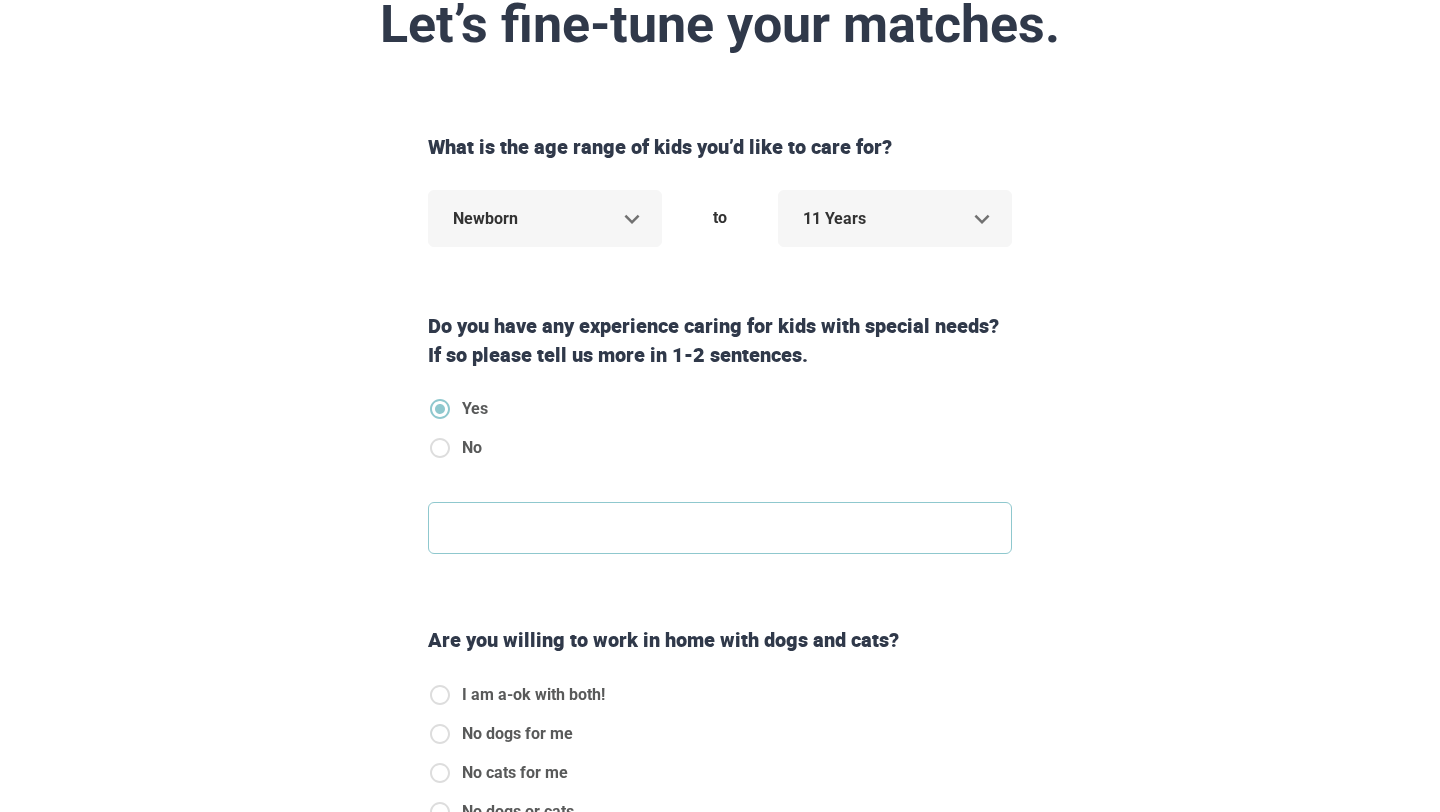 click at bounding box center (720, 528) 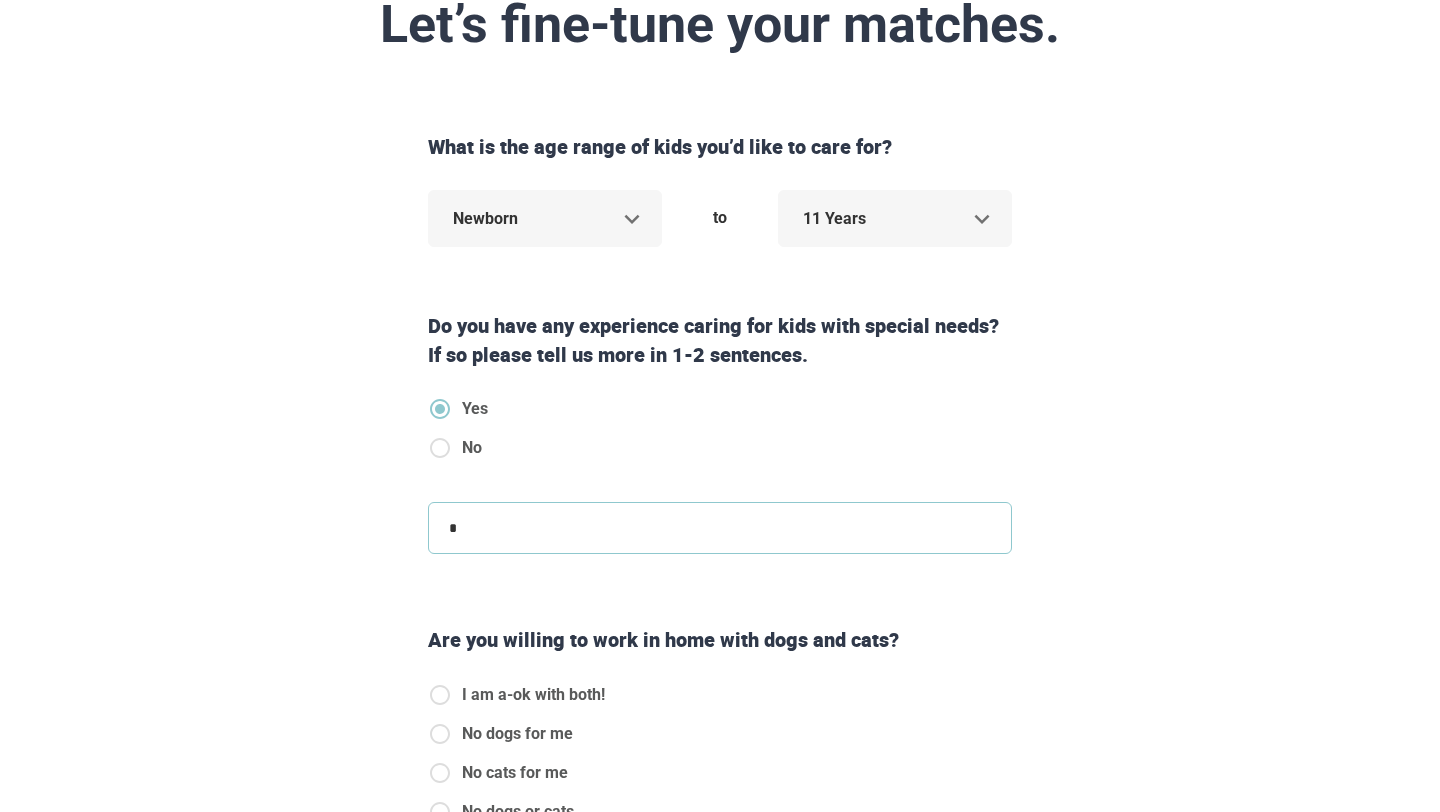 type on "**" 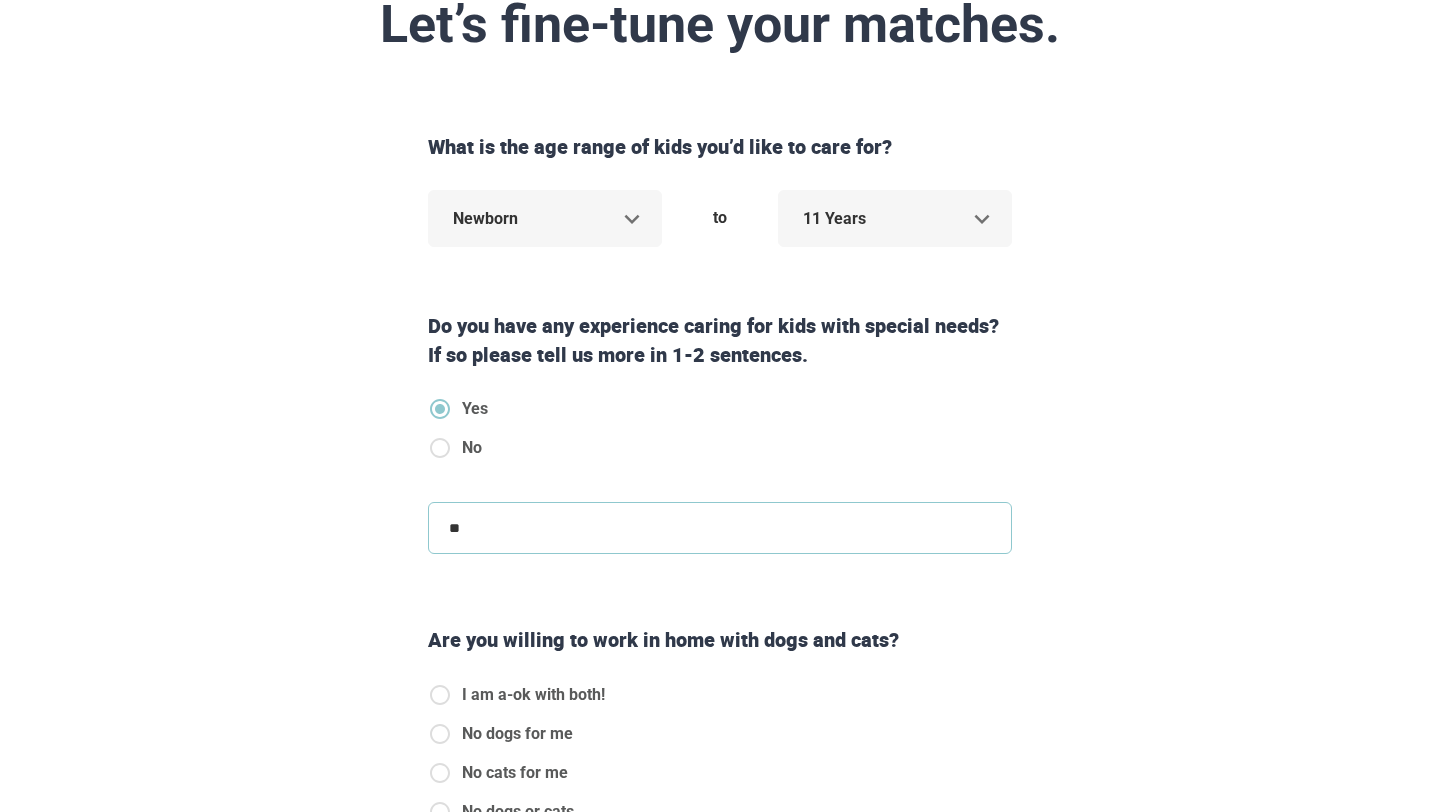 type on "***" 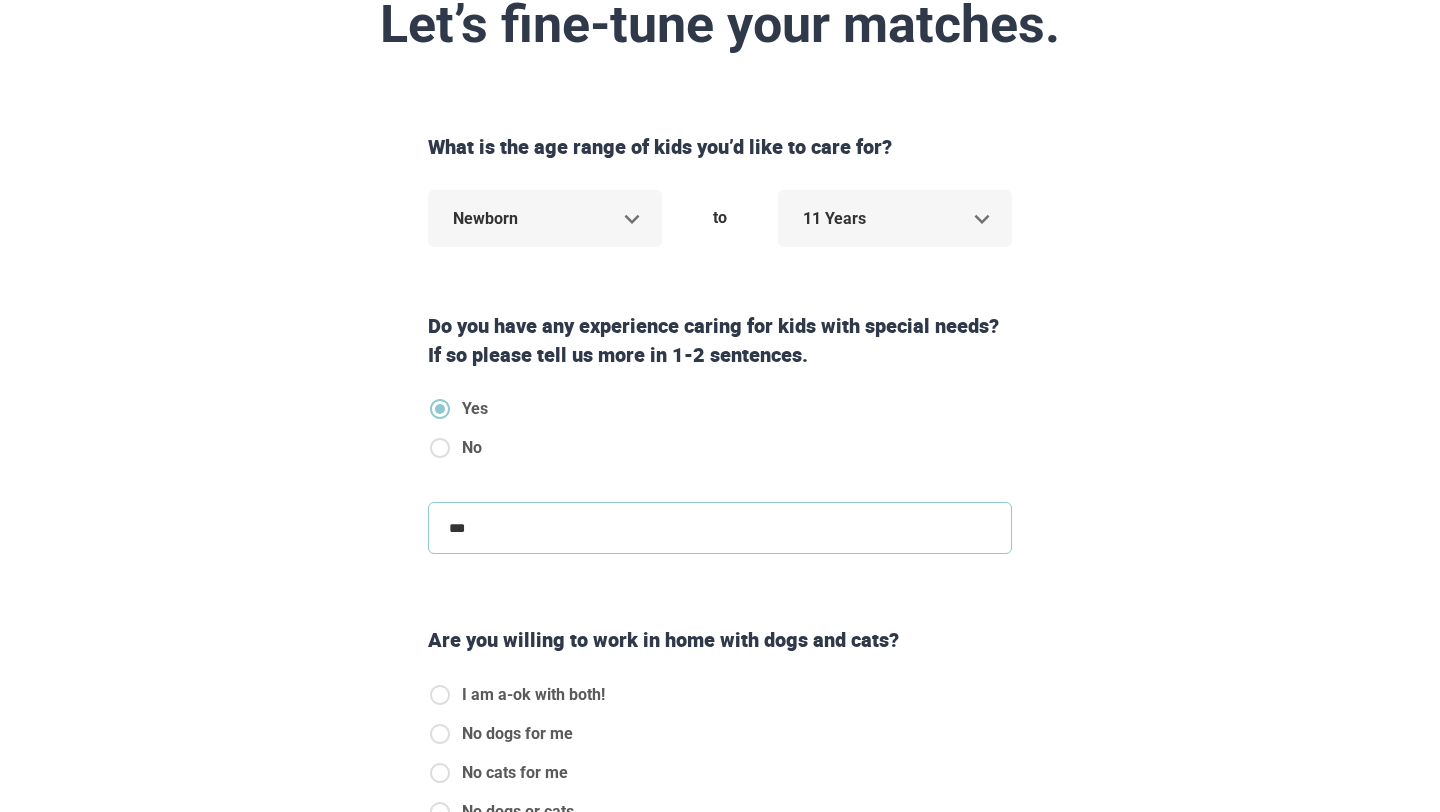 type on "****" 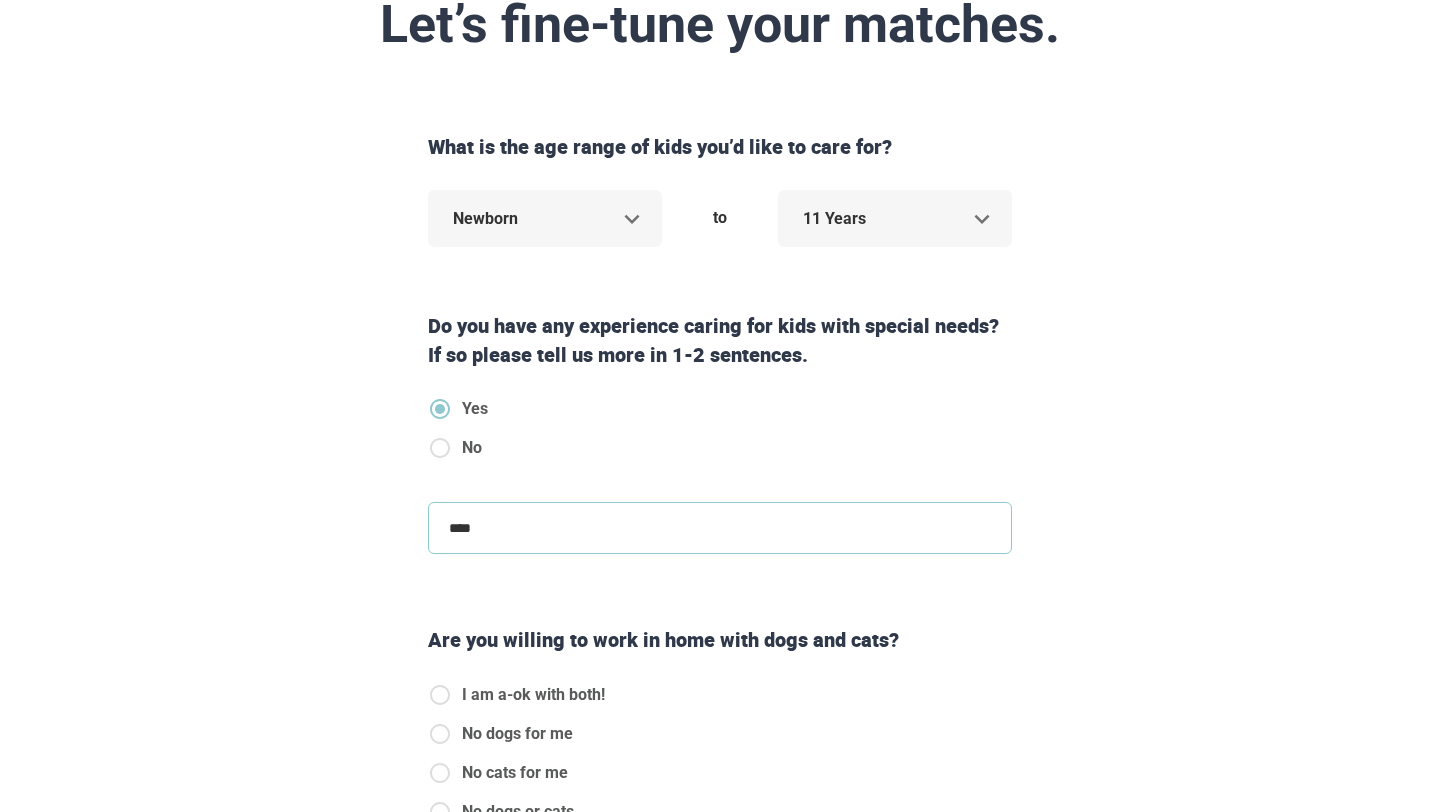 type on "*****" 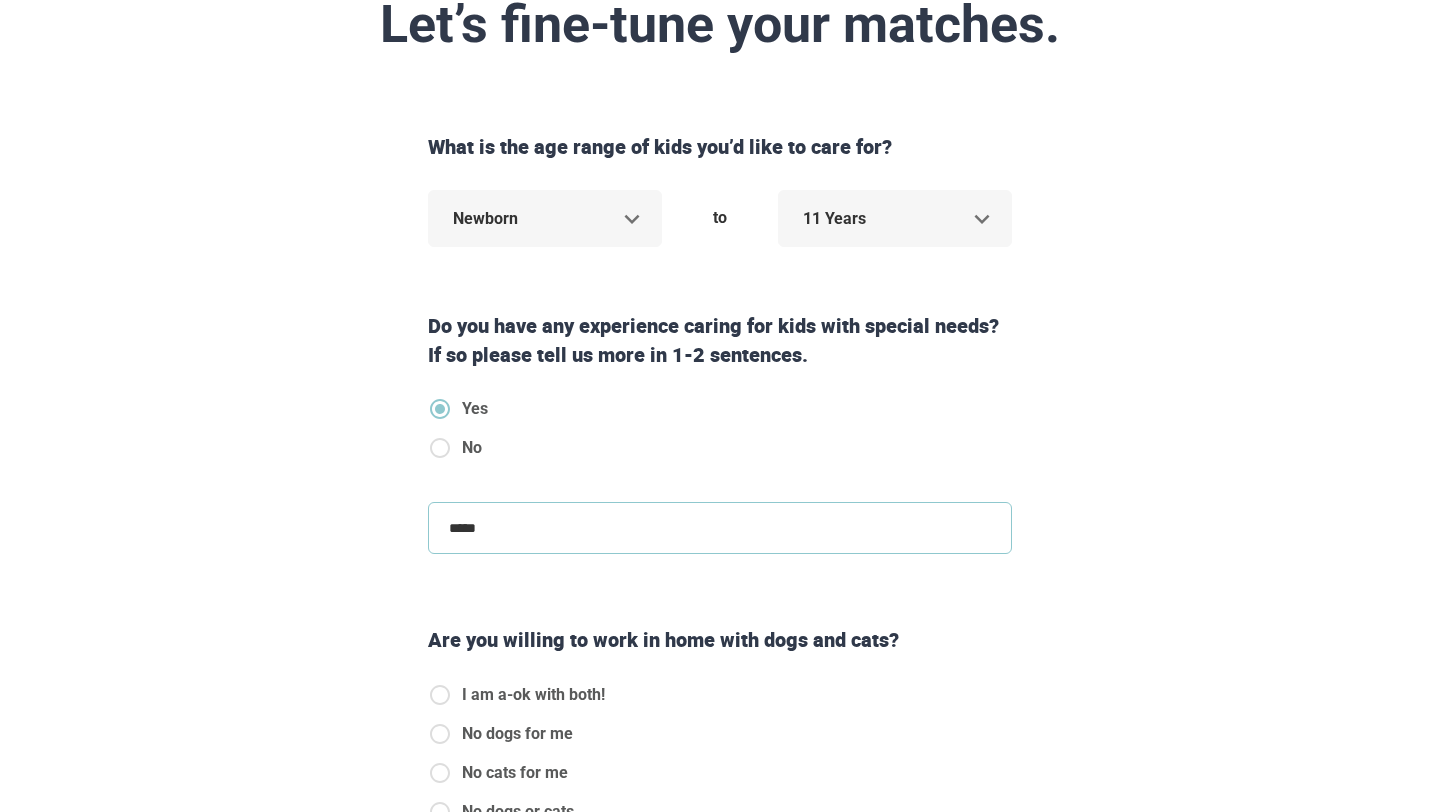 type on "******" 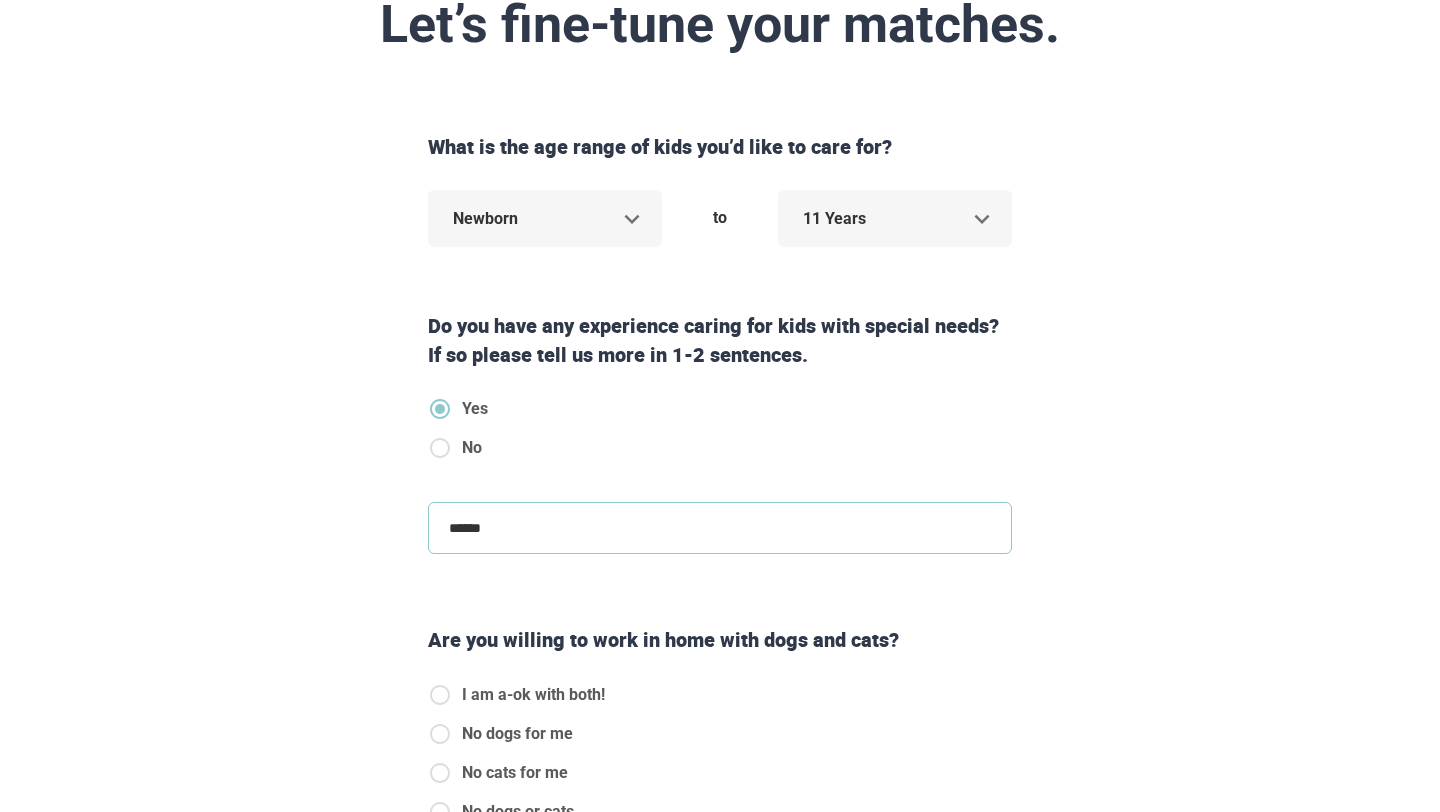 type on "*******" 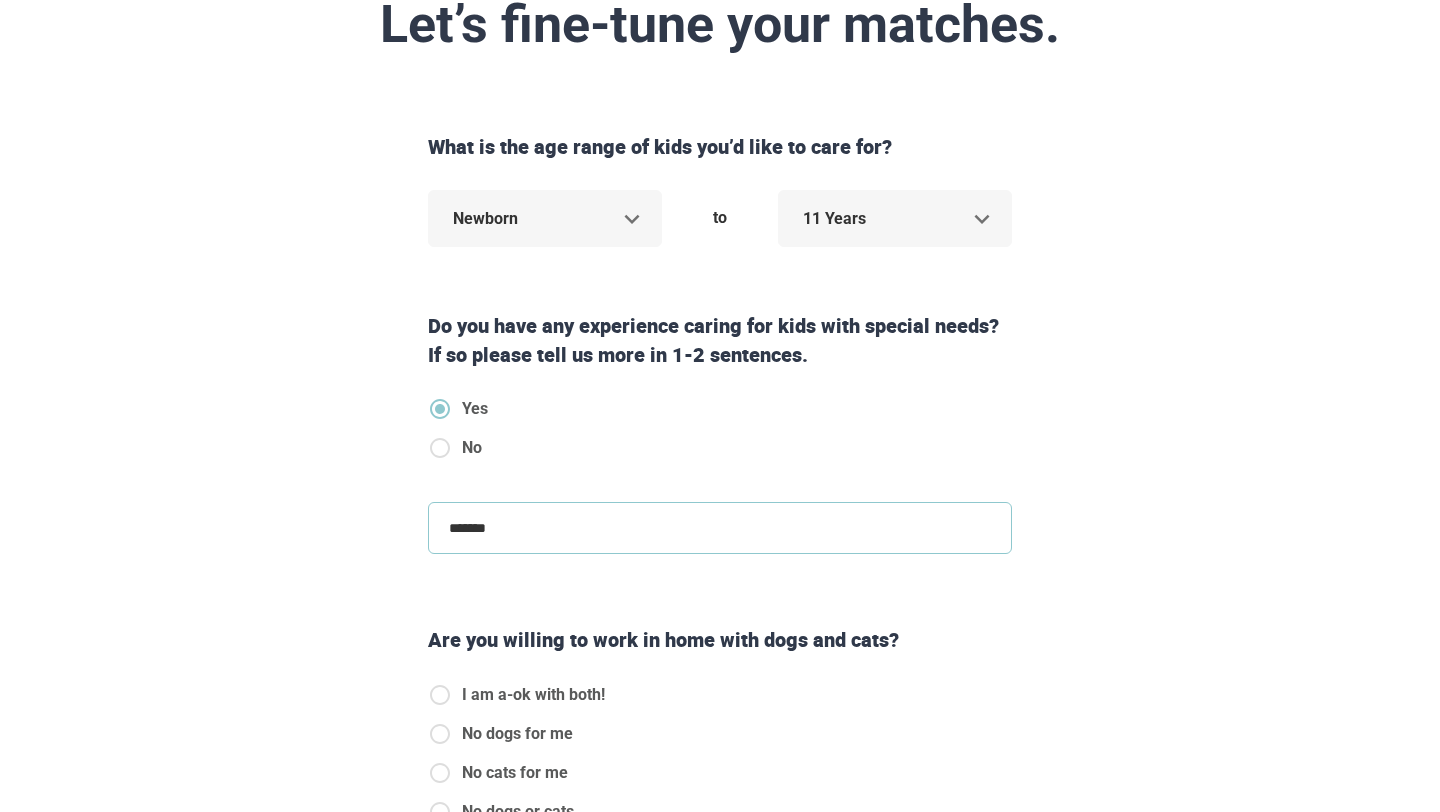 type on "********" 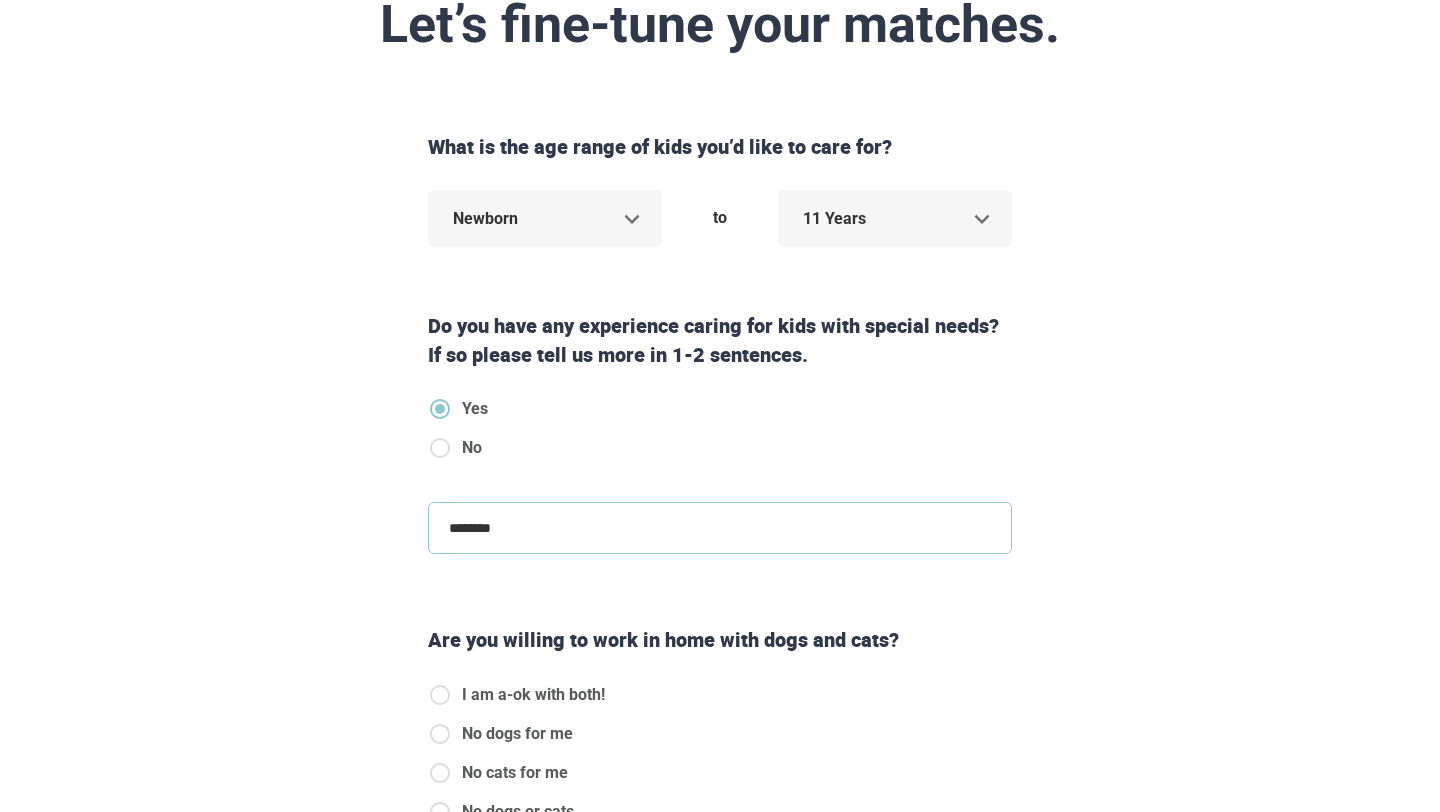 type on "*********" 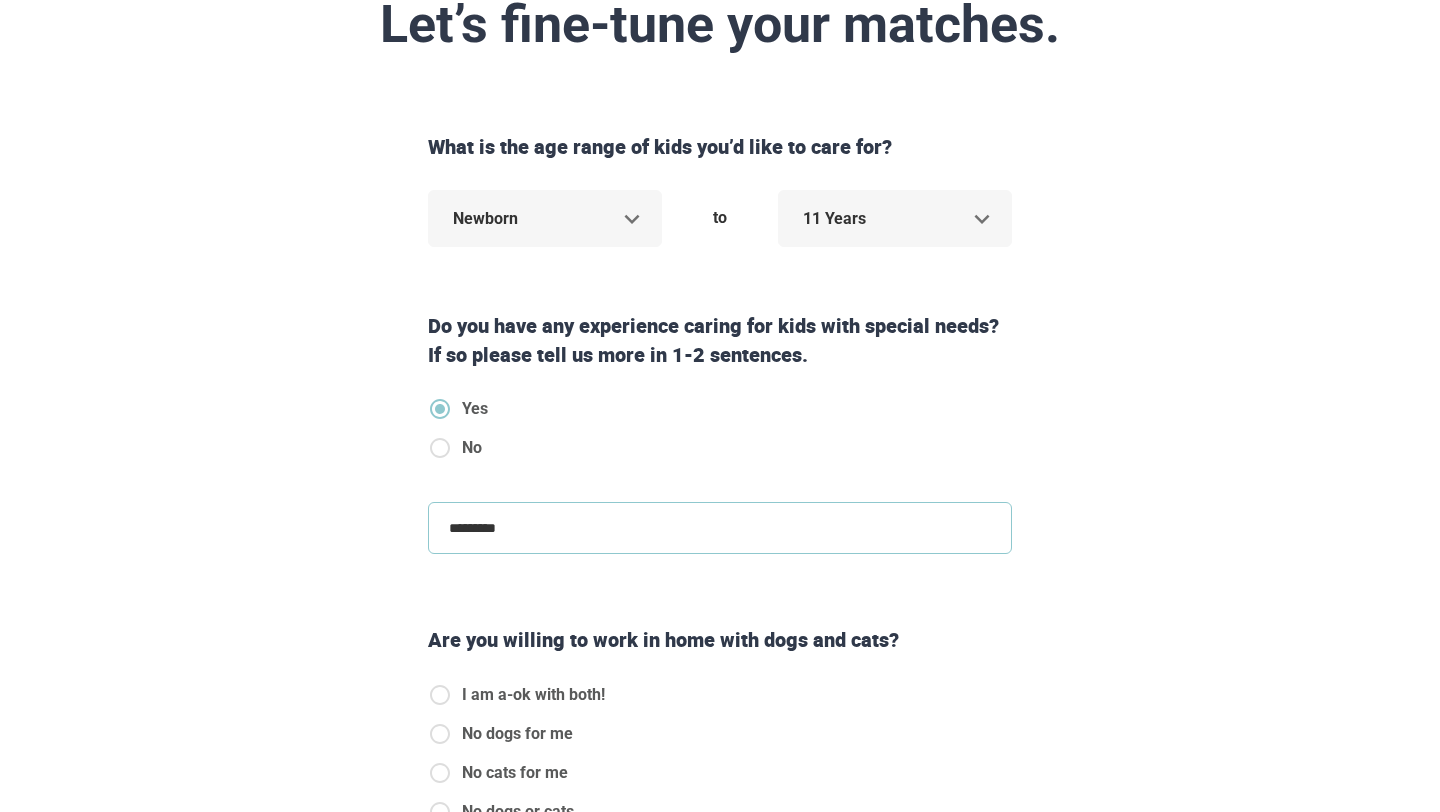 scroll, scrollTop: 0, scrollLeft: 0, axis: both 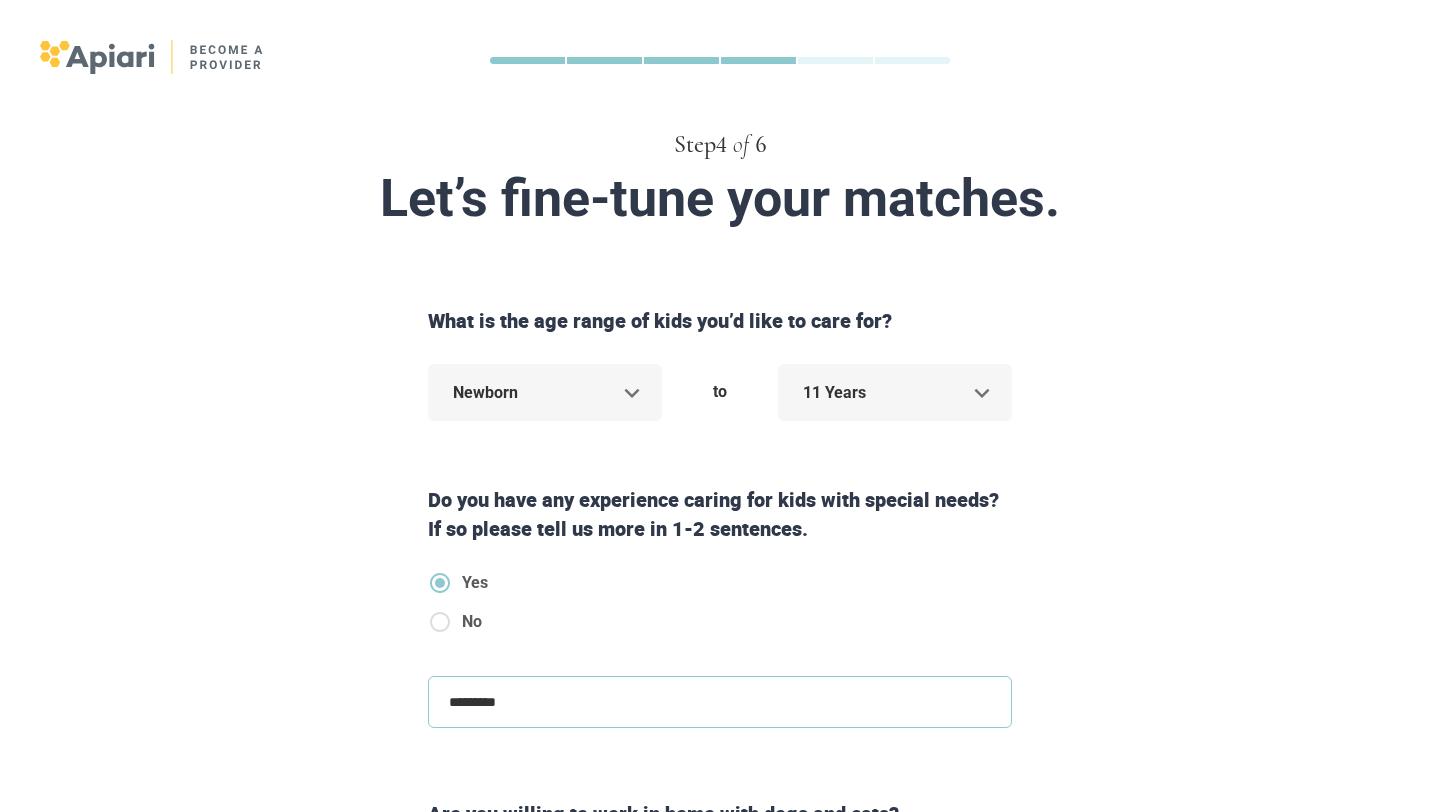 type on "*" 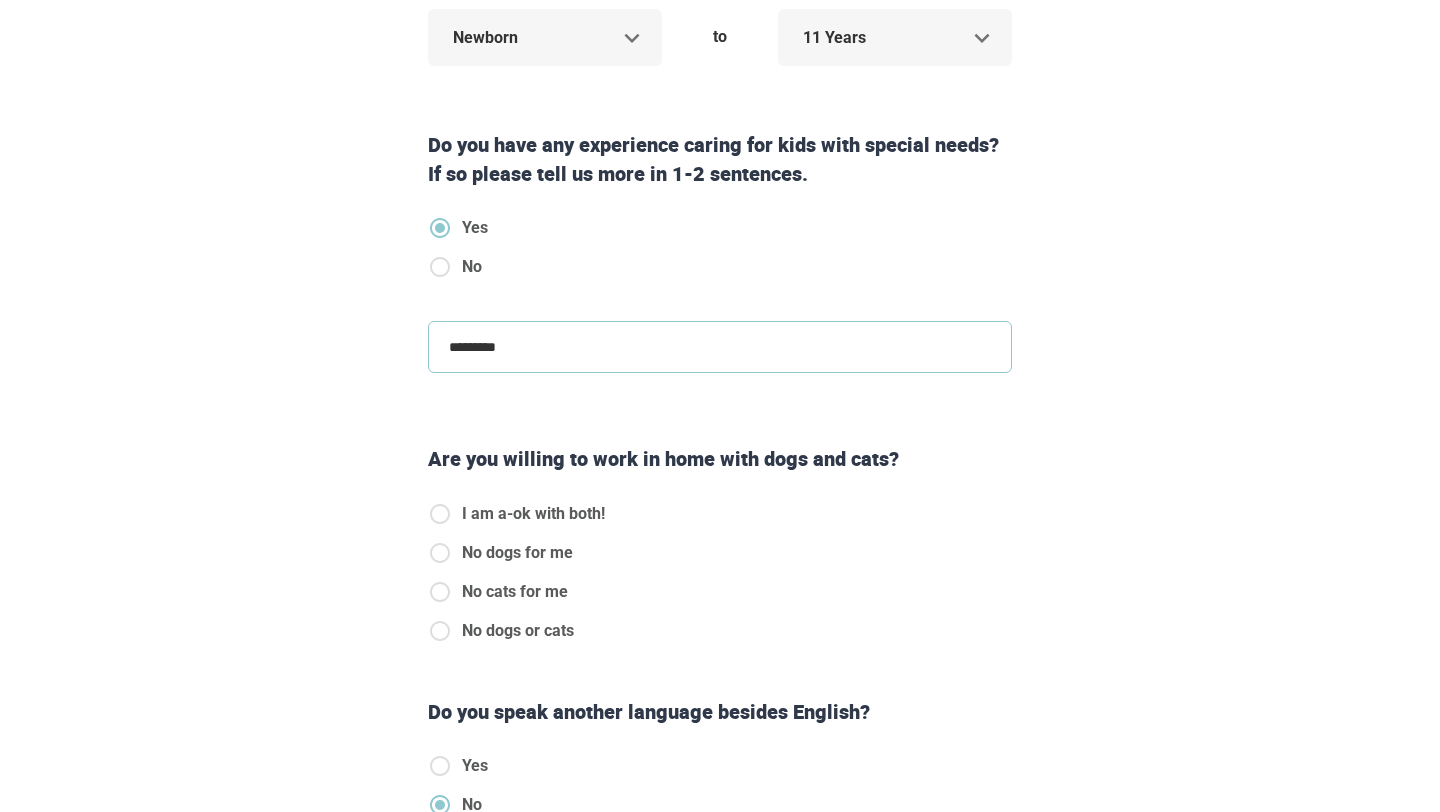 scroll, scrollTop: 357, scrollLeft: 0, axis: vertical 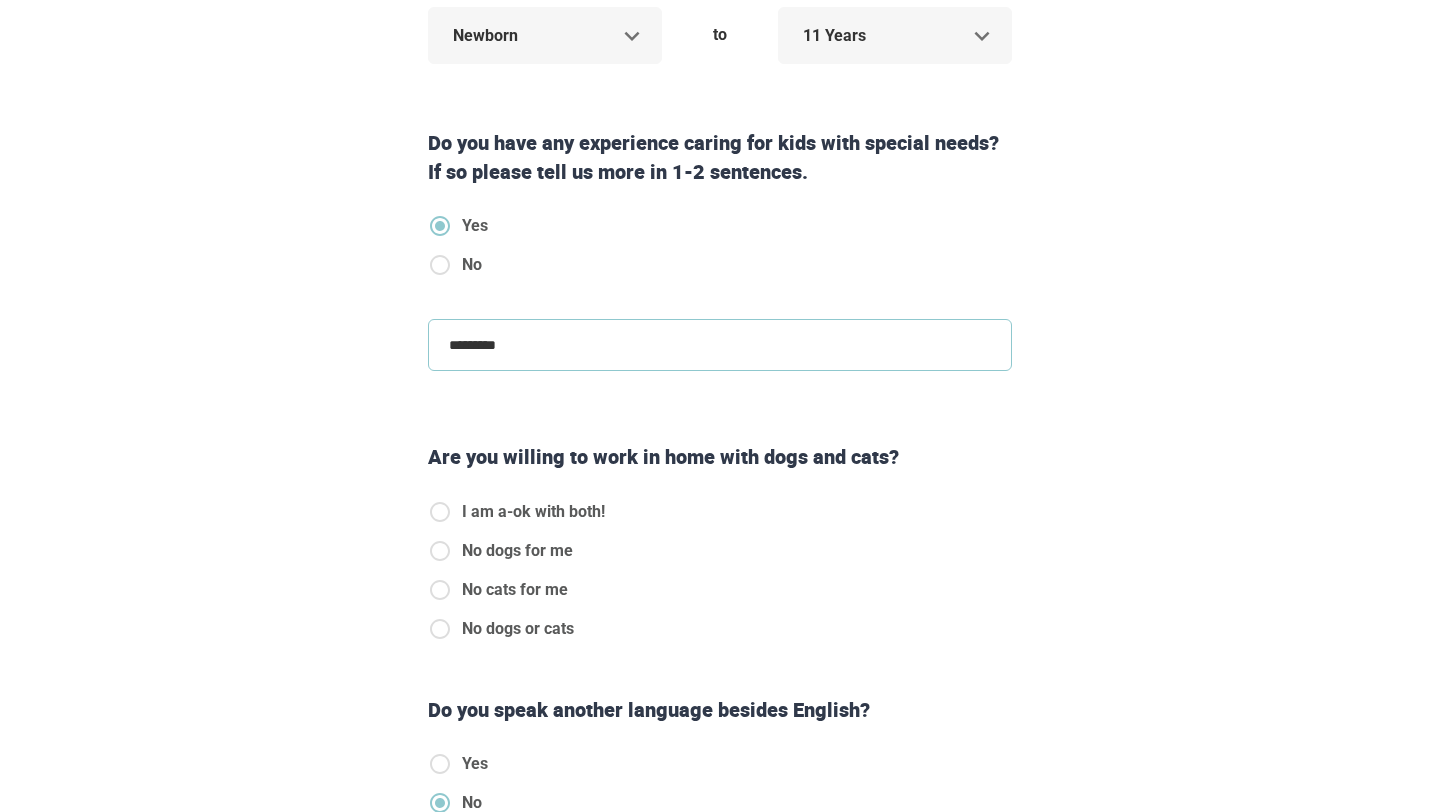 type on "*********" 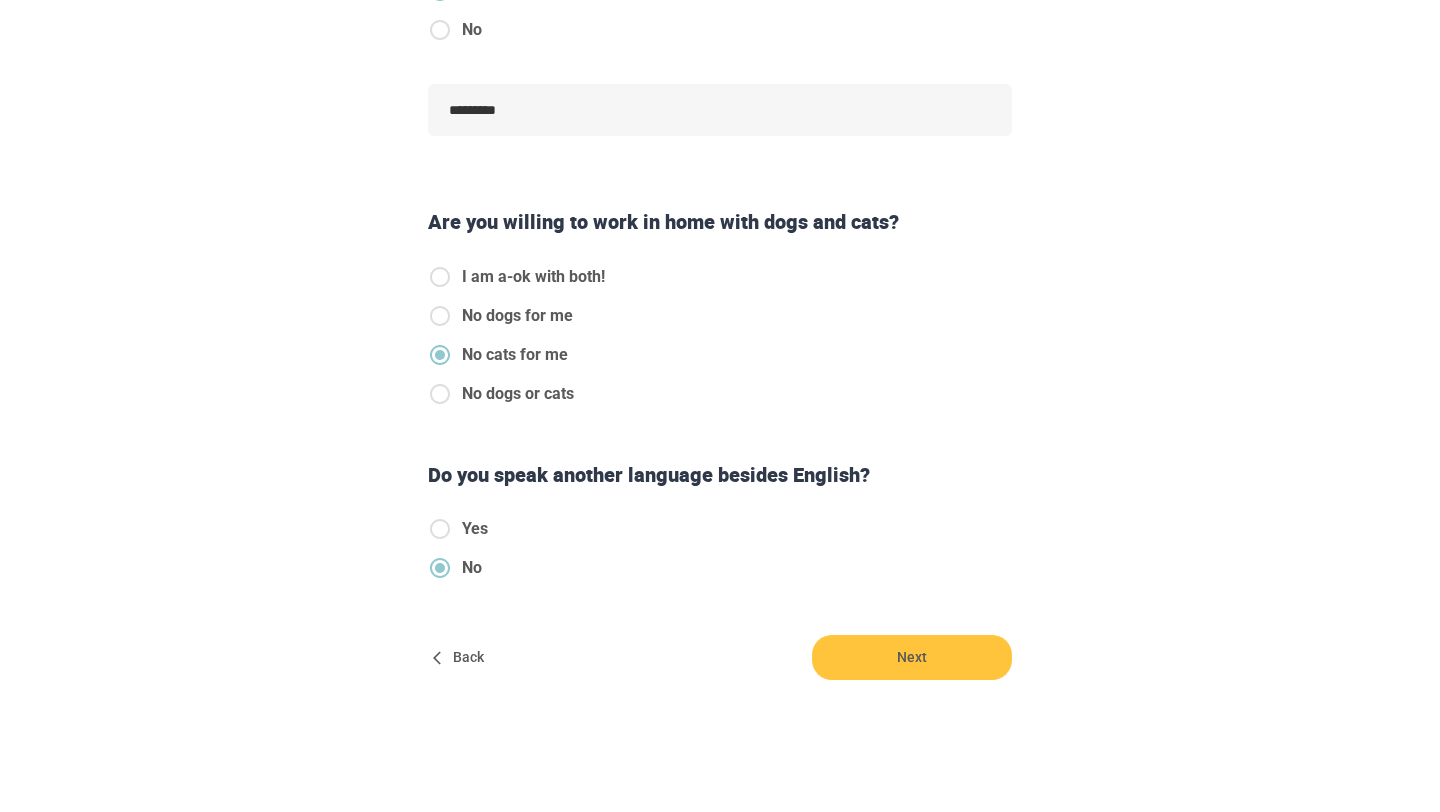 scroll, scrollTop: 593, scrollLeft: 0, axis: vertical 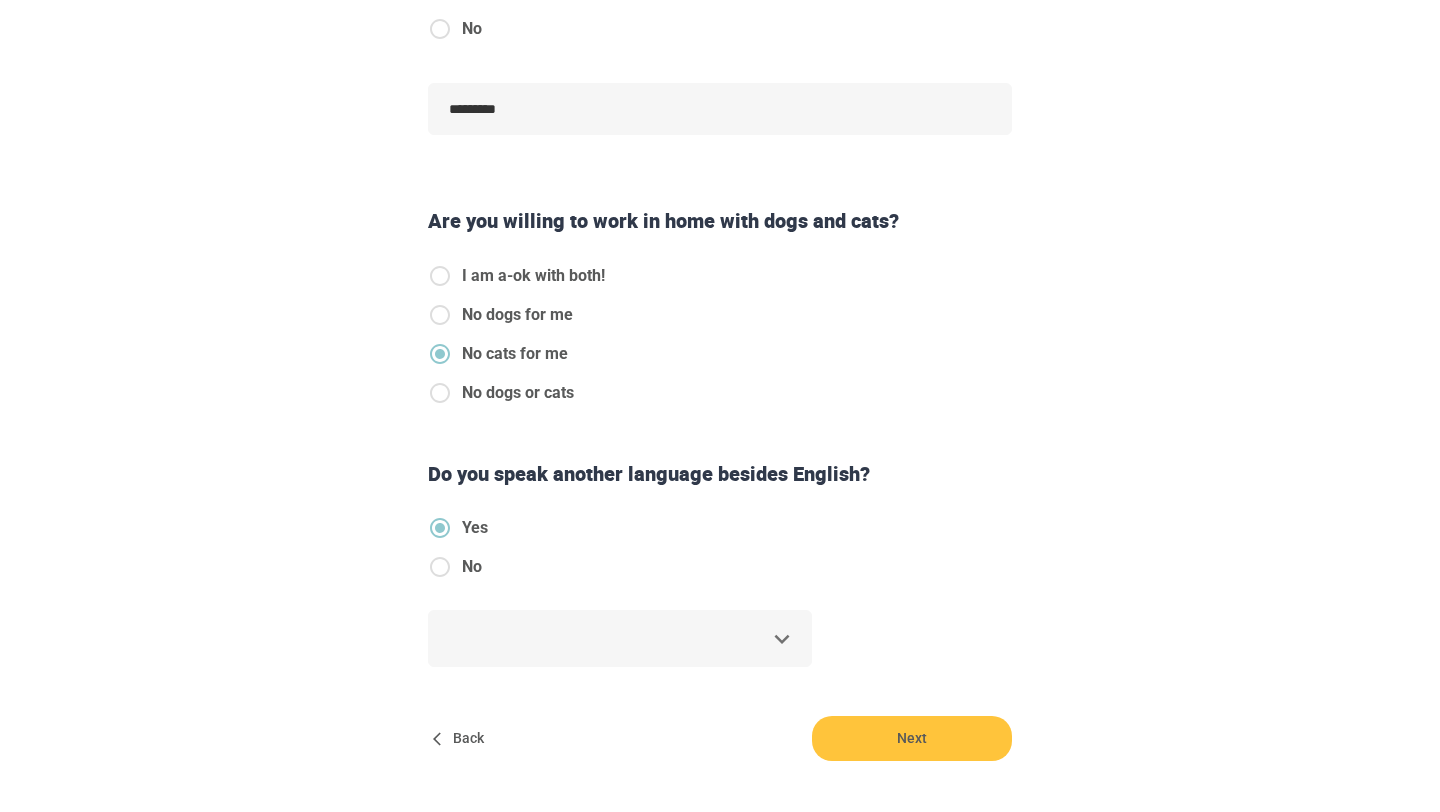 type on "*" 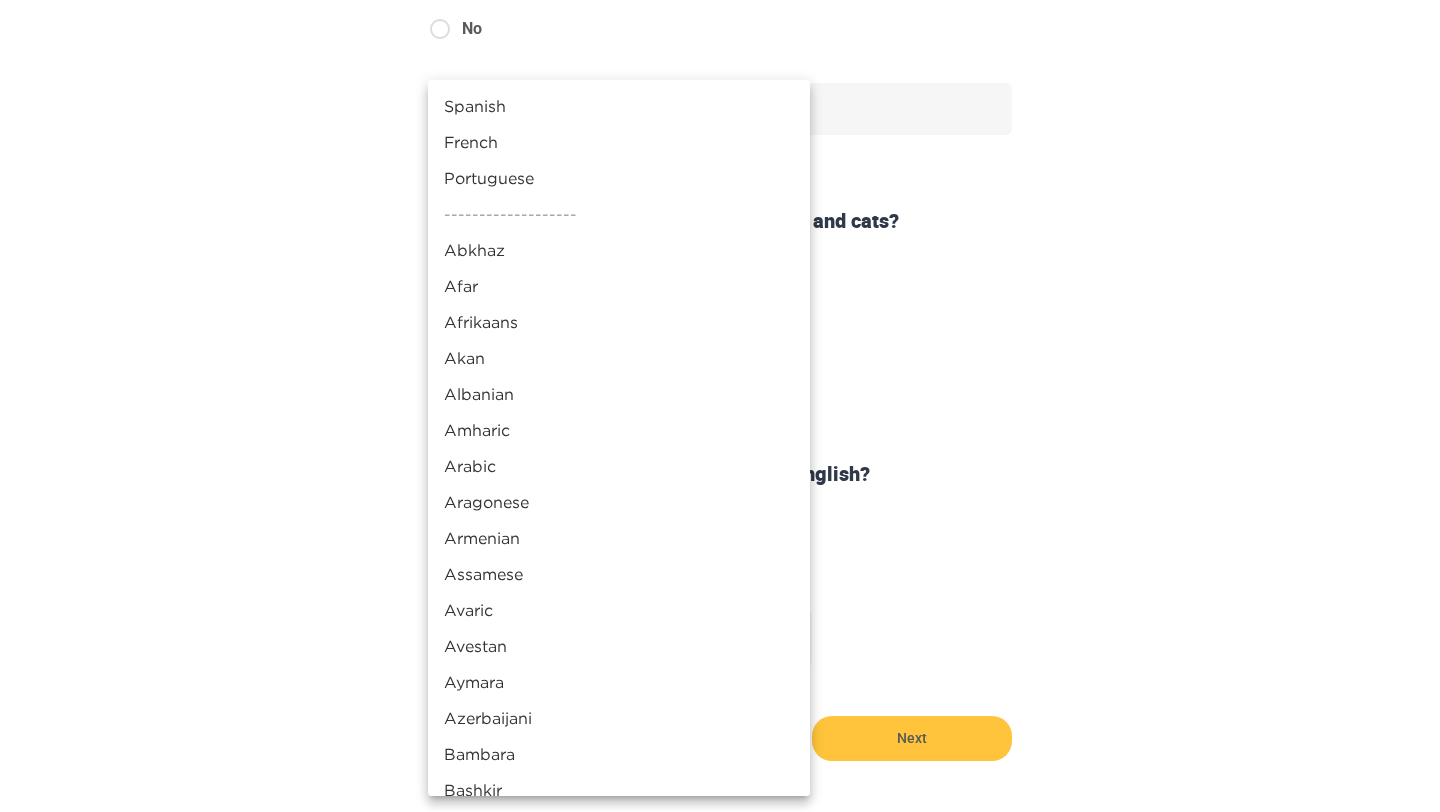 click on "Step 4 of 6 Let’s fine-tune your matches. What is the age range of kids you’d like to care for? Newborn * to 11 [YEARS] ** Do you have any experience caring for kids with special needs? If so please tell us more in 1-2 sentences. Yes No ********* * Are you willing to work in home with dogs and cats? I am a-ok with both! No dogs for me No cats for me No dogs or cats Do you speak another language besides English? Yes No ​ Back Next Copyright 2025 hello@[EMAIL] 1.212.381.9687 Jobs Signup Terms of service Privacy The Sweet Life Spanish French Portuguese ------------------- Abkhaz Afar Afrikaans Akan Albanian Amharic Arabic Aragonese Armenian Assamese Avaric Avestan Aymara Azerbaijani Bambara Bashkir Basque Belarusian Bengali Bihari Bislama Bosnian Breton Bulgarian Burmese Catalan Chamorro Chechen Chichewa Chinese (Mandarin) Chinese (Cantonese) Chuvash Cornish Corsican Cree Croatian Czech Danish Divehi Dutch Dzongkha Esperanto Estonian Ewe Faroese Fijian Finnish French Fula Galician Georgian German" at bounding box center [720, -187] 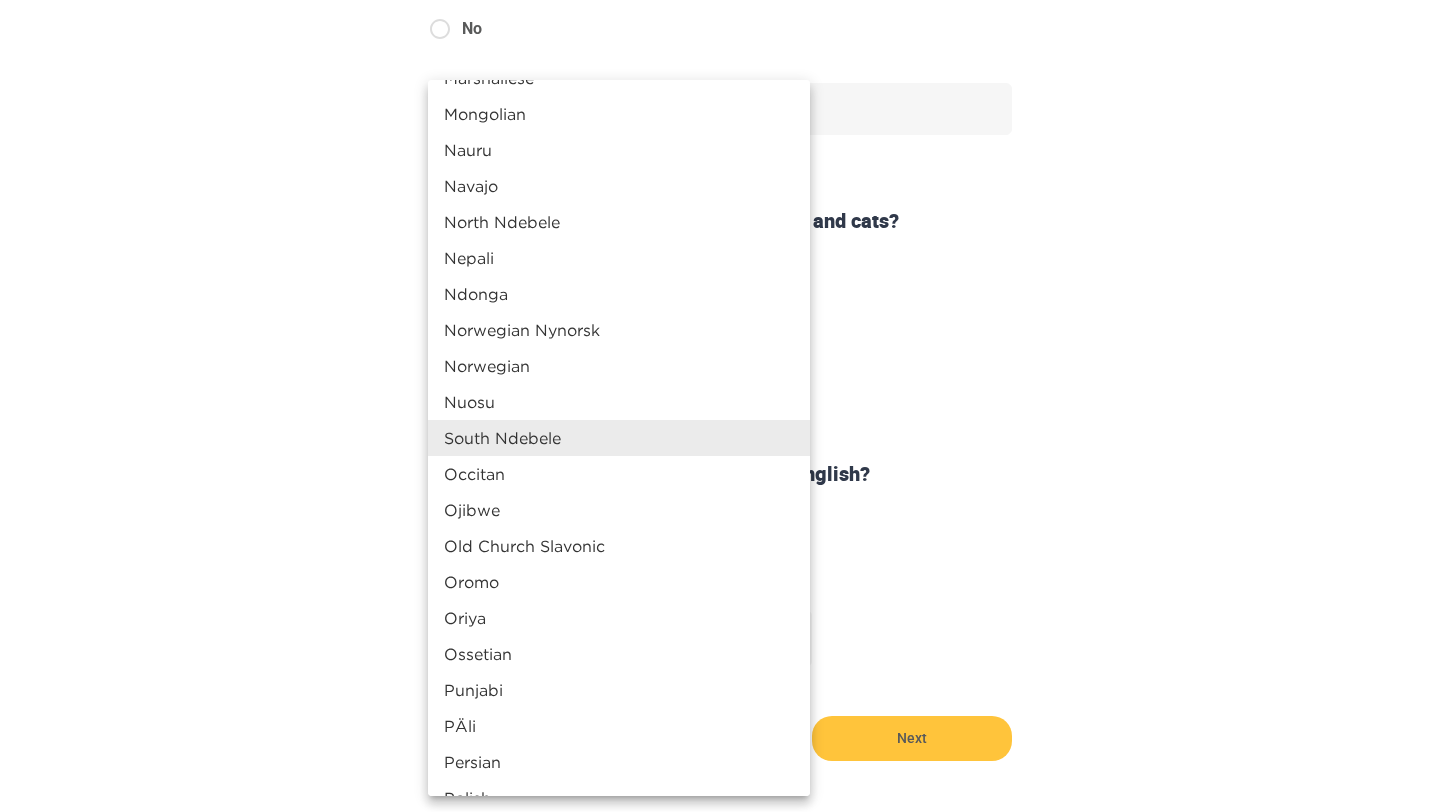 type 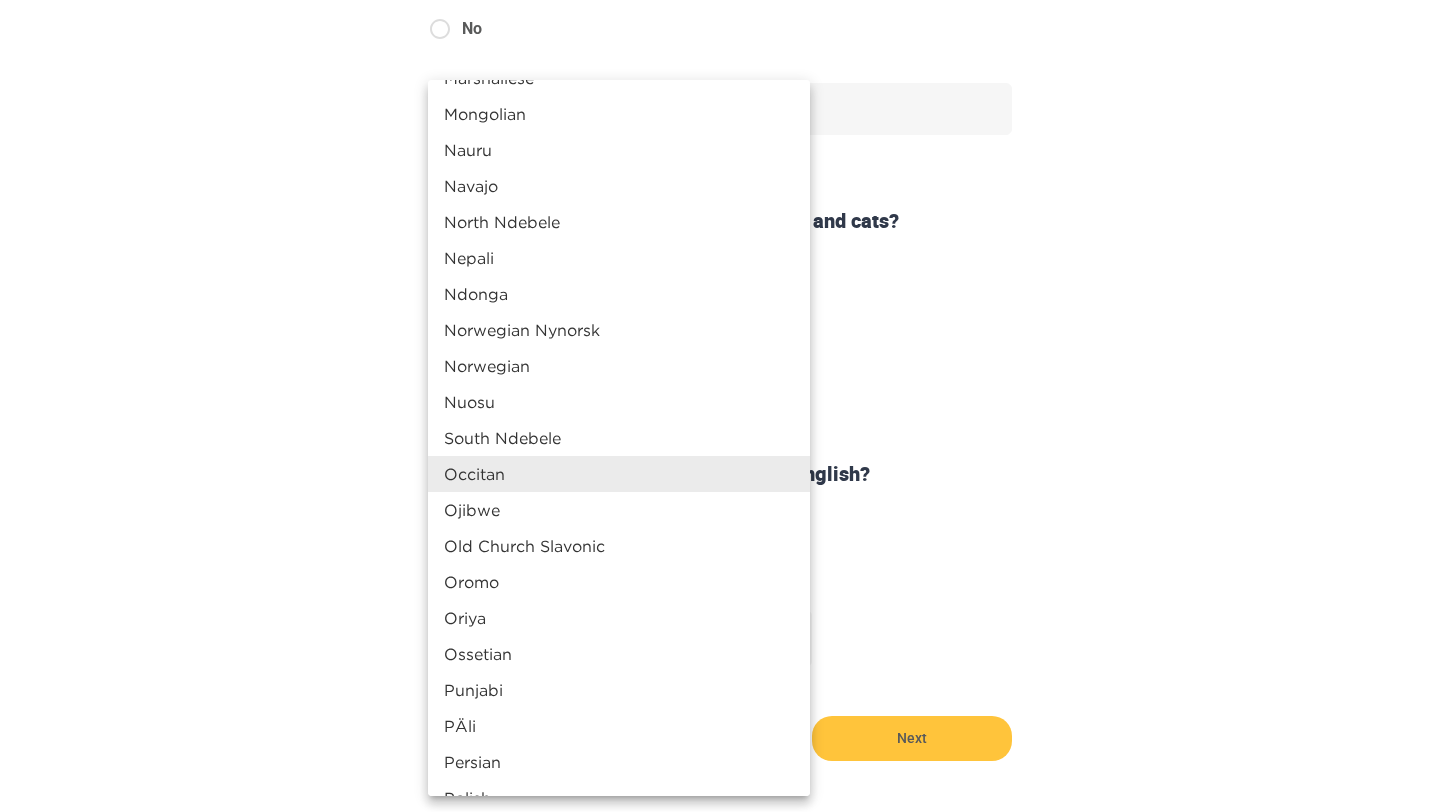 type 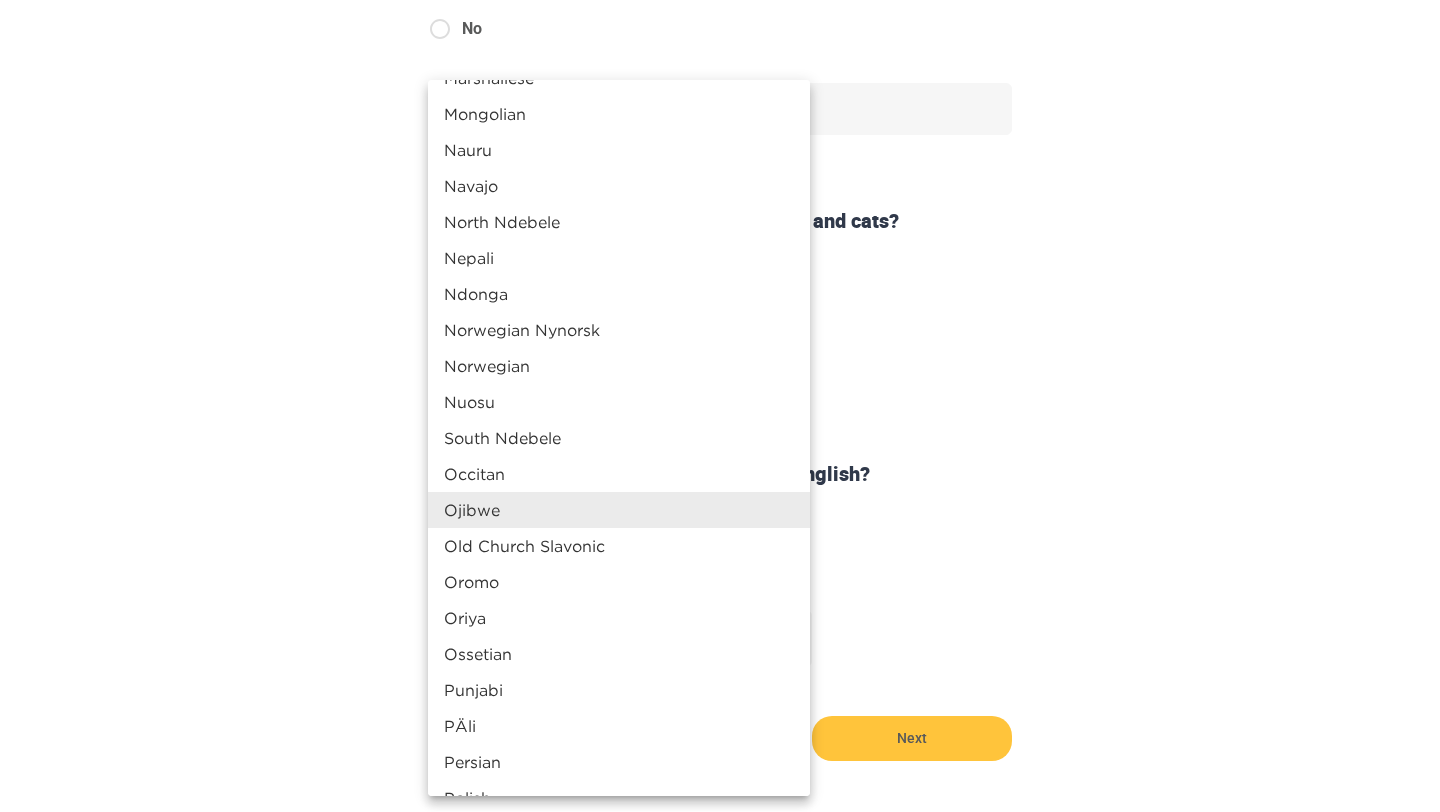 type 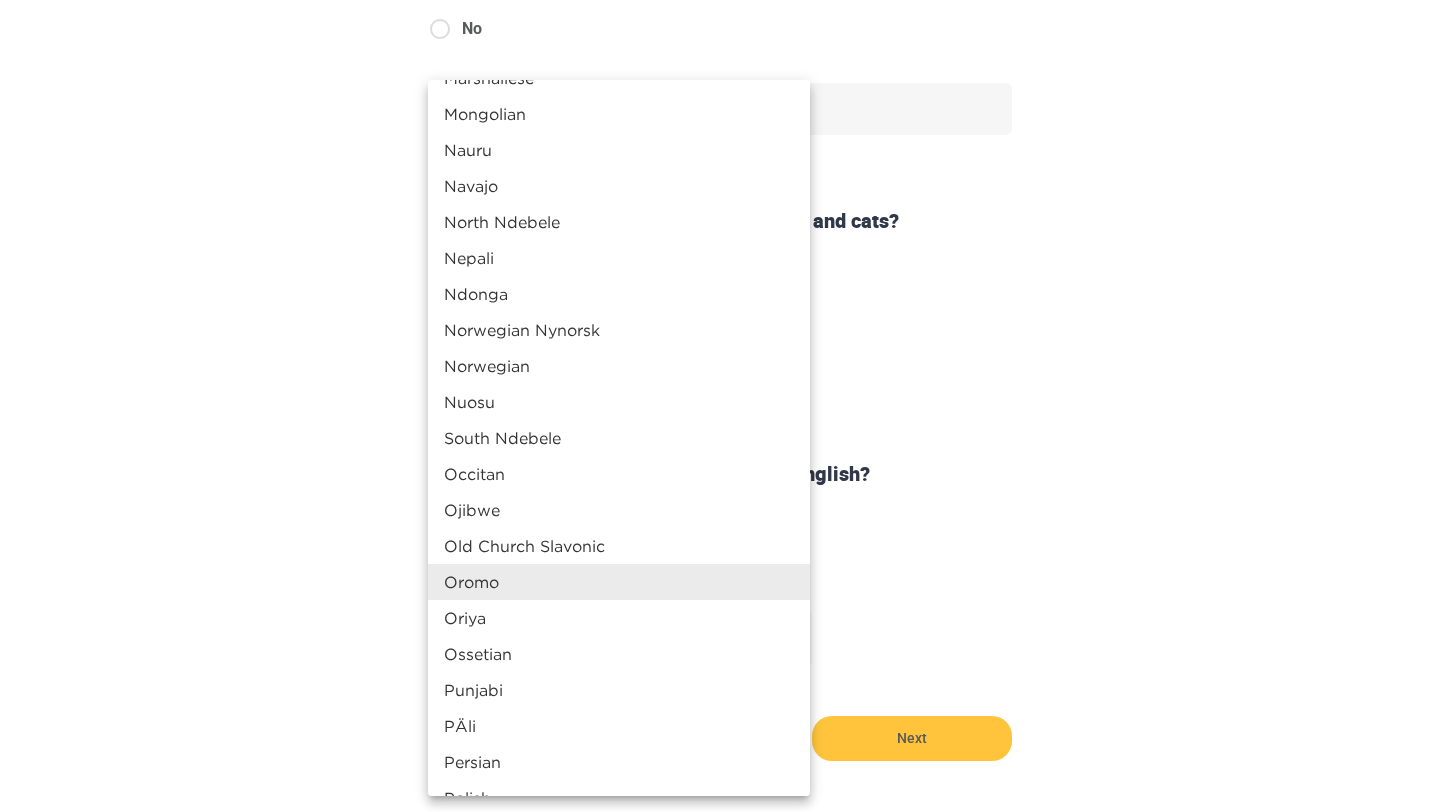 type 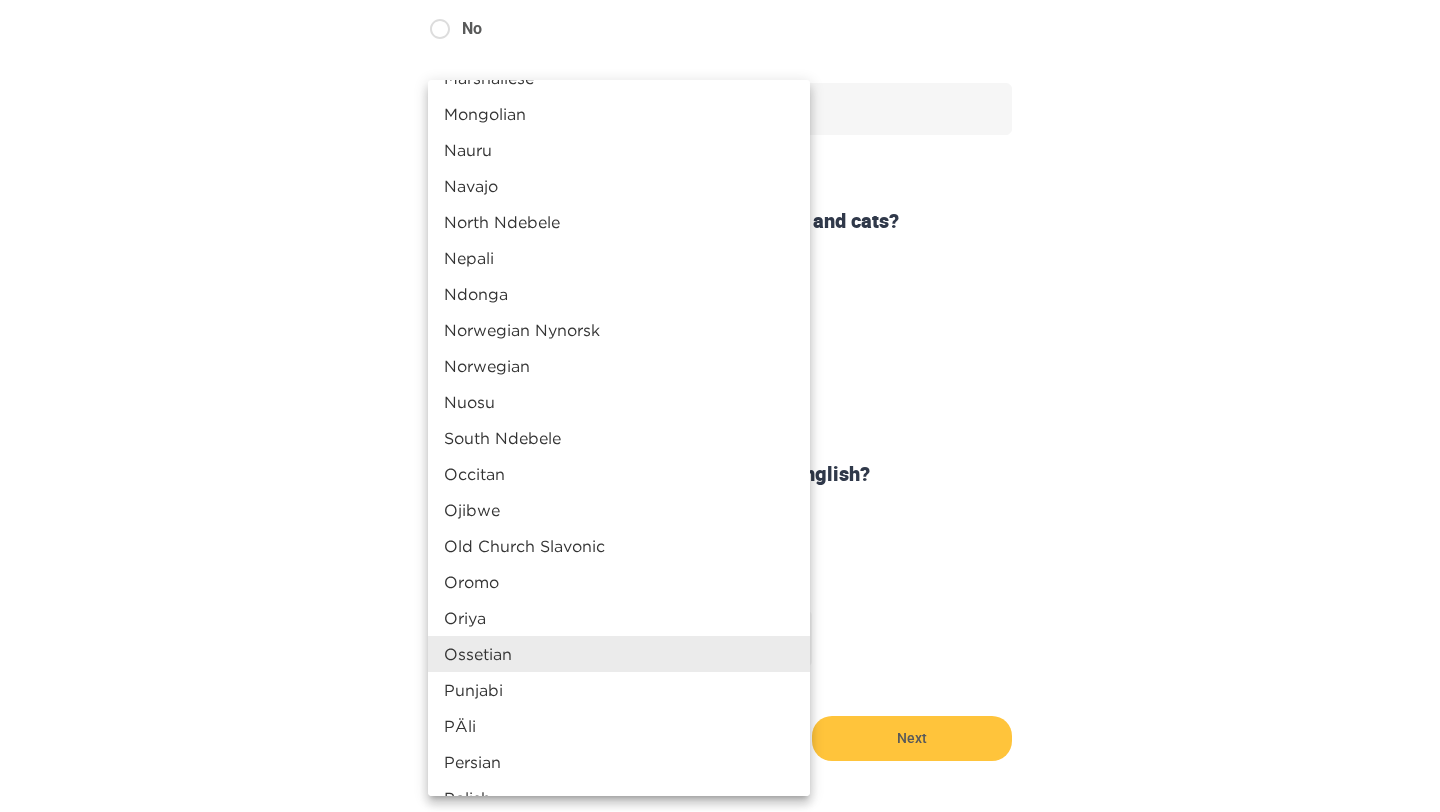 type 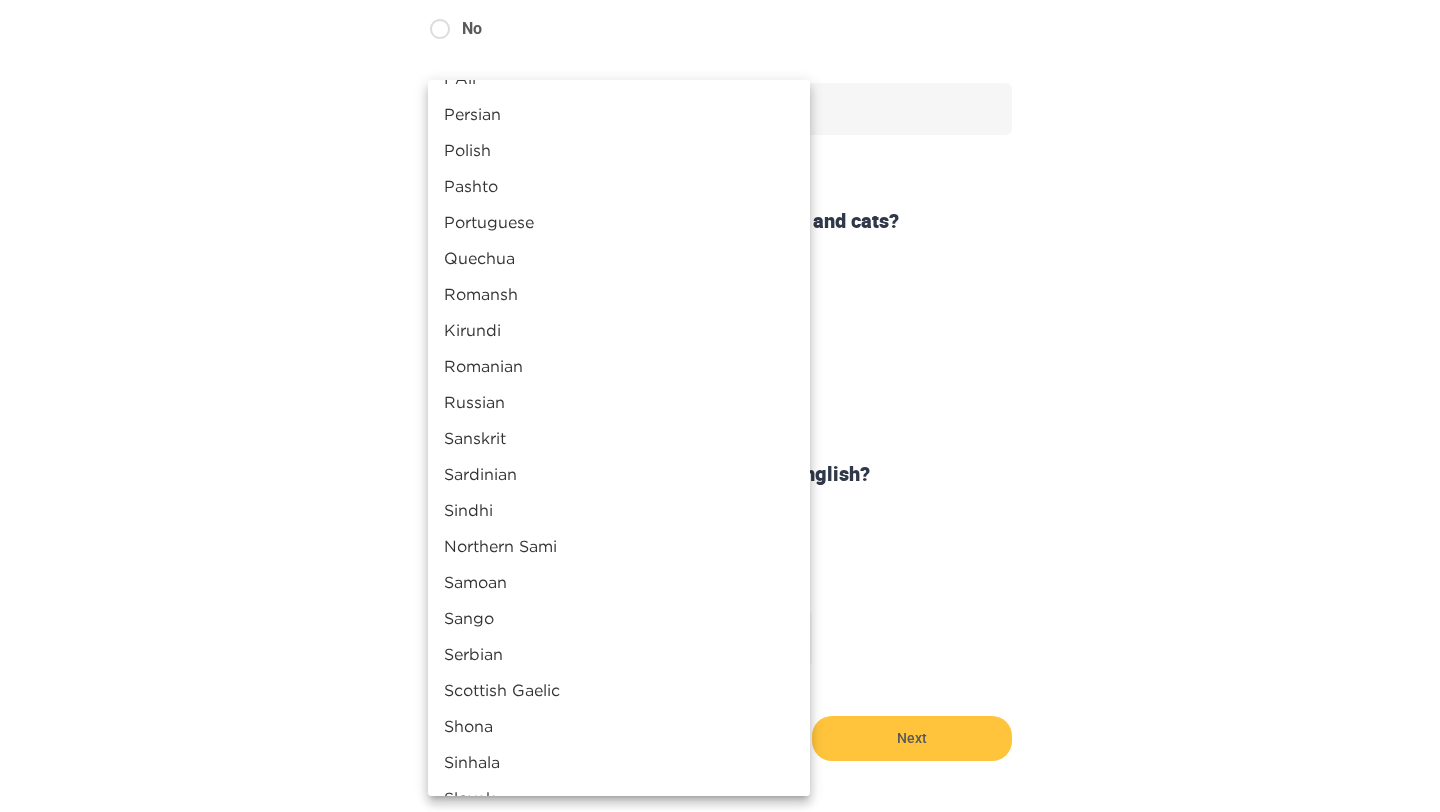 type 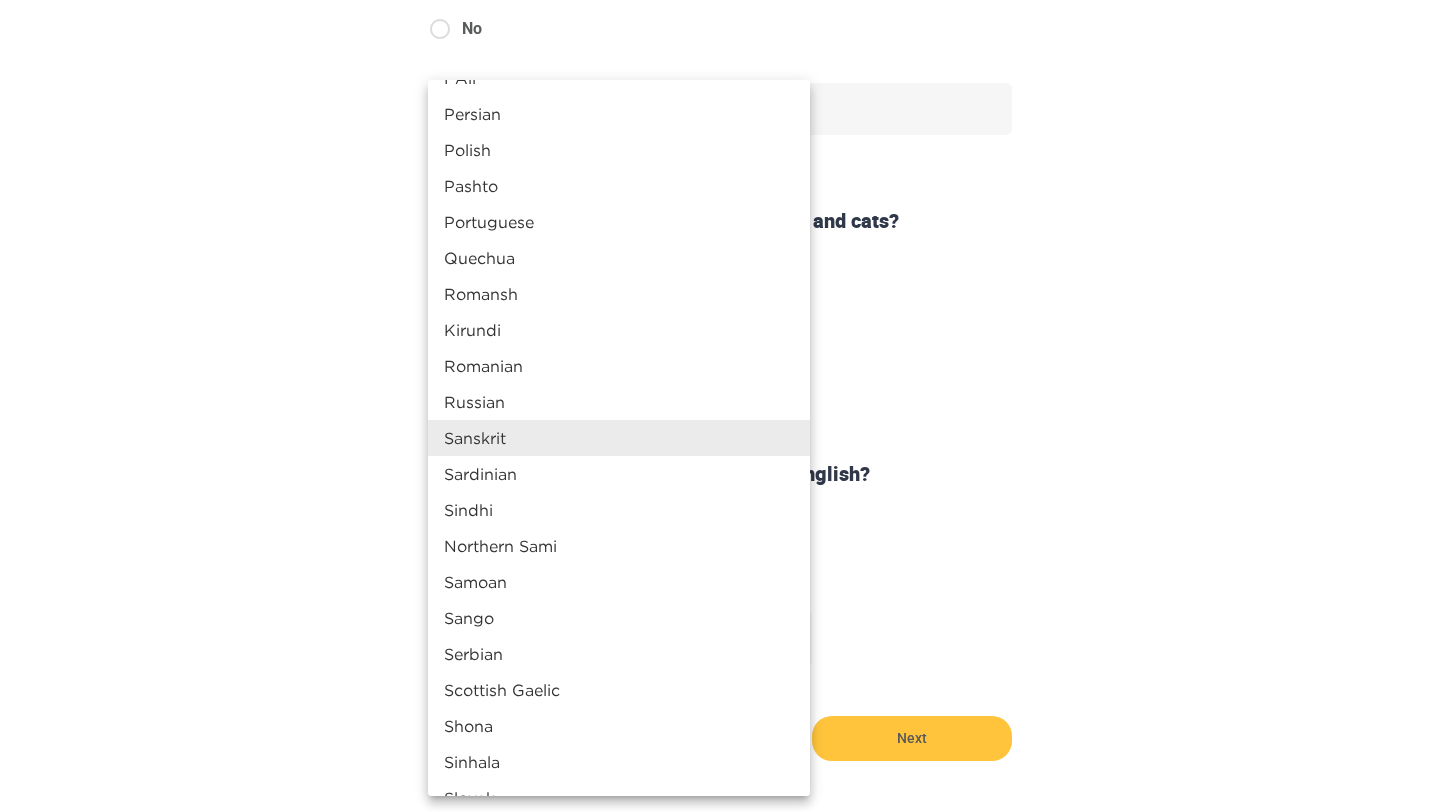 scroll, scrollTop: 0, scrollLeft: 0, axis: both 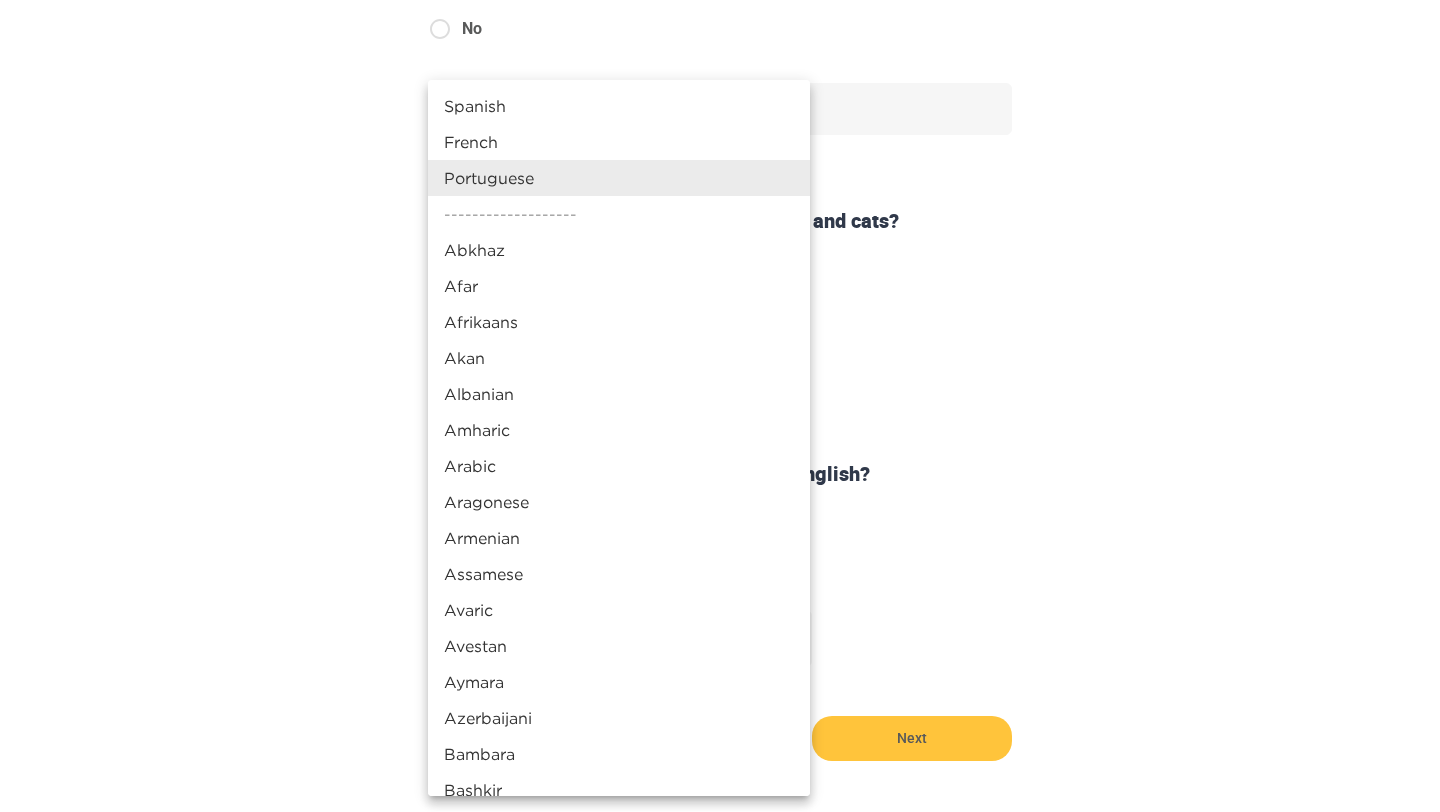 type 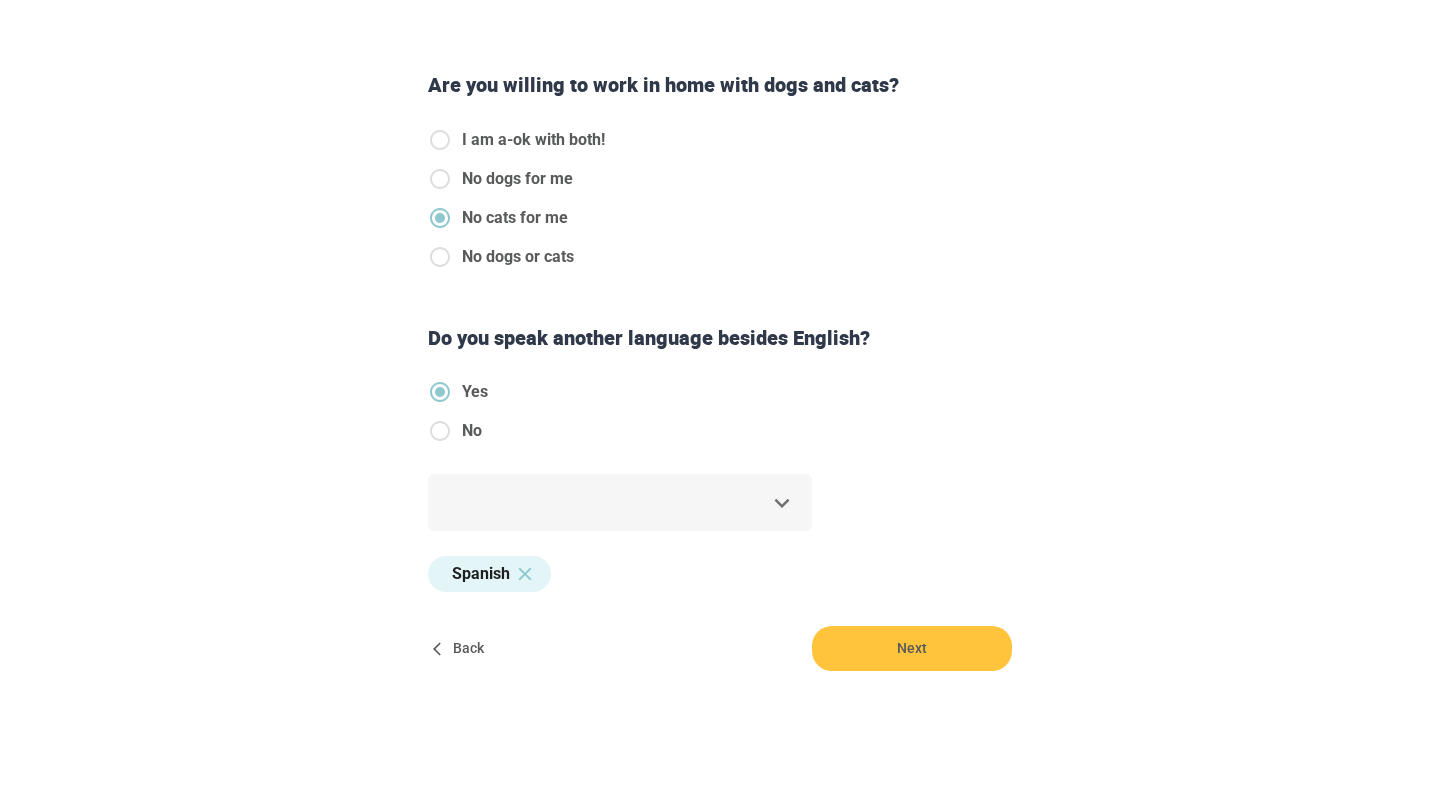 scroll, scrollTop: 750, scrollLeft: 0, axis: vertical 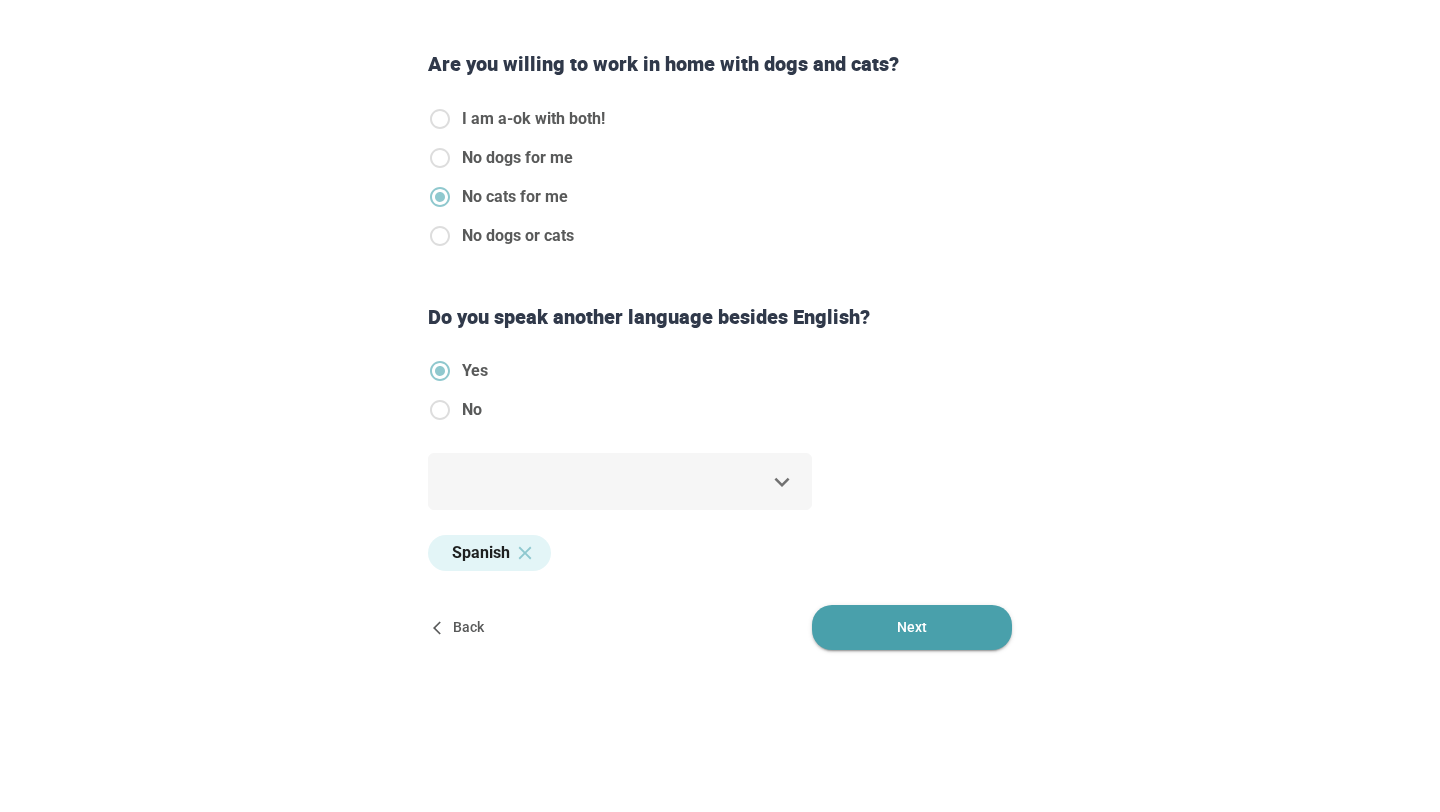 click on "Next" at bounding box center (912, 627) 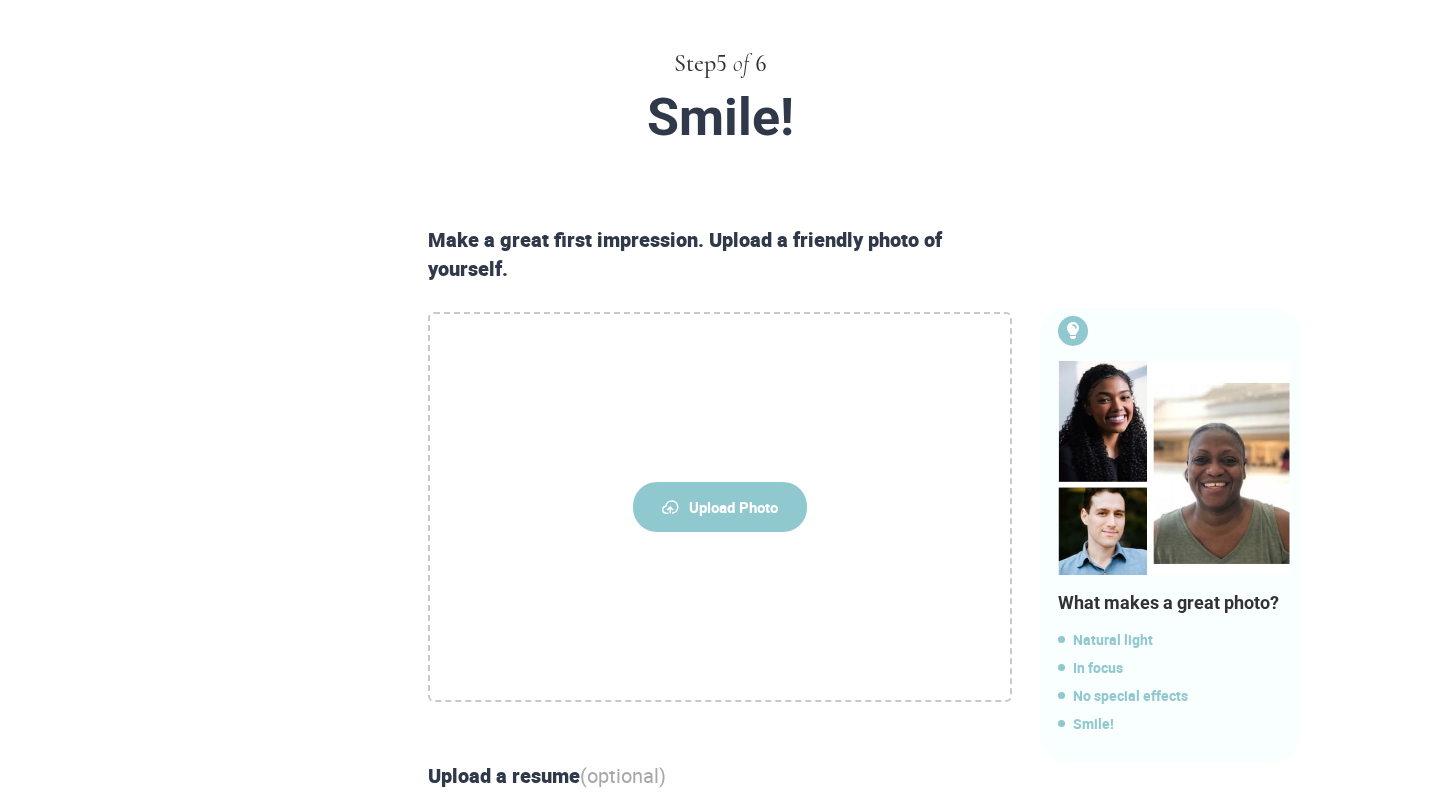 scroll, scrollTop: 87, scrollLeft: 0, axis: vertical 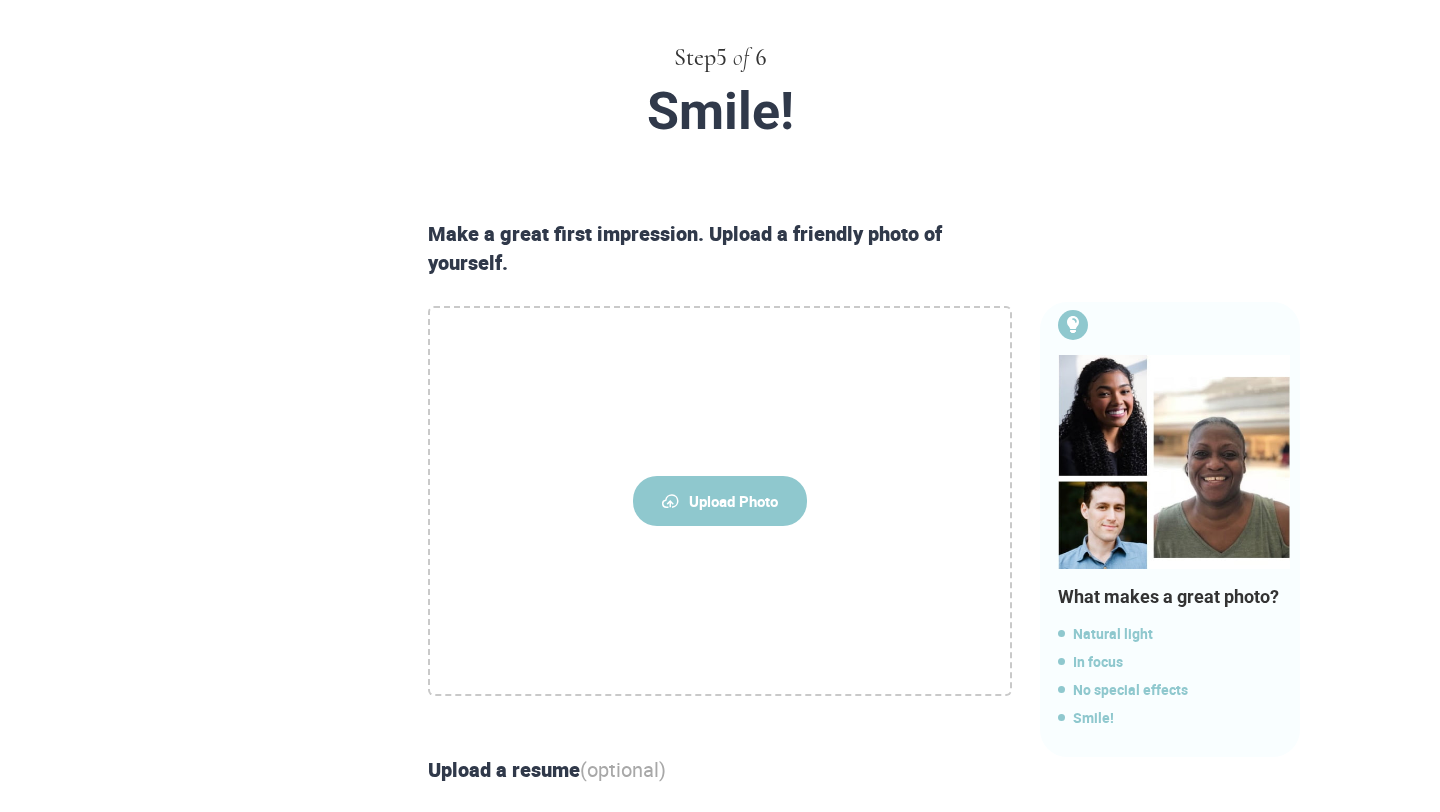 click on "Upload Photo" at bounding box center [720, 501] 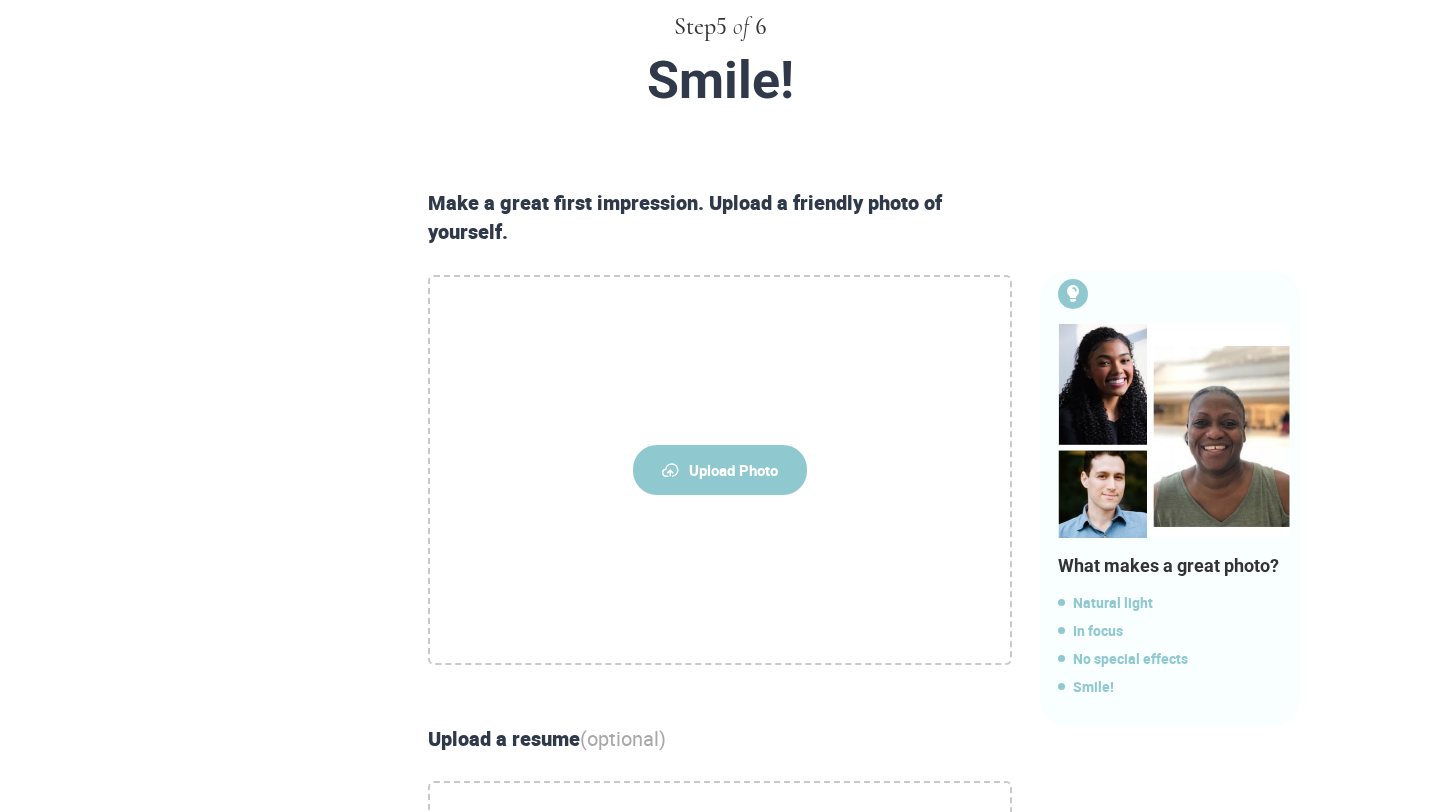 scroll, scrollTop: 130, scrollLeft: 0, axis: vertical 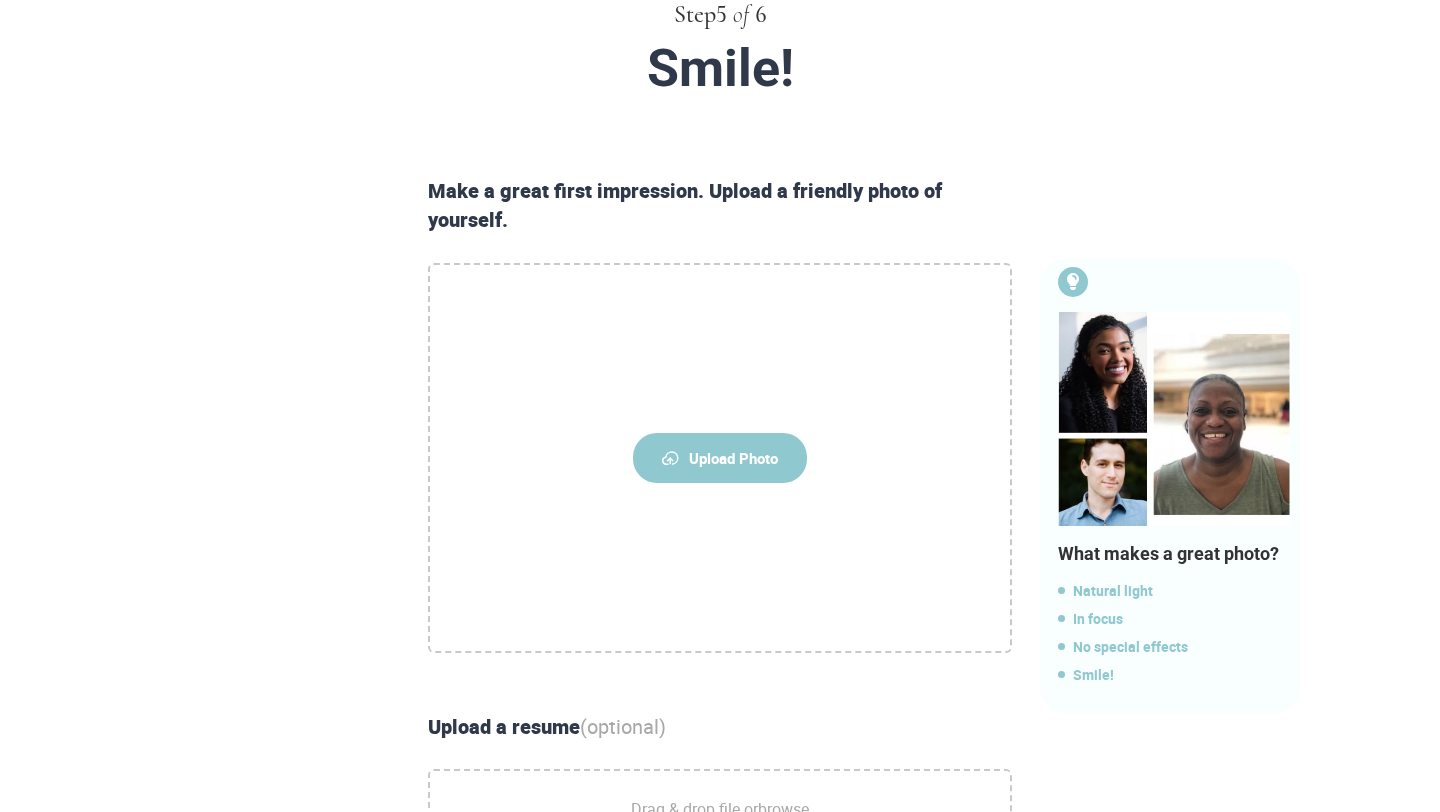 click on "Upload Photo" at bounding box center (720, 458) 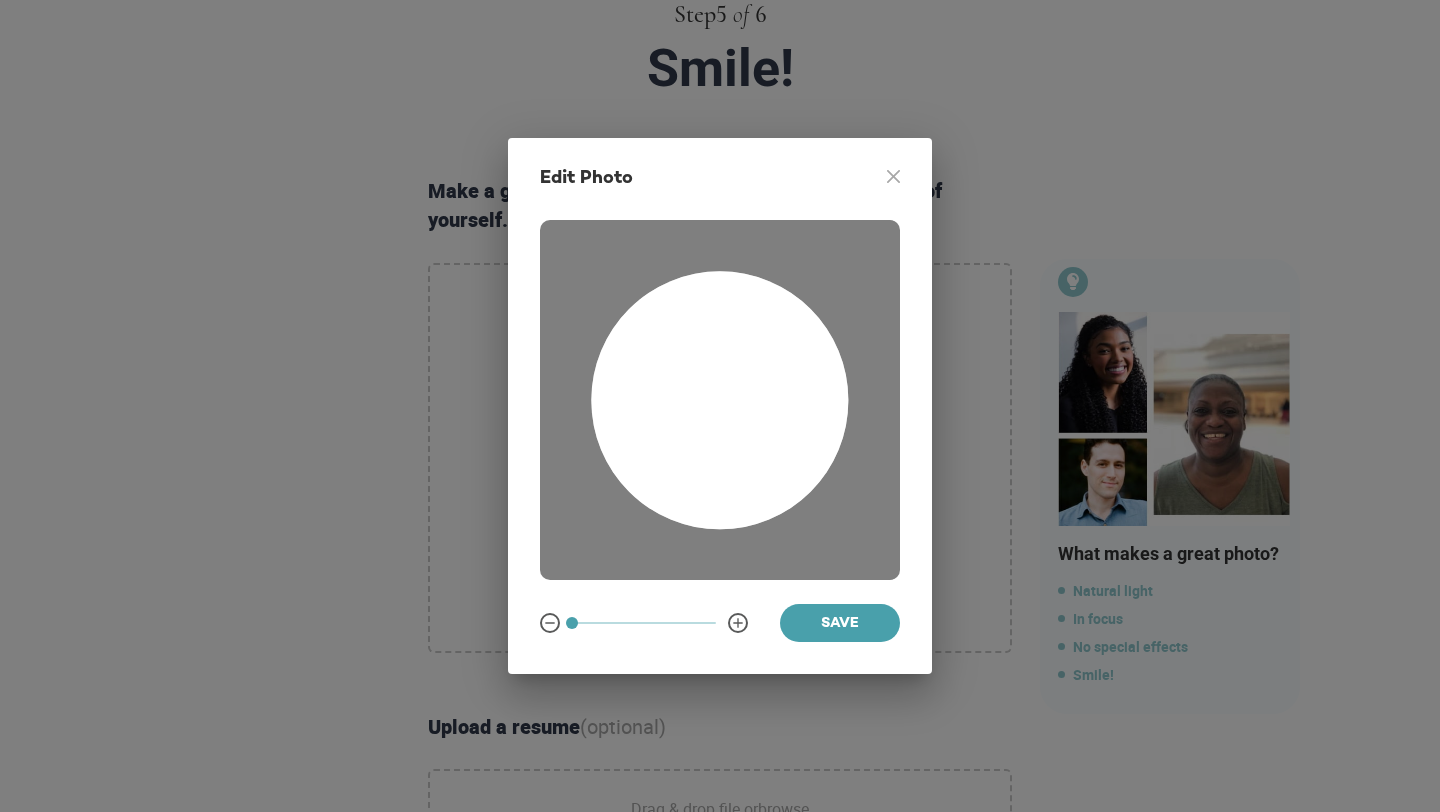 drag, startPoint x: 774, startPoint y: 381, endPoint x: 725, endPoint y: 381, distance: 49 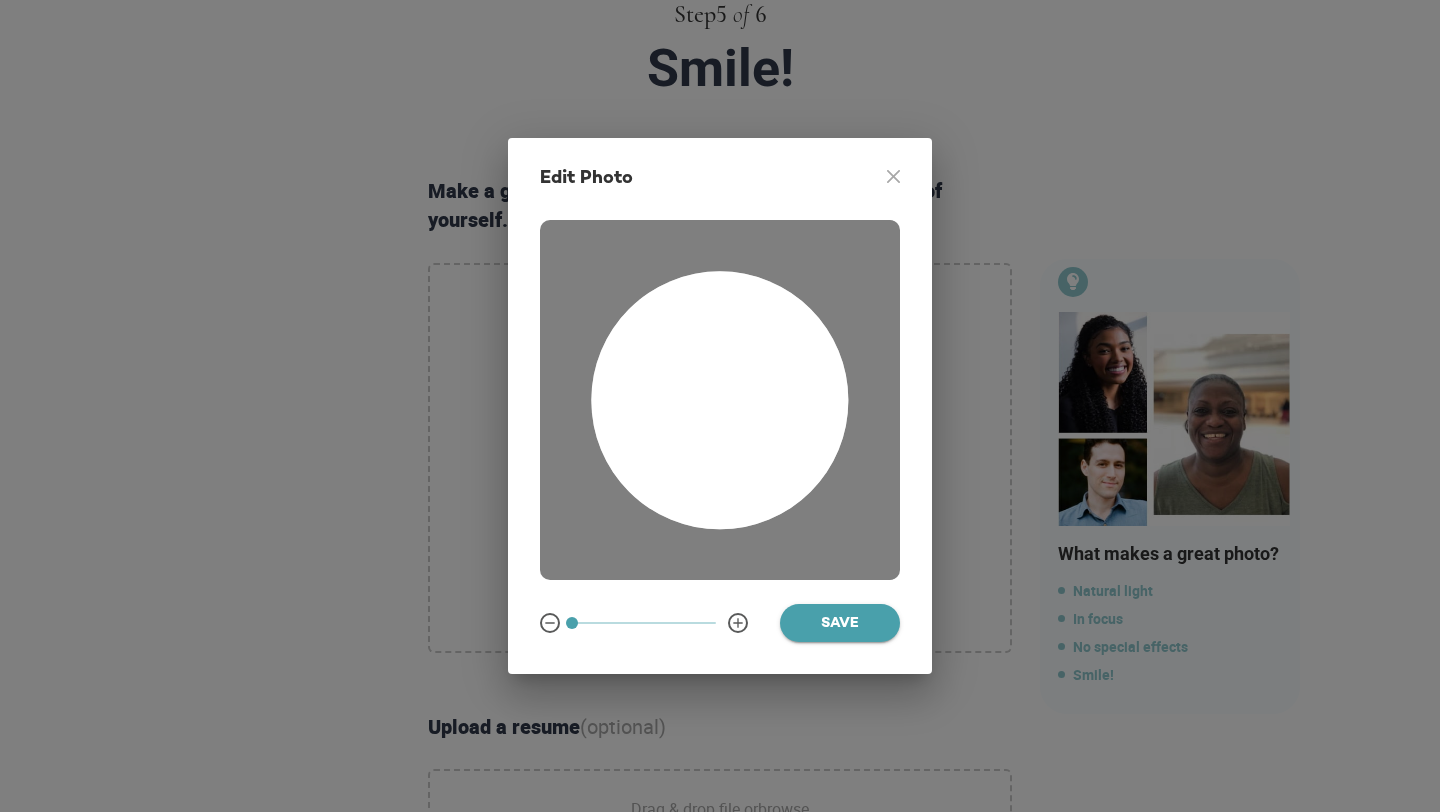 click on "Save" at bounding box center (840, 624) 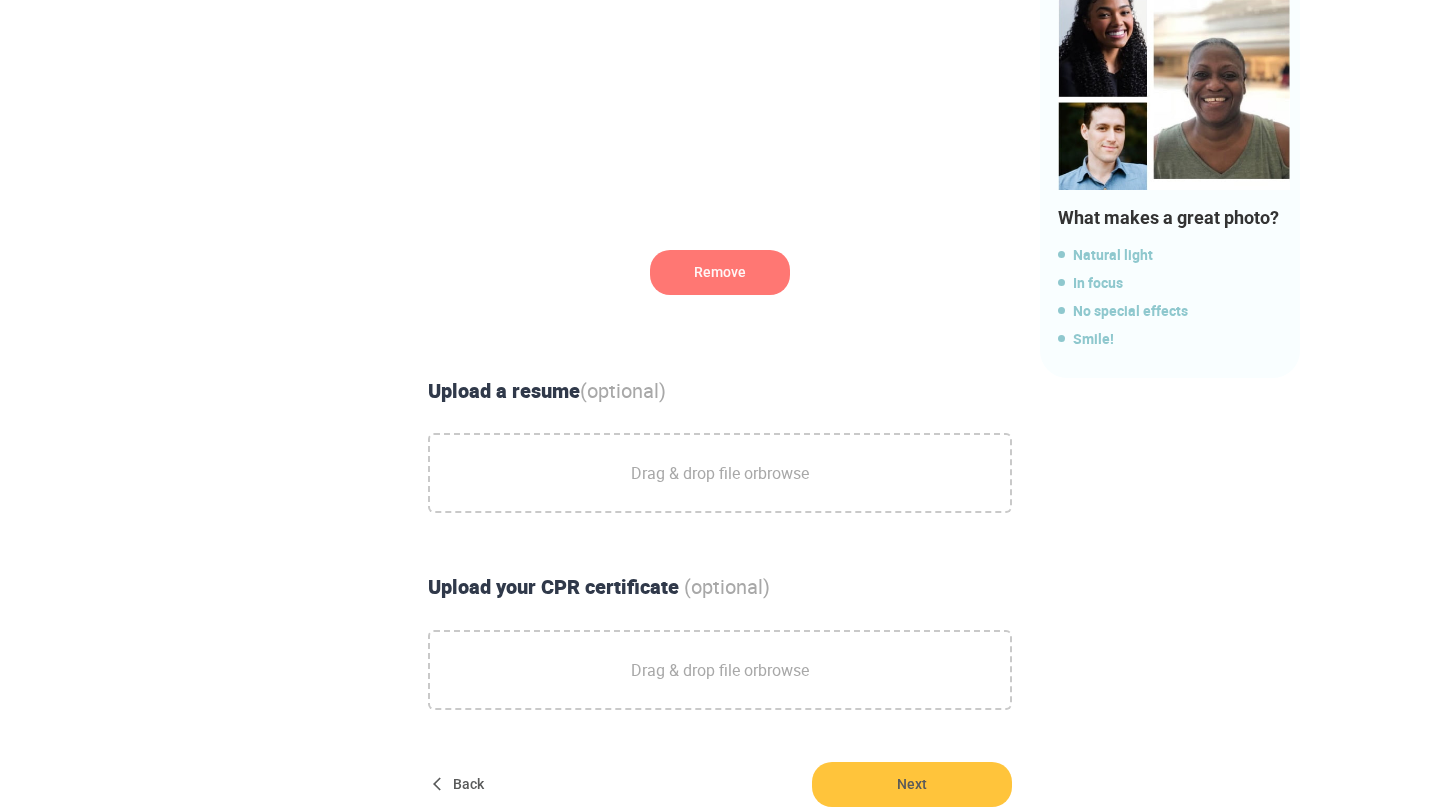 scroll, scrollTop: 476, scrollLeft: 0, axis: vertical 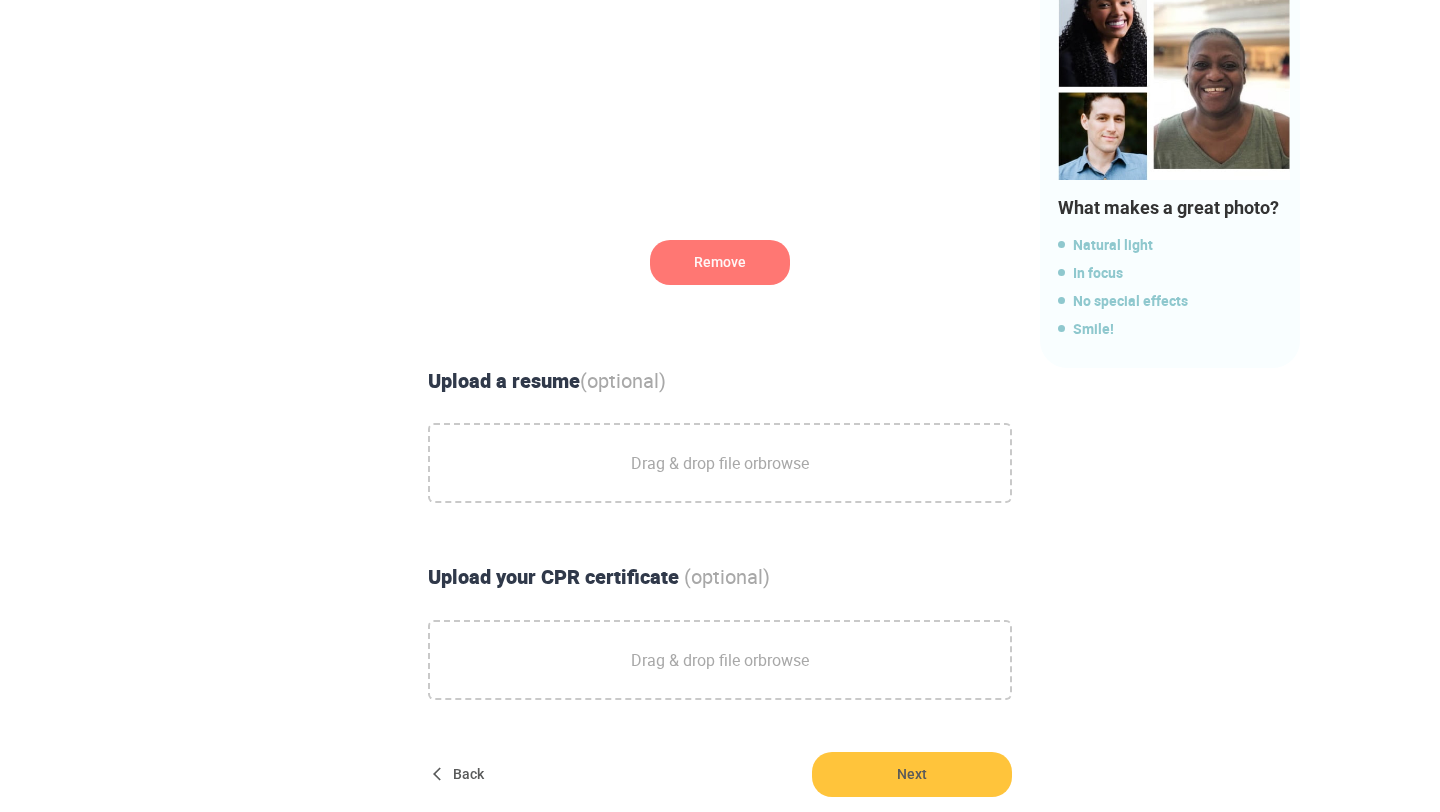click on "Upload a resume  (optional)" at bounding box center [720, 381] 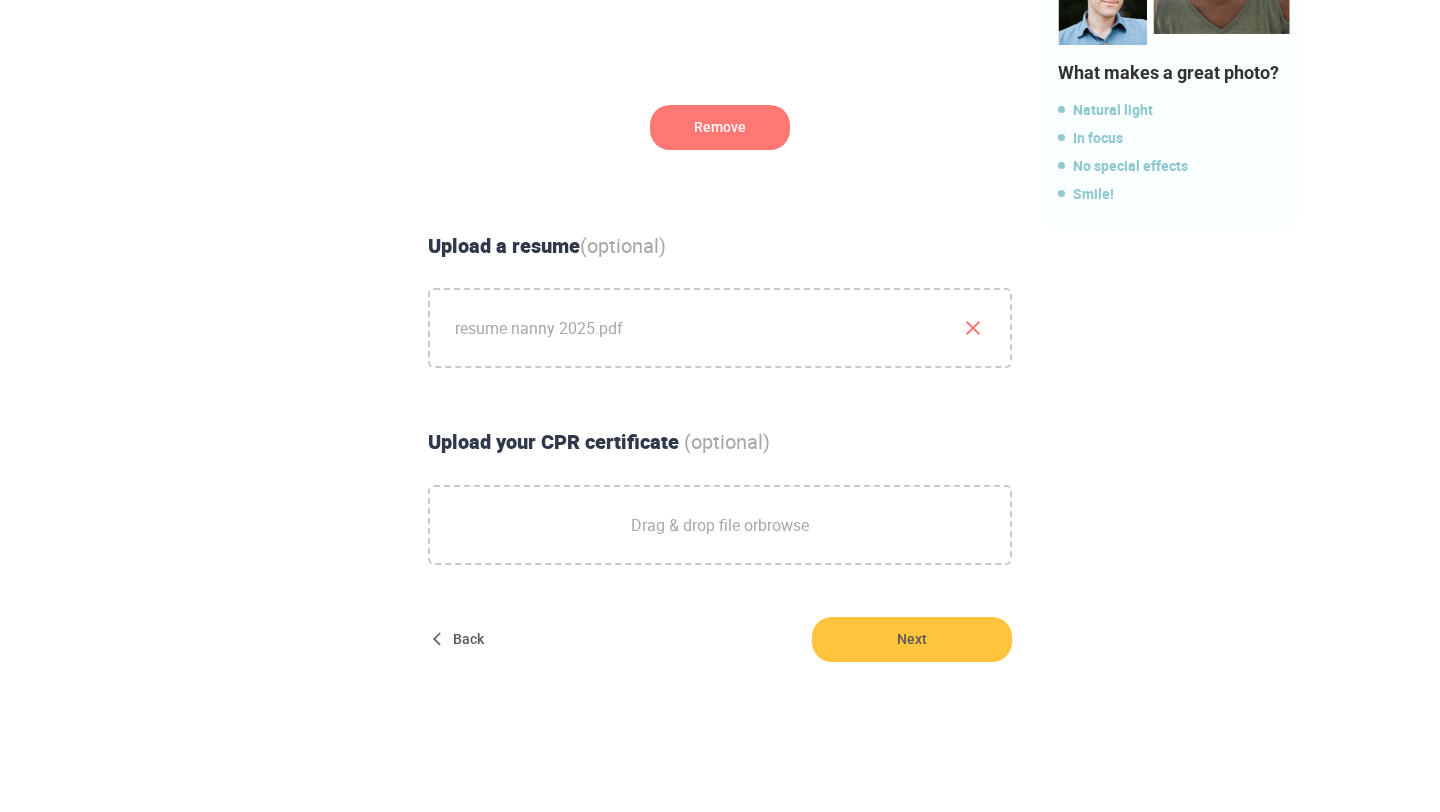 scroll, scrollTop: 623, scrollLeft: 0, axis: vertical 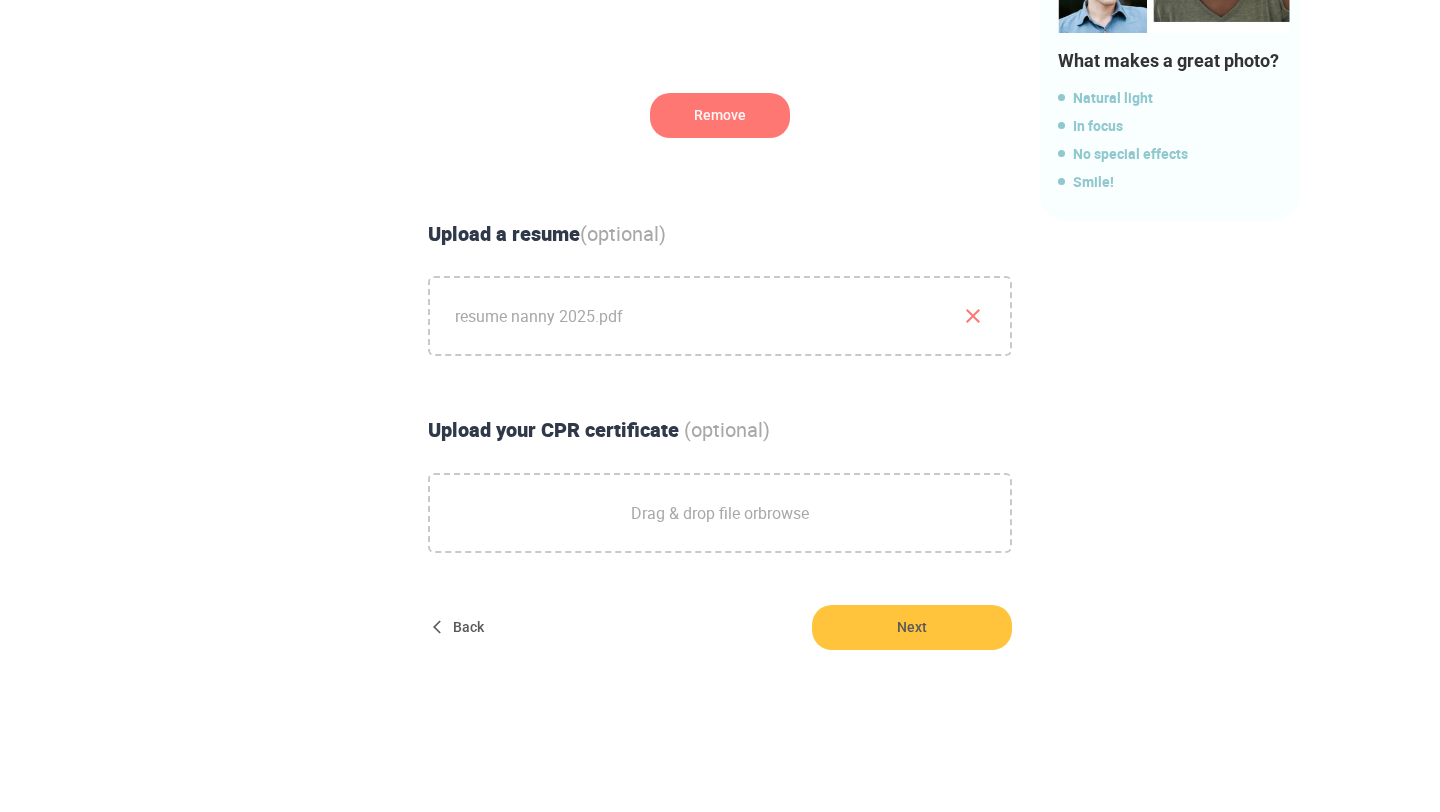 click on "Drag & drop file or browse" at bounding box center (720, 513) 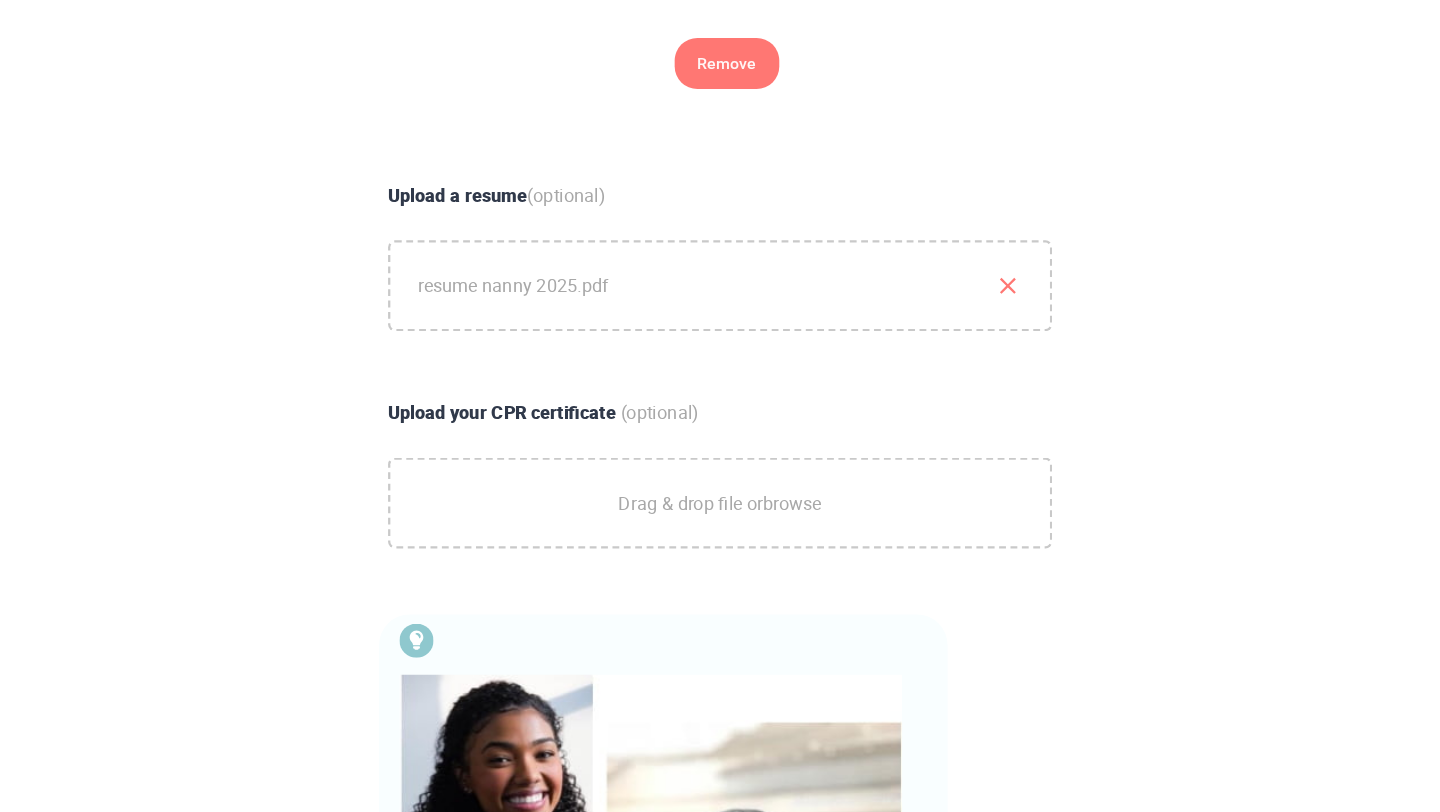 scroll, scrollTop: 535, scrollLeft: 0, axis: vertical 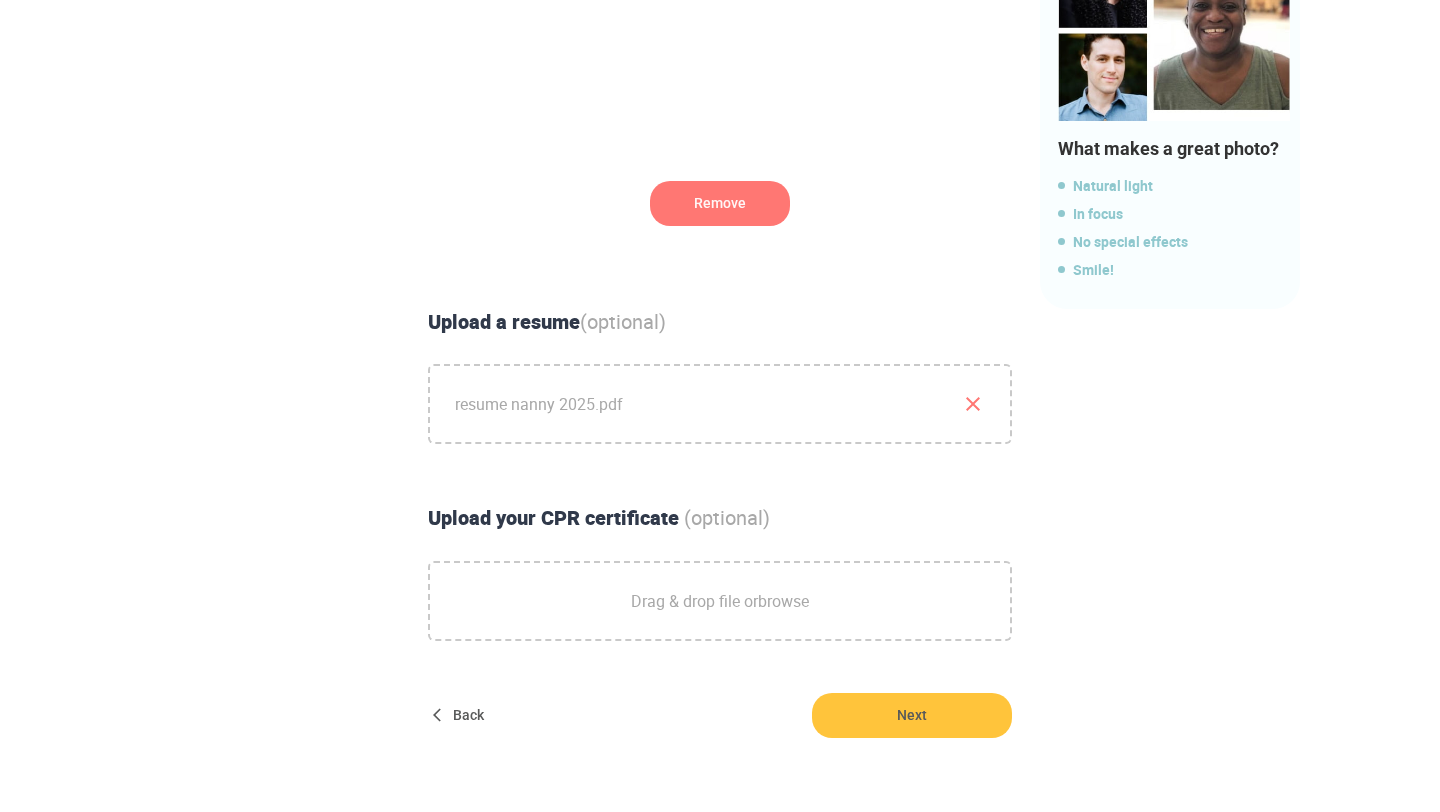 click on "Drag & drop file or browse" at bounding box center (720, 601) 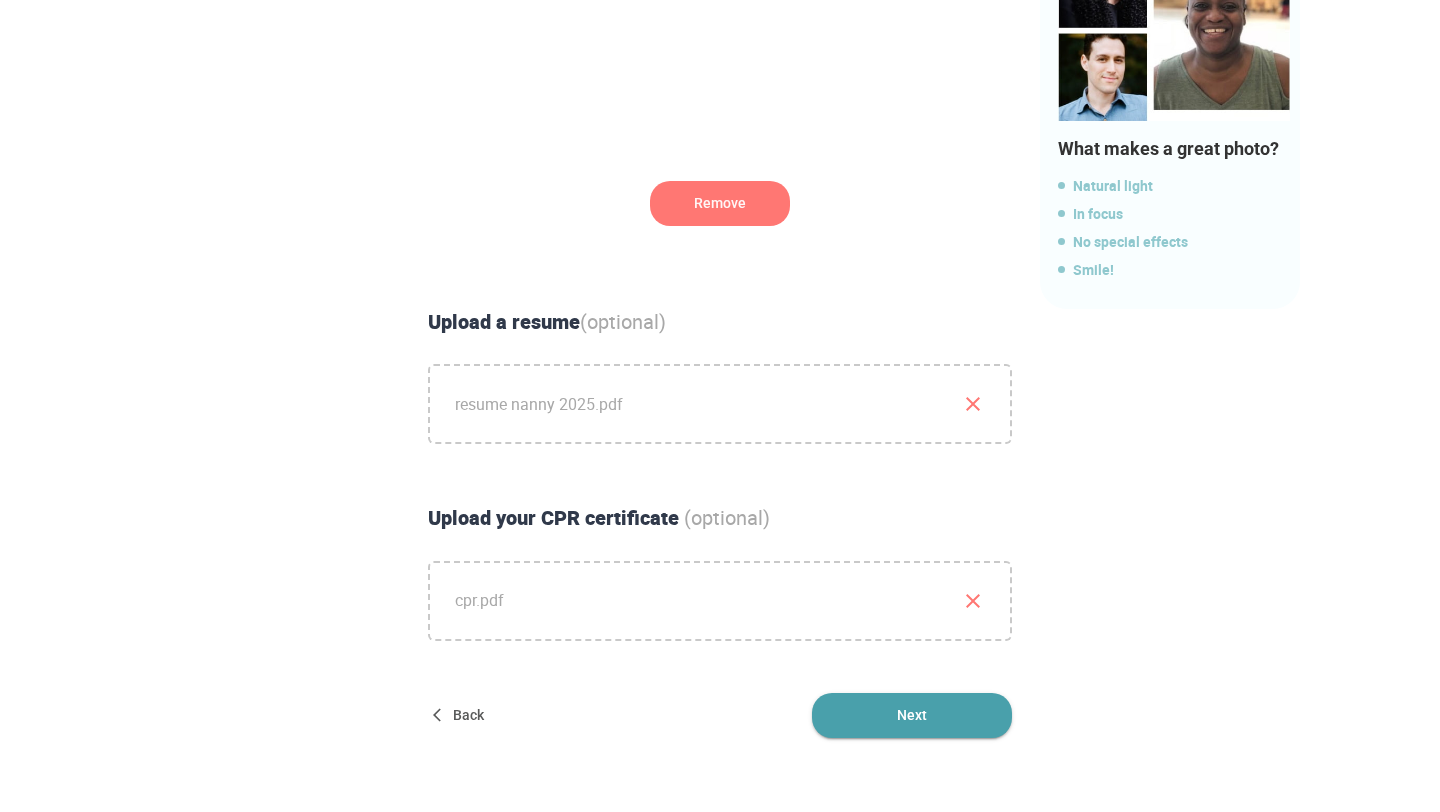 click on "Next" at bounding box center [912, 715] 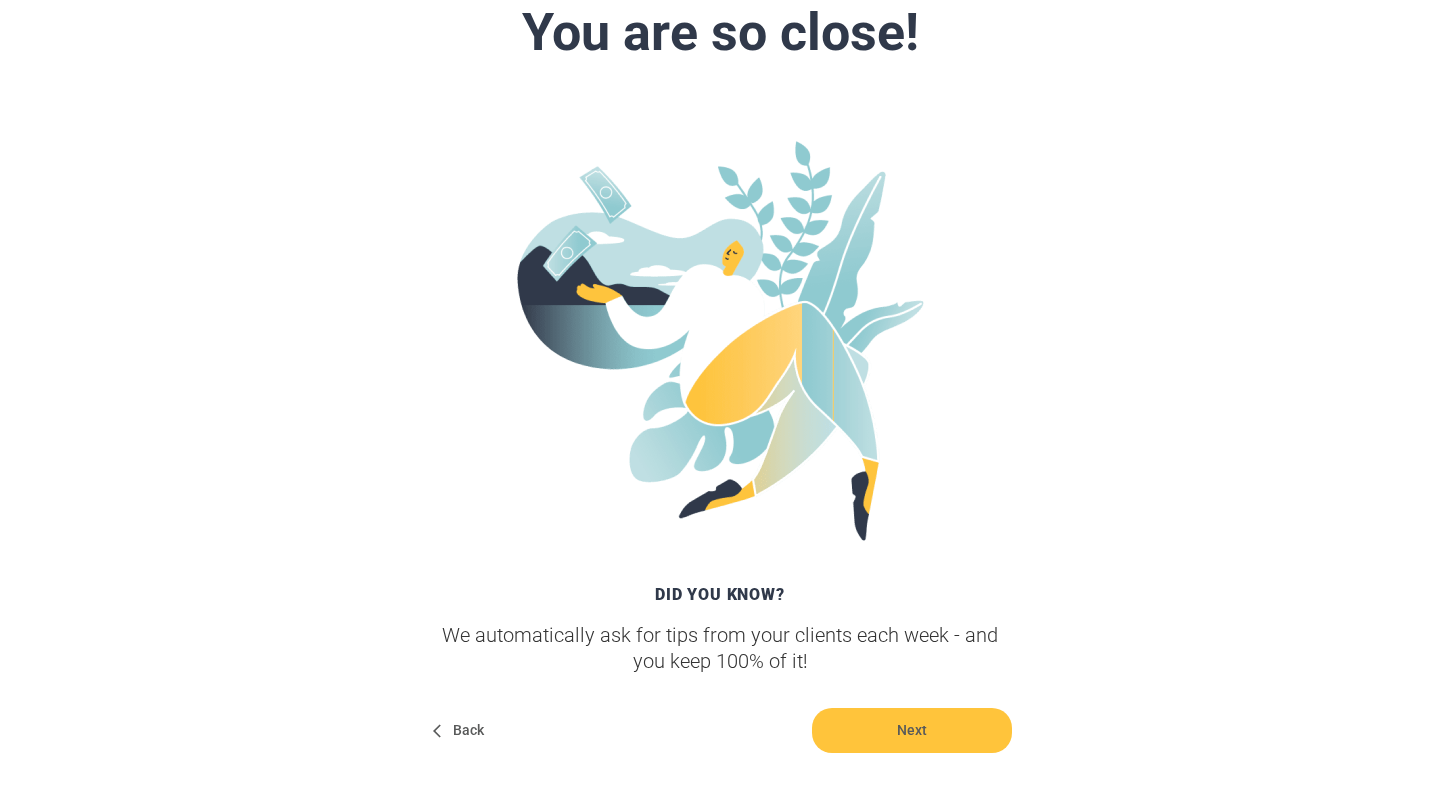 scroll, scrollTop: 269, scrollLeft: 0, axis: vertical 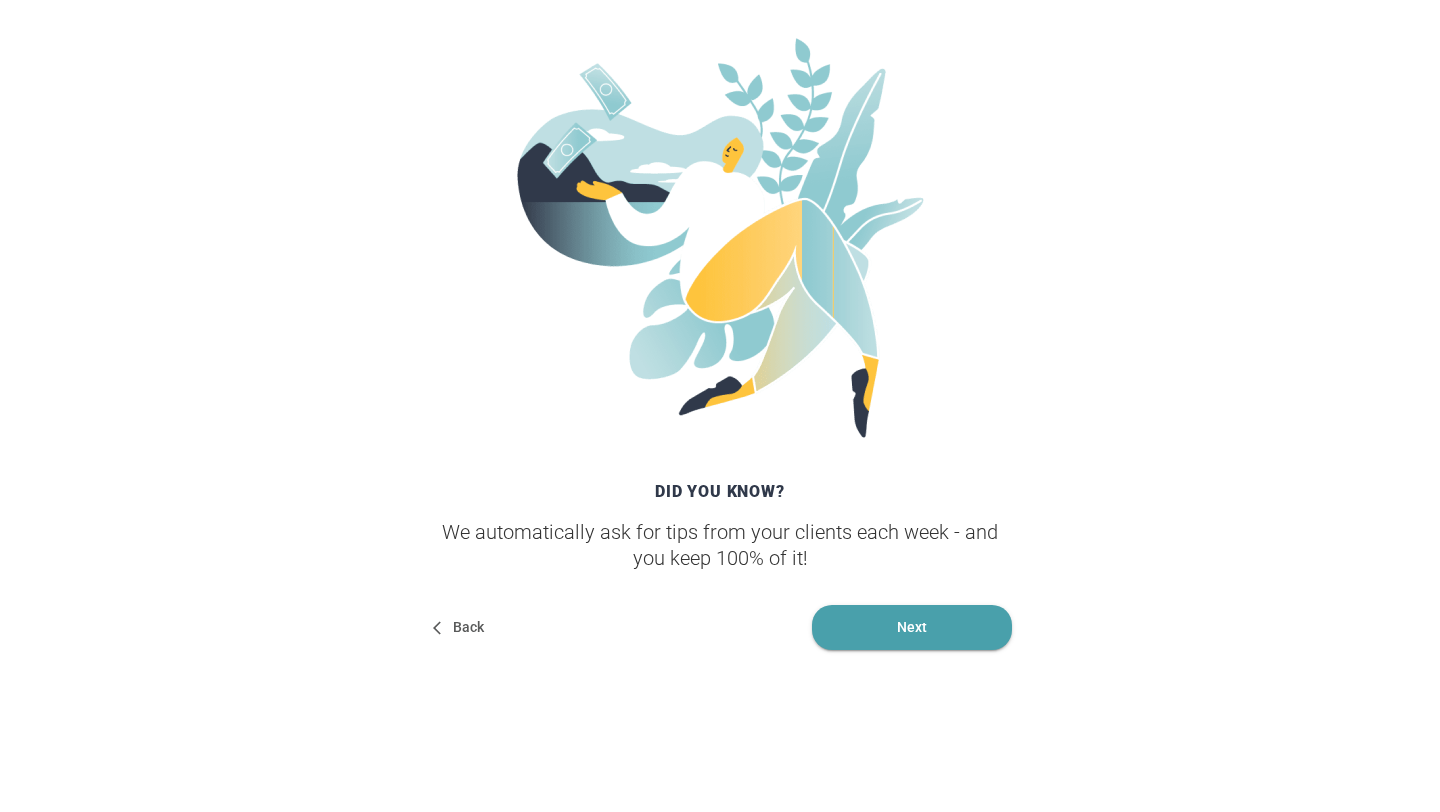 click on "Next" at bounding box center (912, 627) 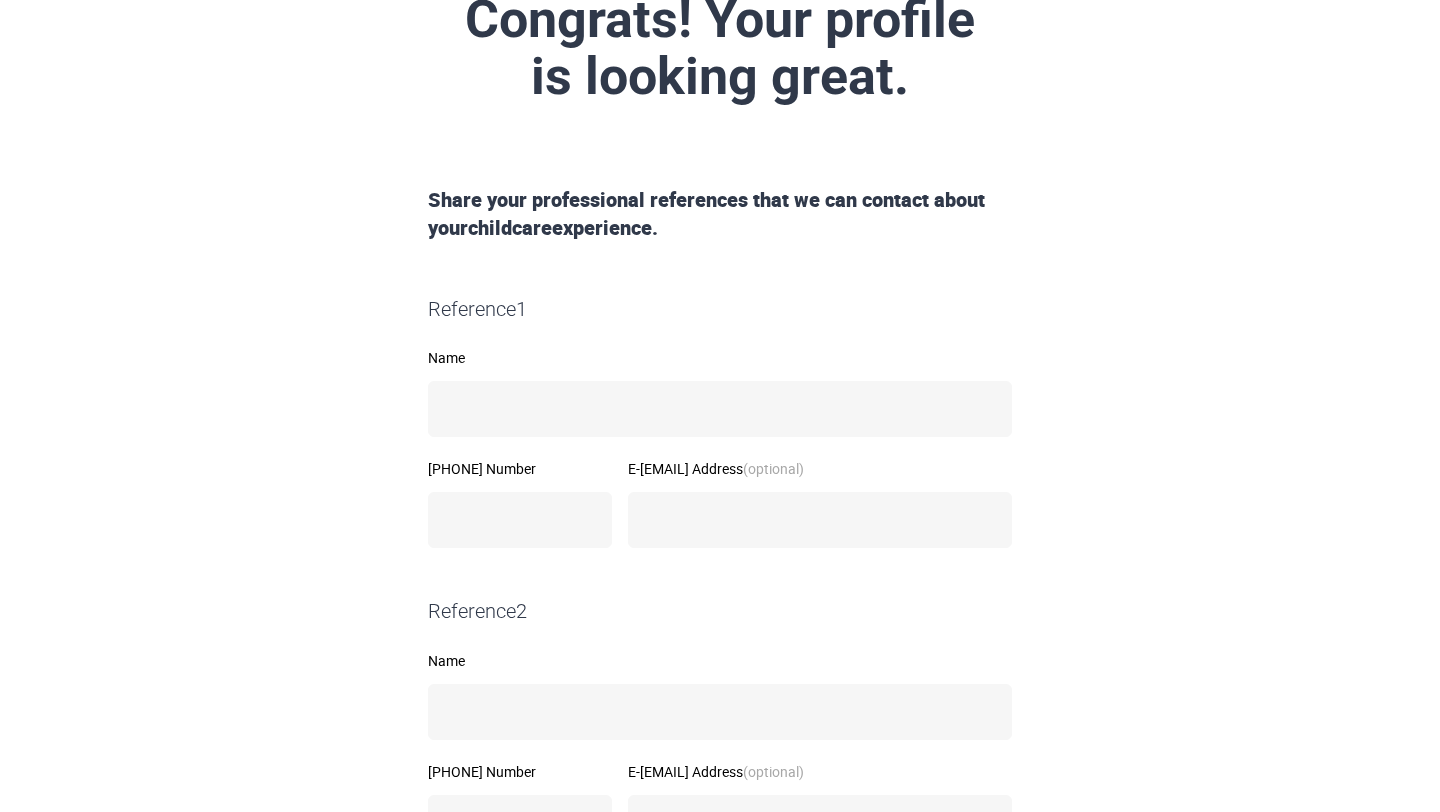 scroll, scrollTop: 187, scrollLeft: 0, axis: vertical 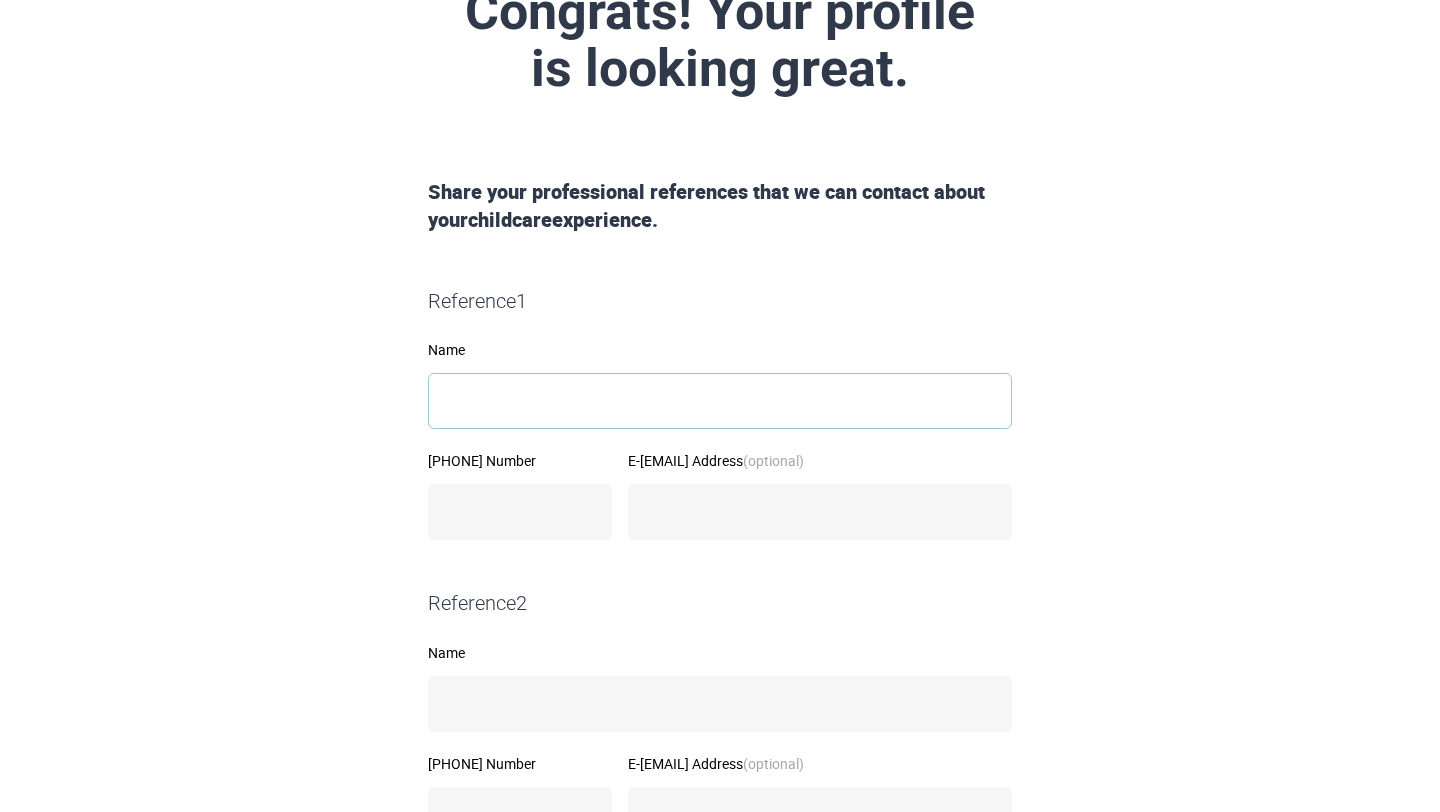 click on "Name" at bounding box center [720, 401] 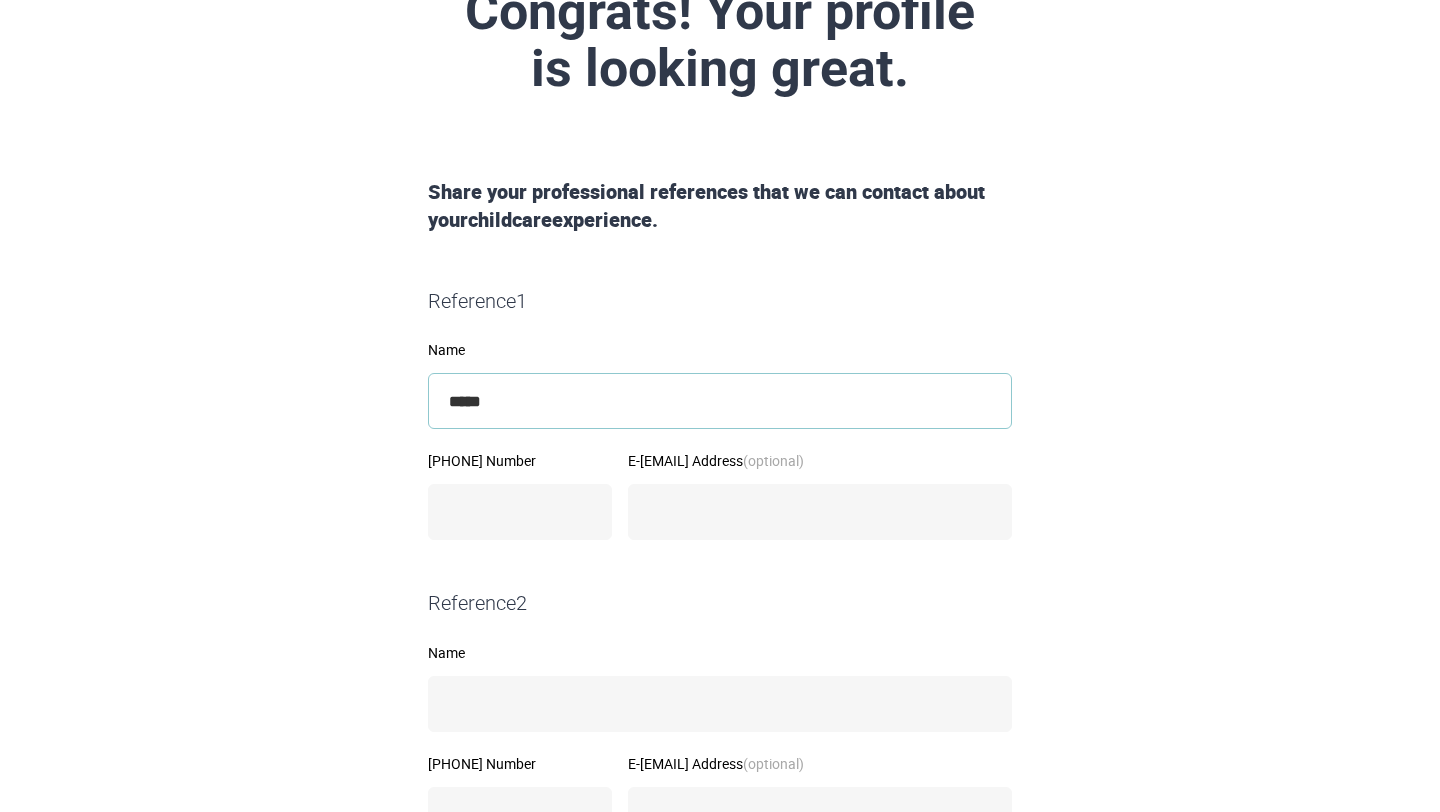 type on "*****" 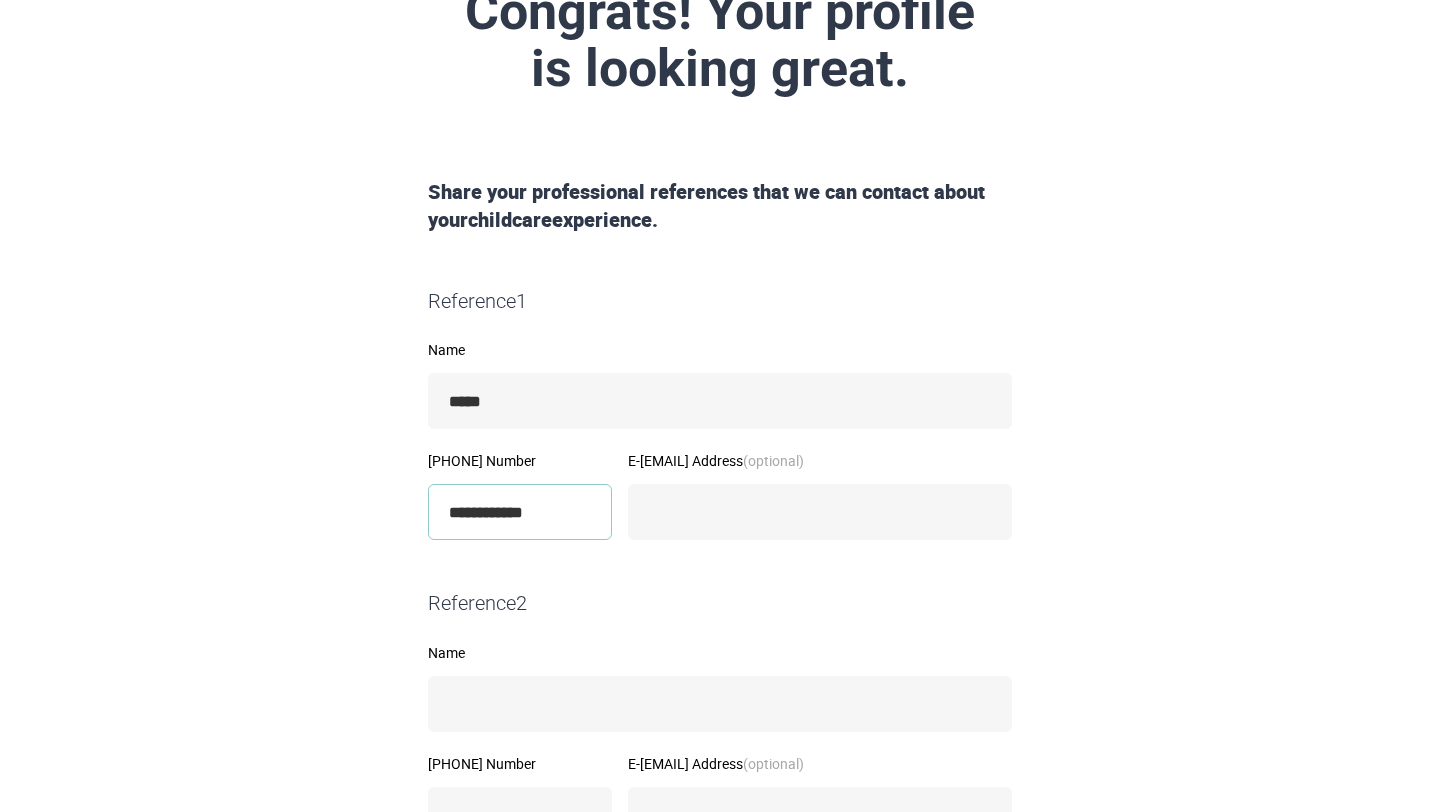 click on "**********" at bounding box center (520, 512) 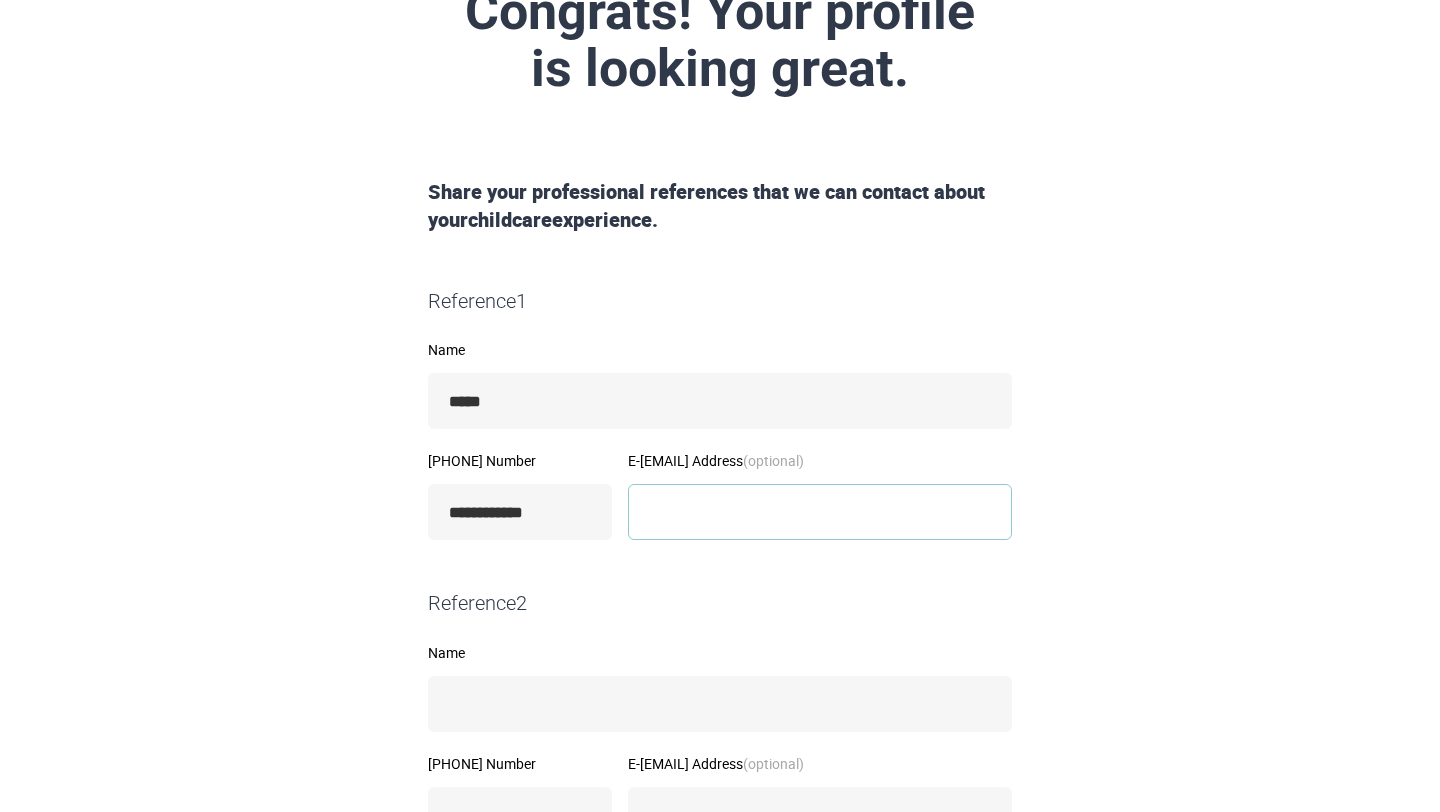 click on "E-mail Address  (optional)" at bounding box center [820, 512] 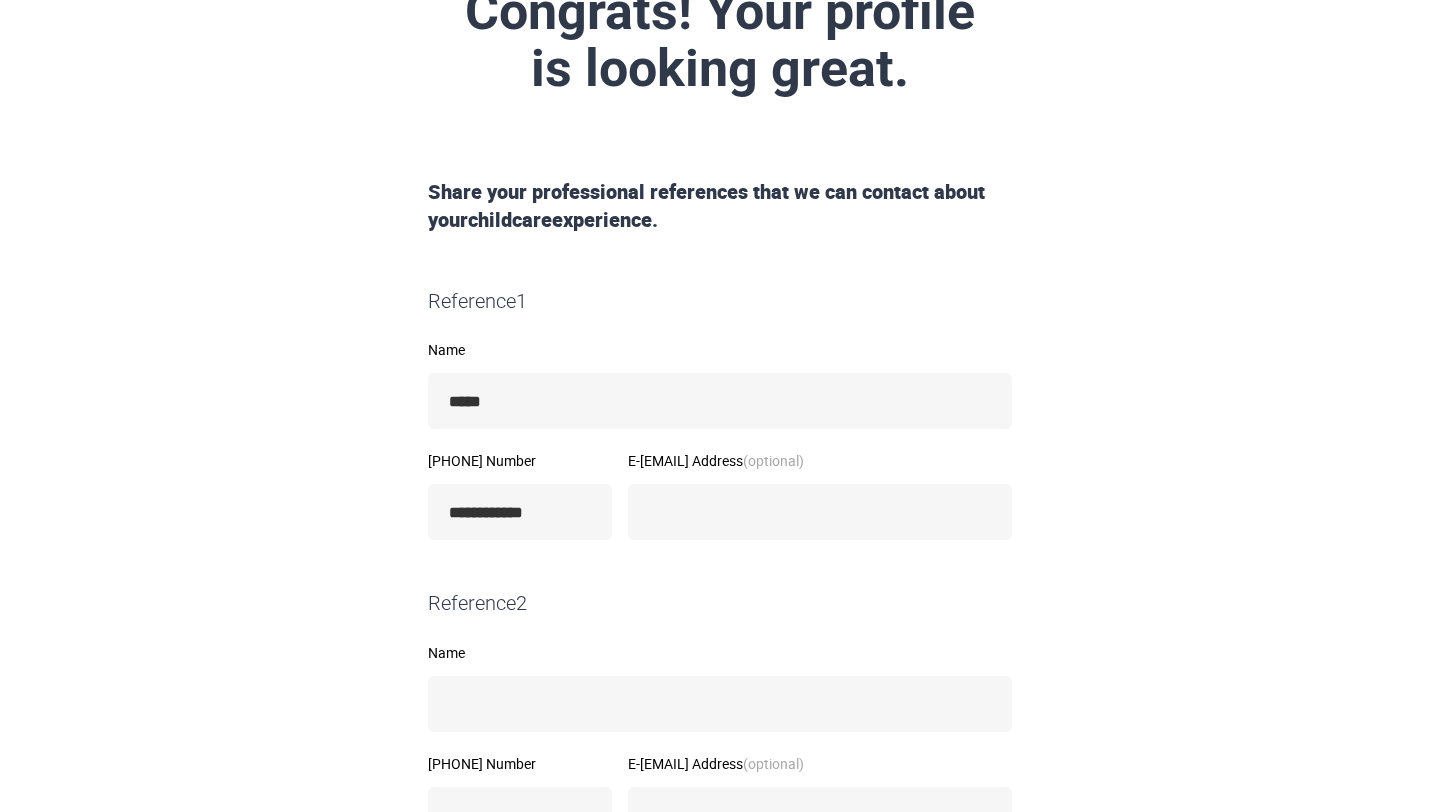 click on "Reference  2" at bounding box center [720, 603] 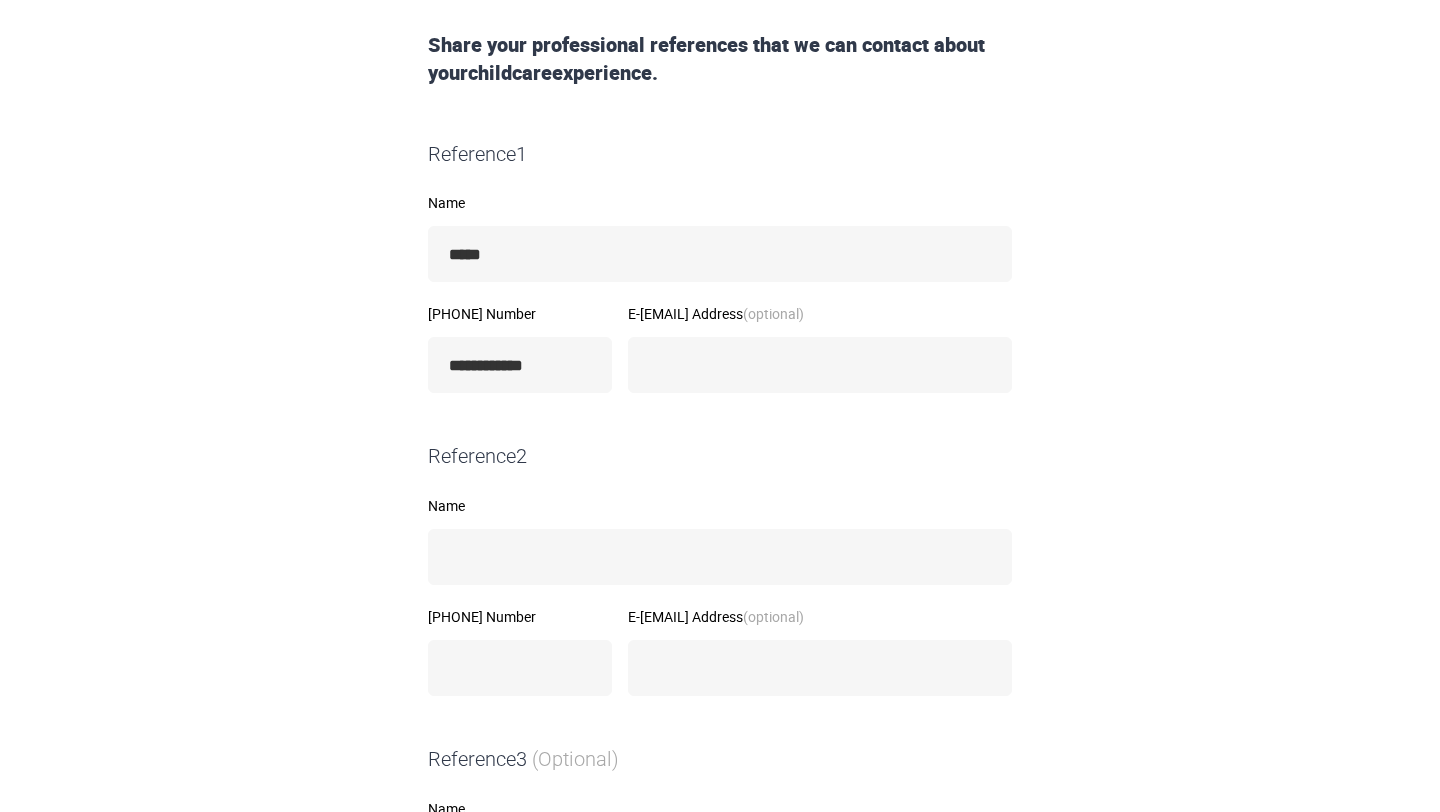 scroll, scrollTop: 356, scrollLeft: 0, axis: vertical 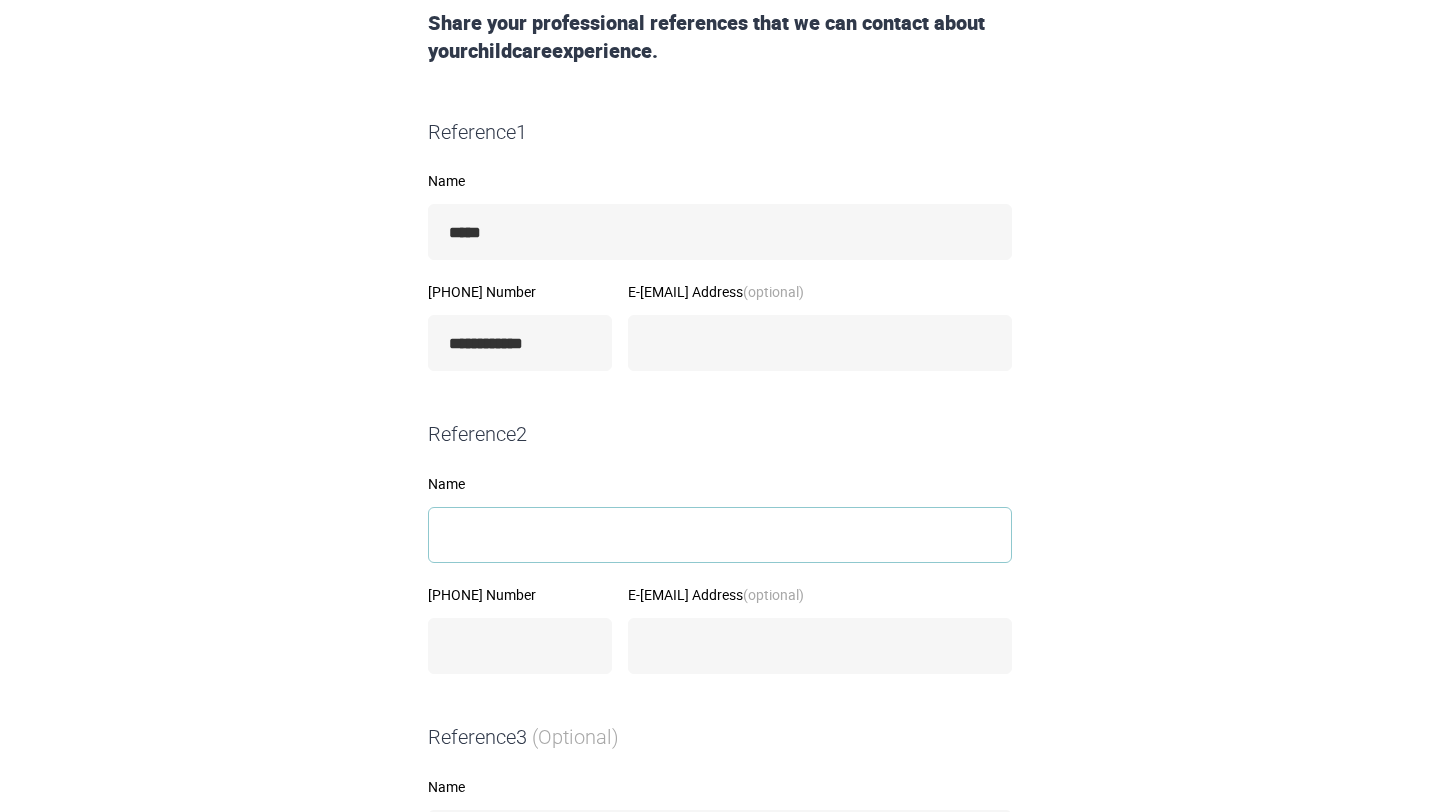 click on "Name" at bounding box center (720, 535) 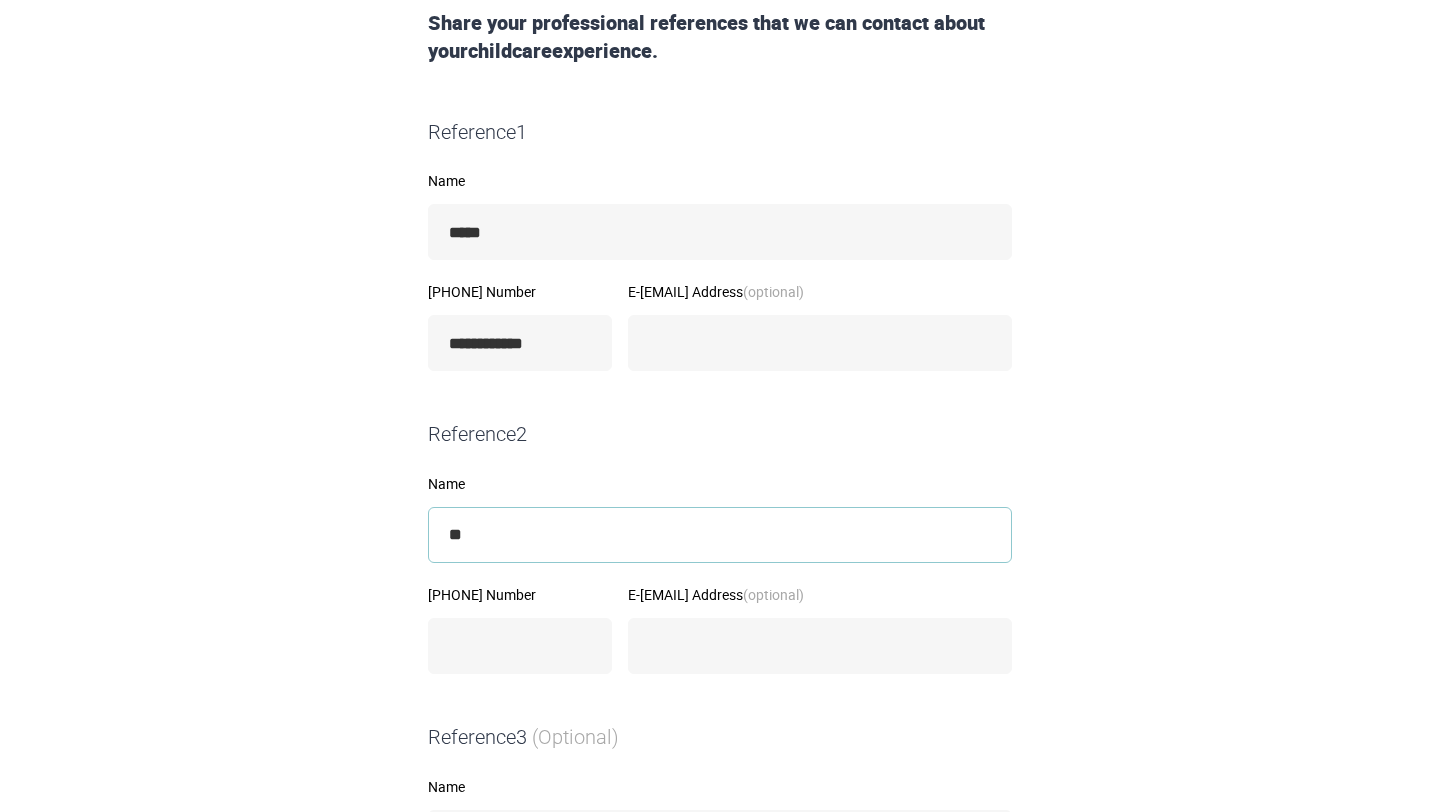 type on "*" 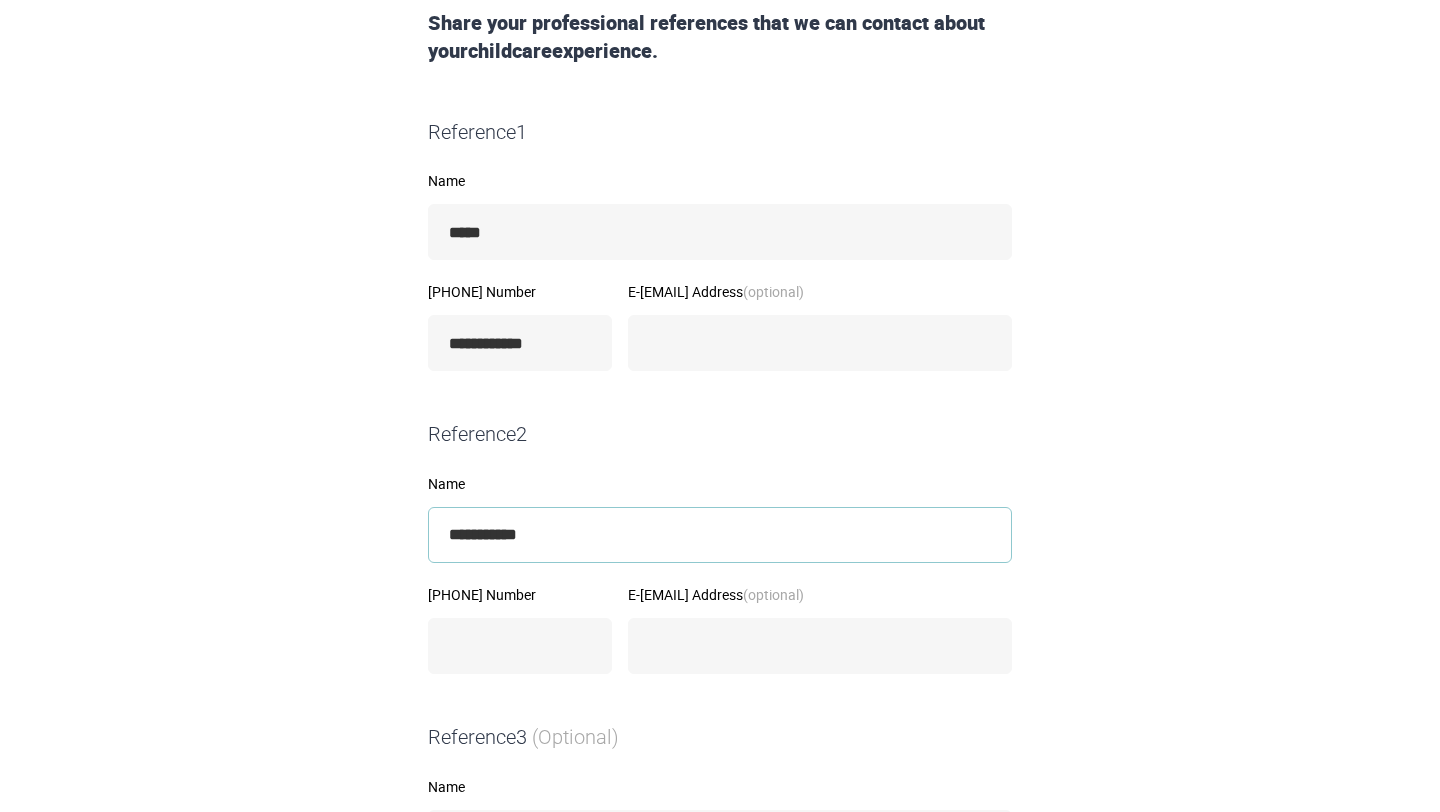 type on "**********" 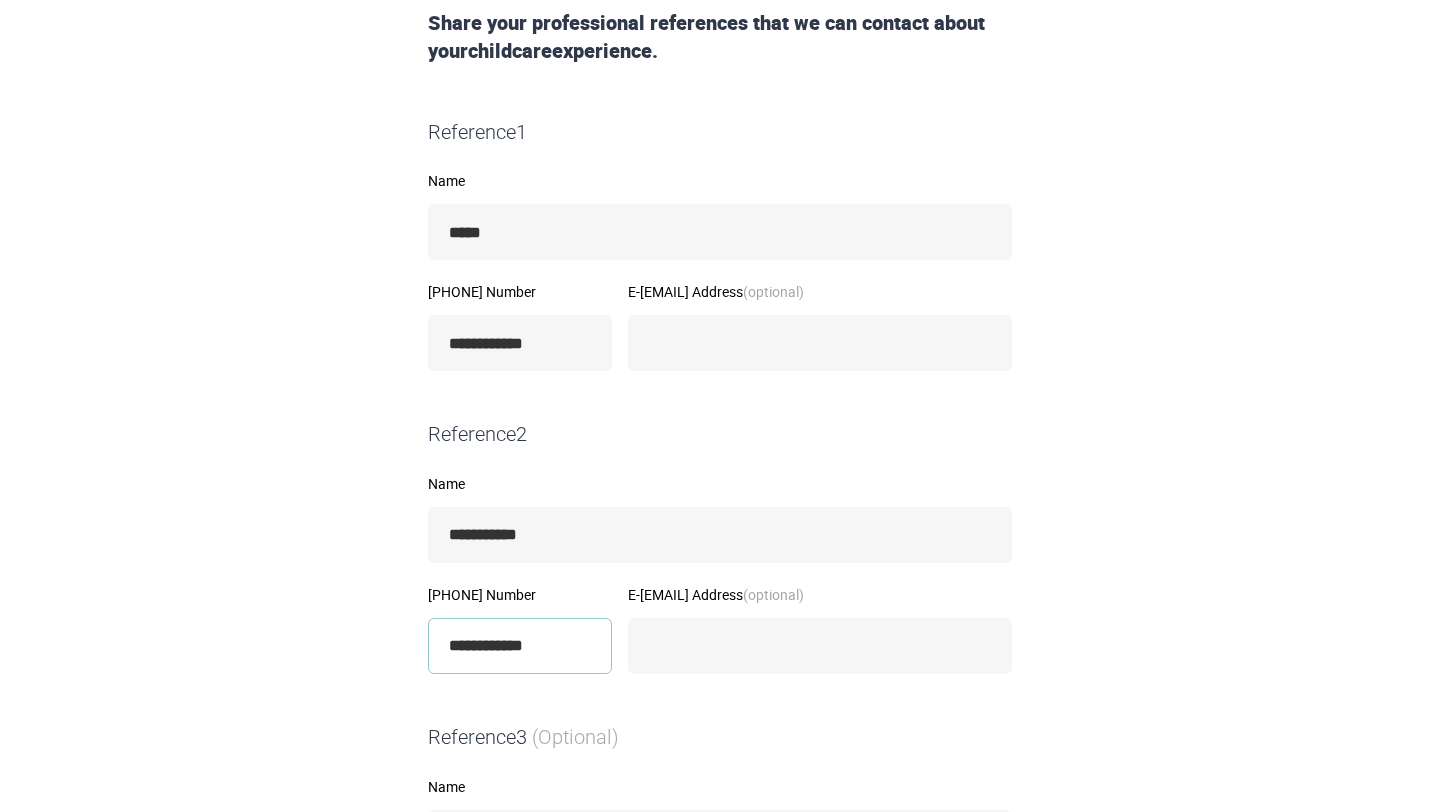 click on "**********" at bounding box center [520, 646] 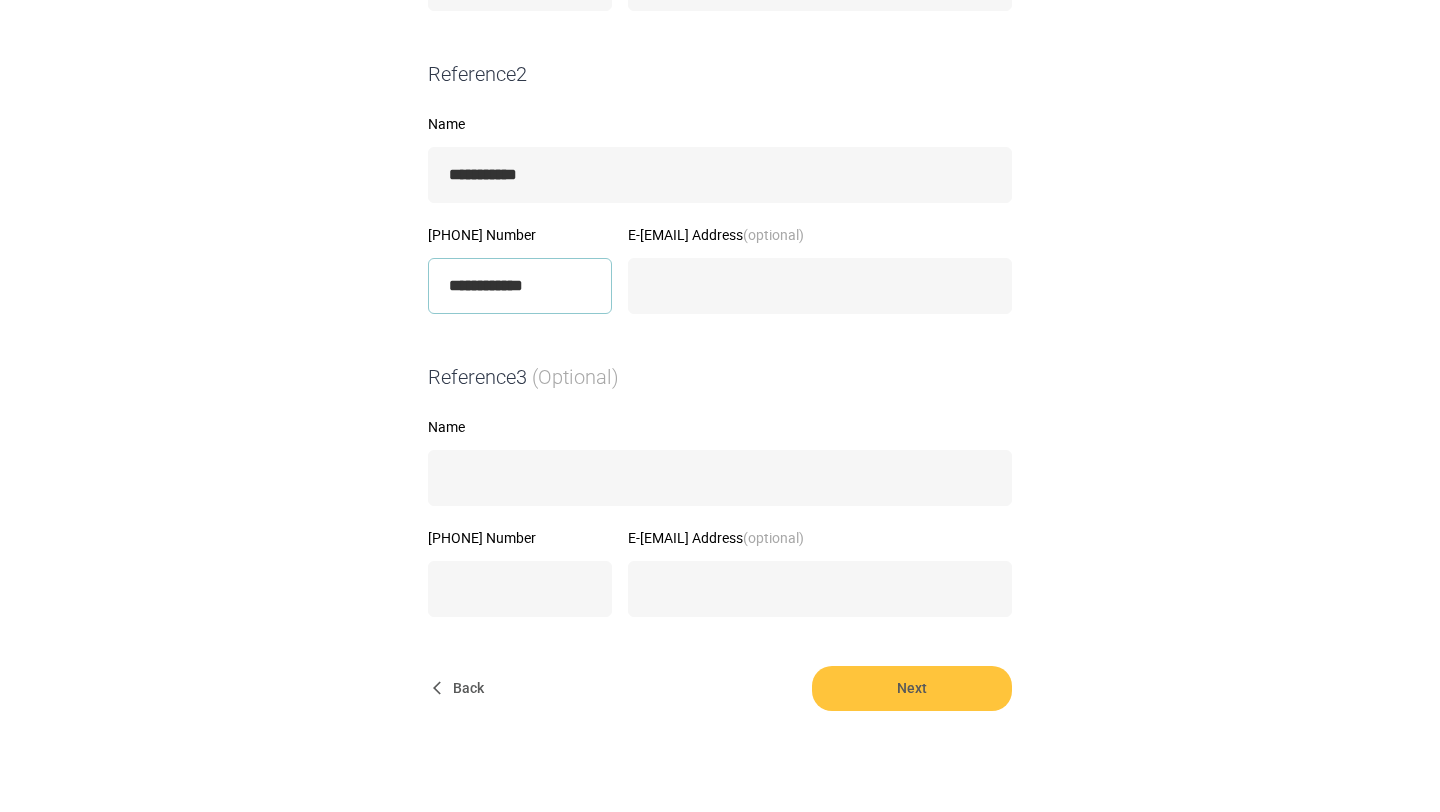 scroll, scrollTop: 726, scrollLeft: 0, axis: vertical 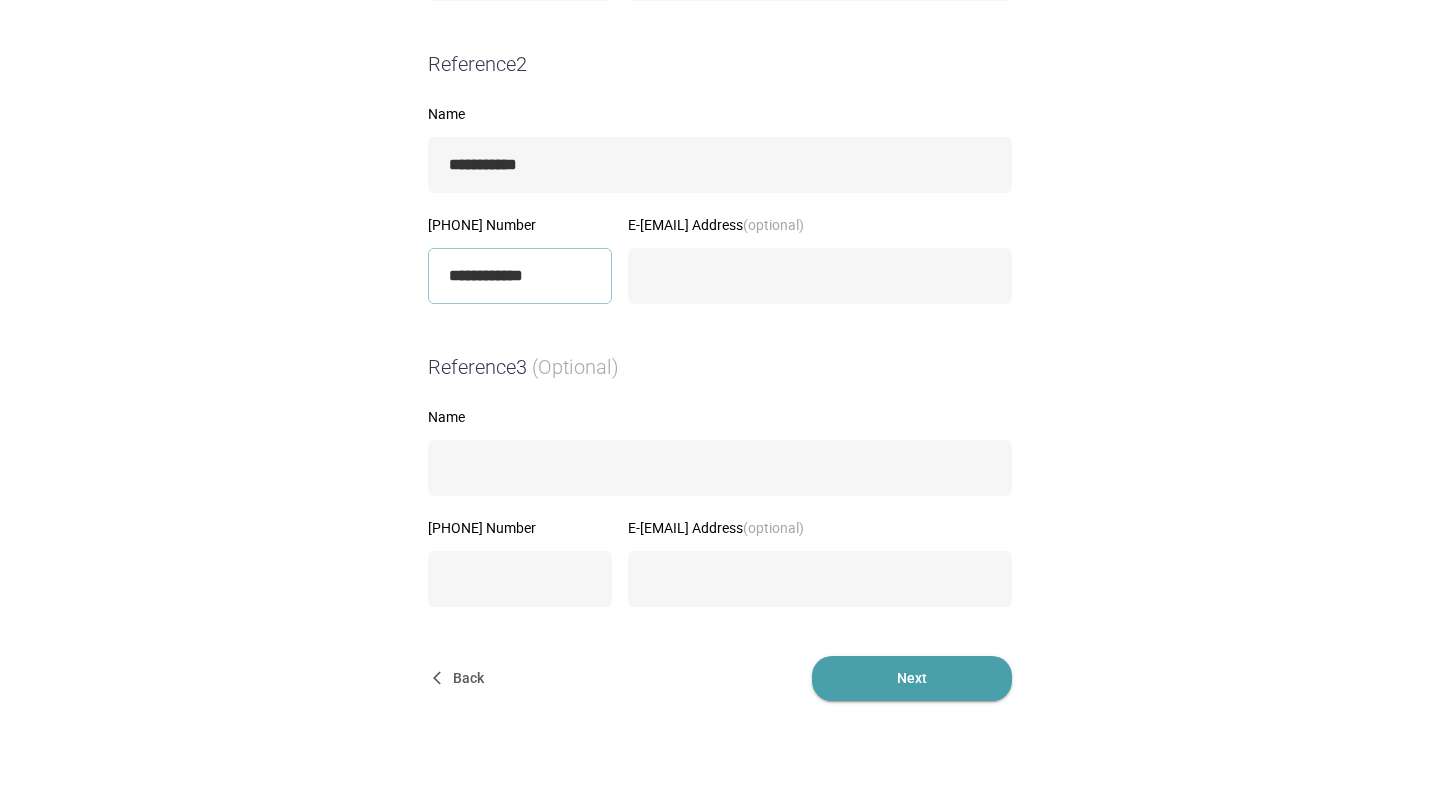 type on "**********" 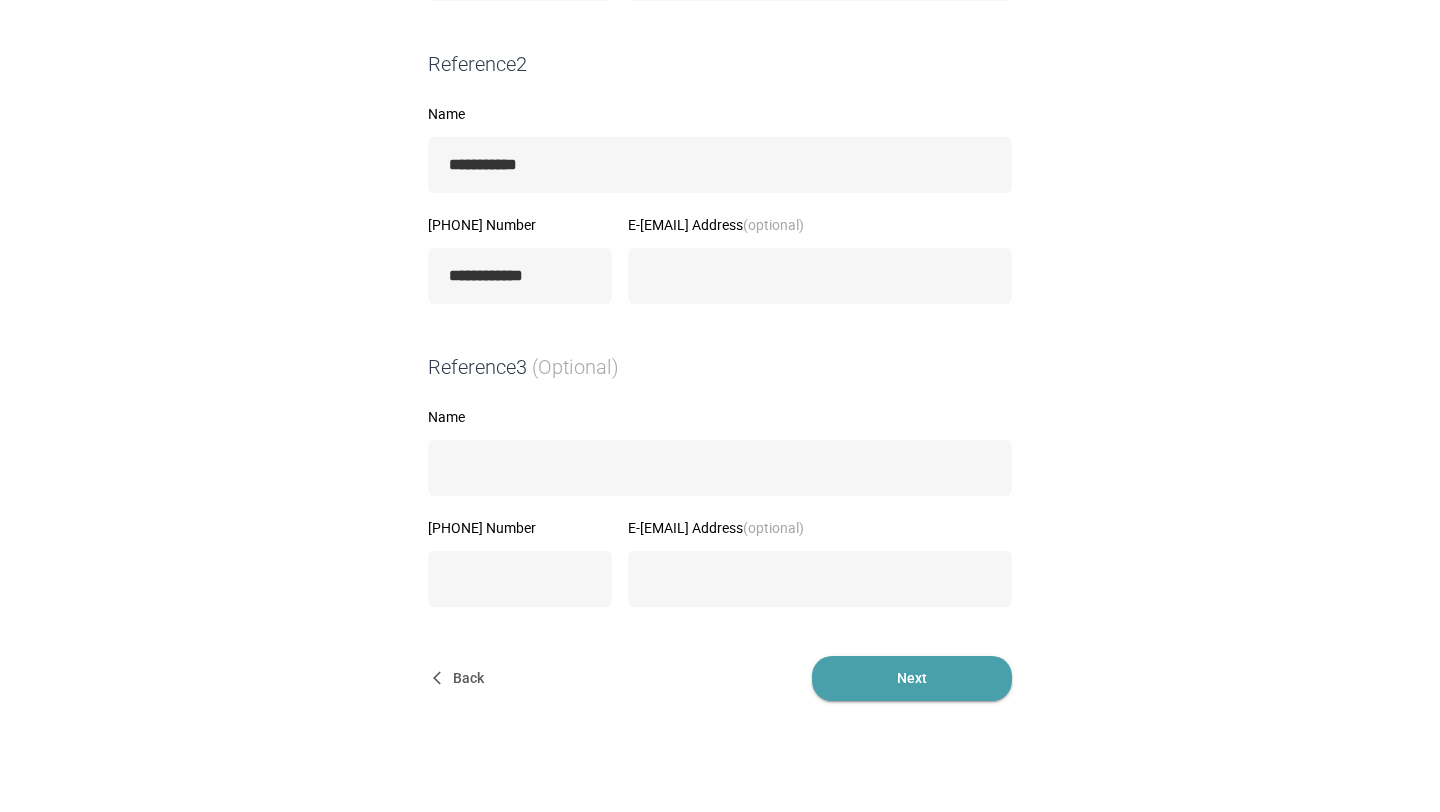 click on "Next" at bounding box center (912, 678) 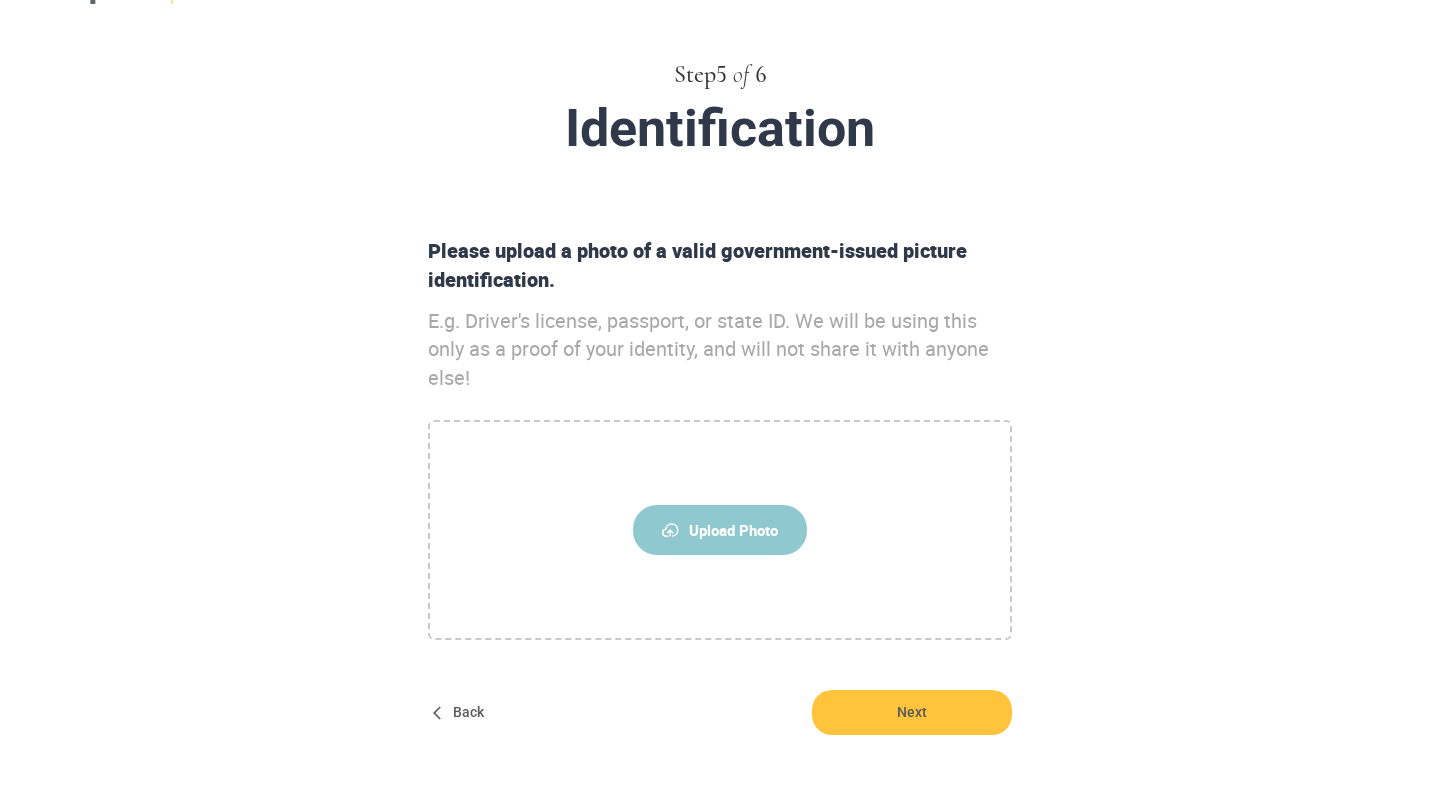 scroll, scrollTop: 85, scrollLeft: 0, axis: vertical 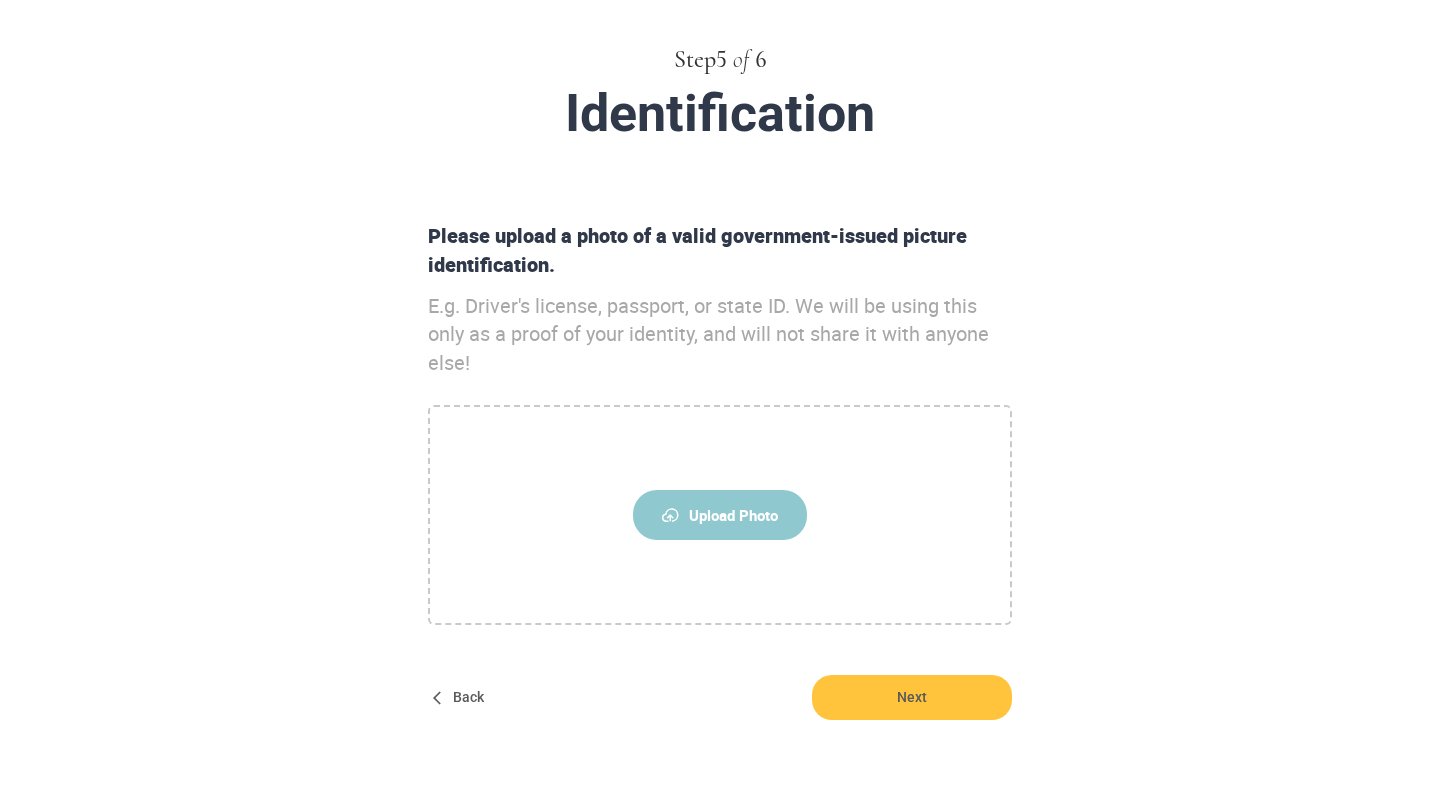 click on "Upload Photo" at bounding box center (720, 515) 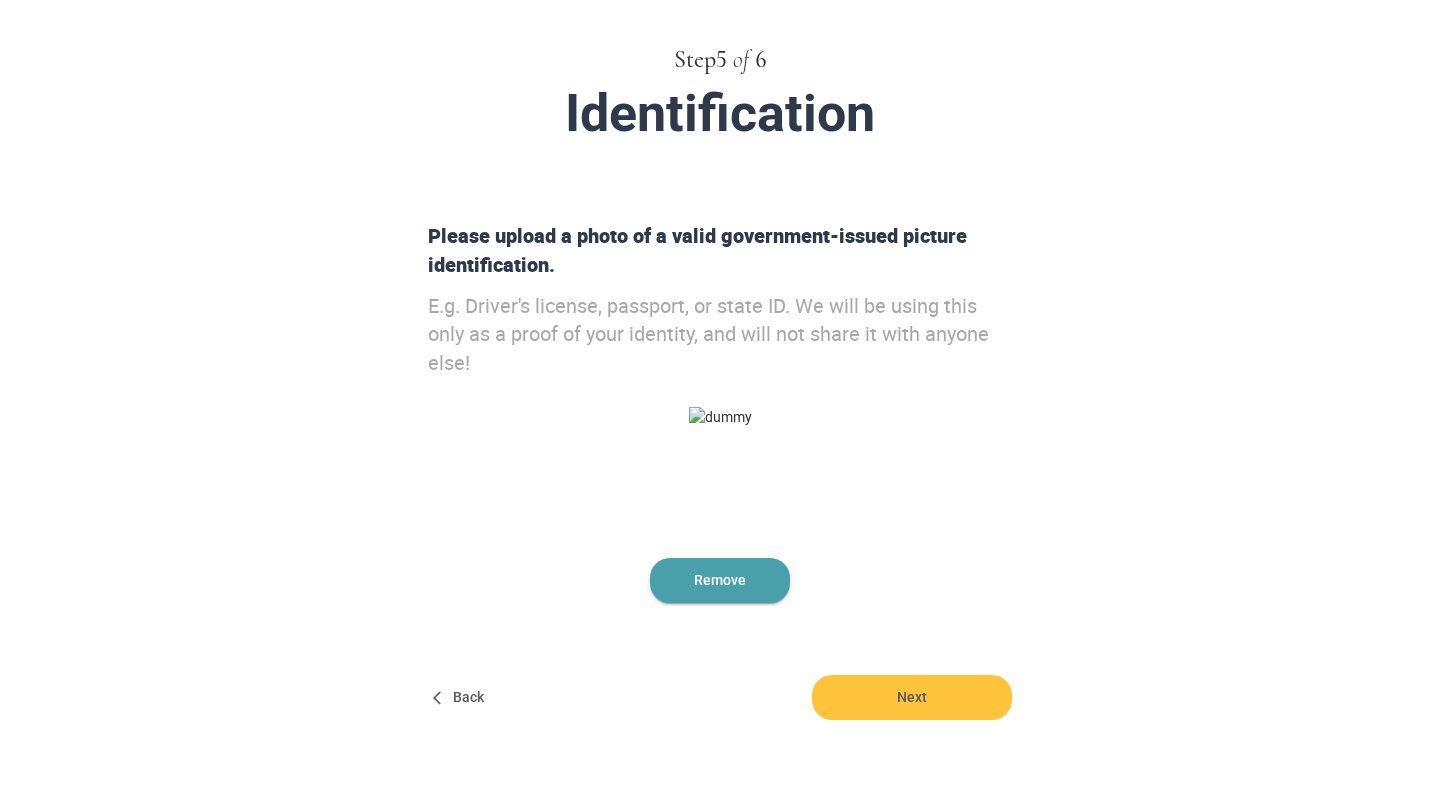 click on "Remove" at bounding box center (720, 580) 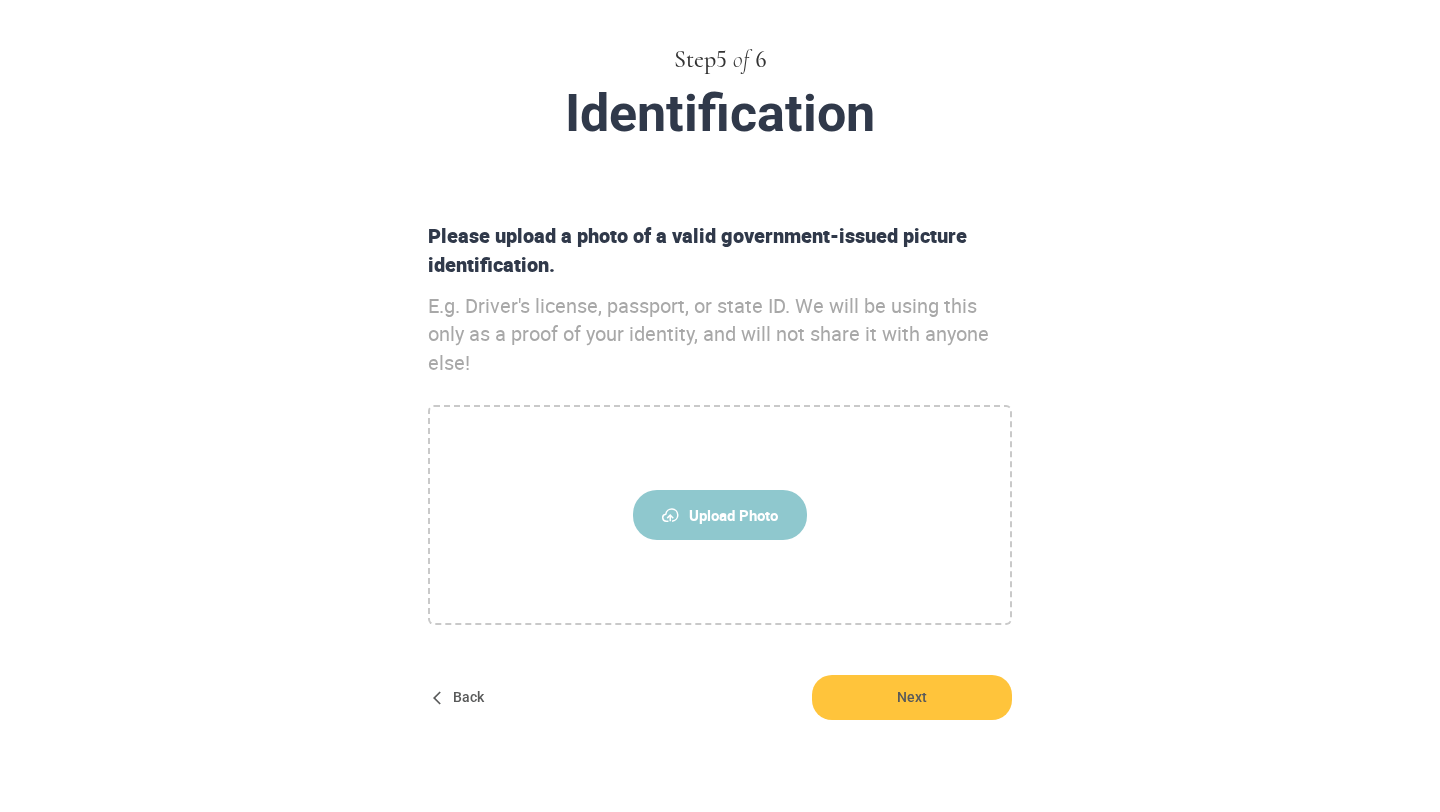 click on "Upload Photo" at bounding box center [720, 515] 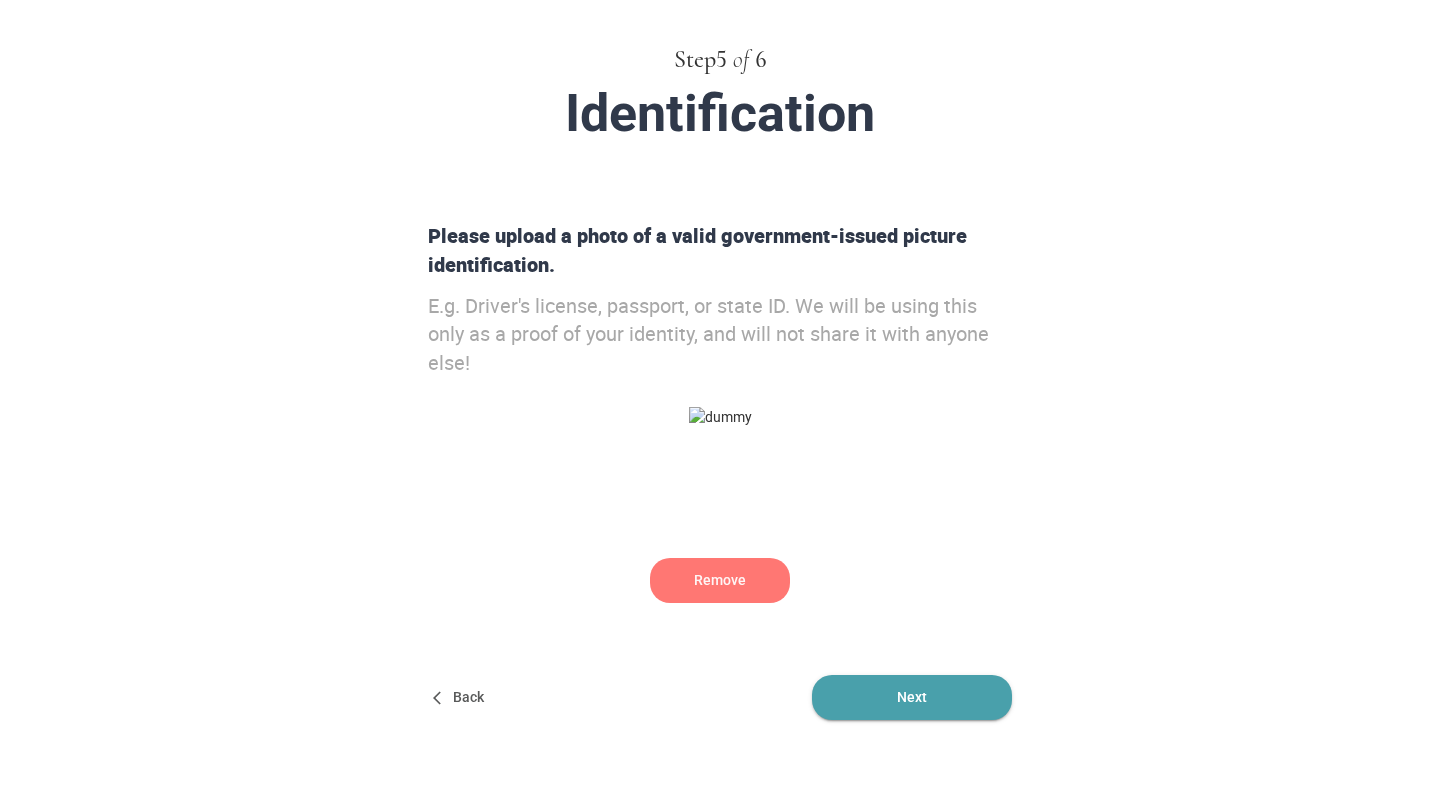 click on "Next" at bounding box center (912, 697) 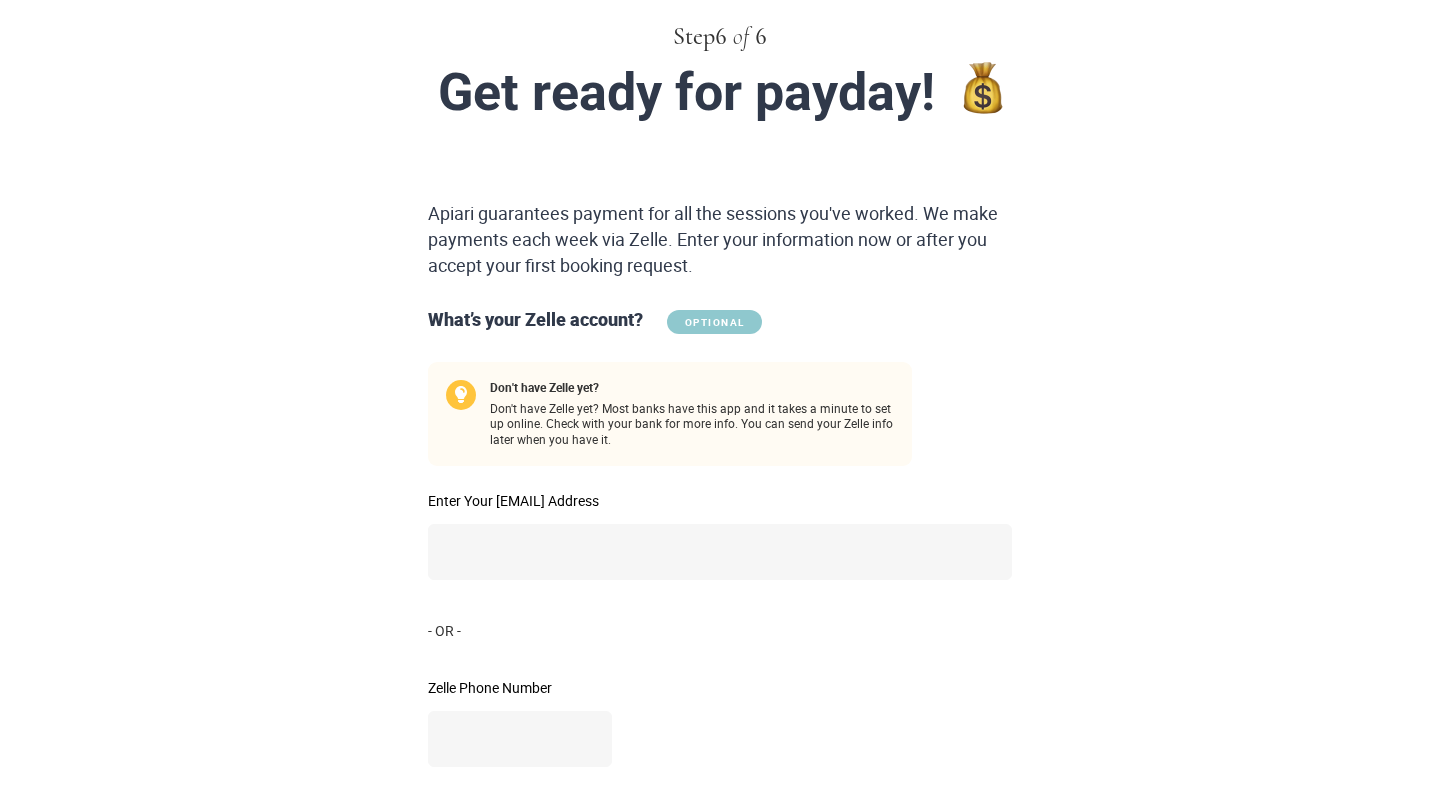 scroll, scrollTop: 118, scrollLeft: 0, axis: vertical 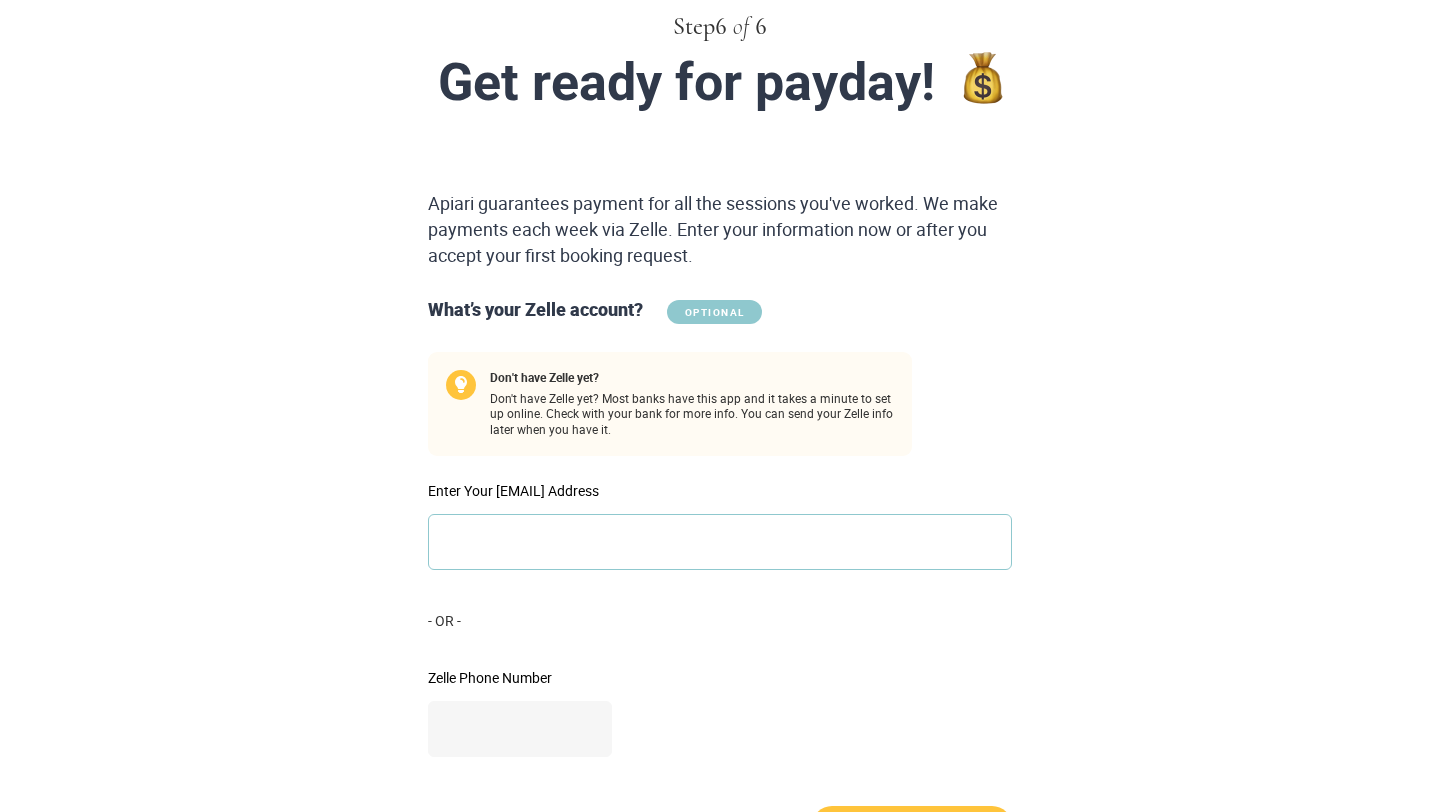 click on "Enter Your [EMAIL] Address" at bounding box center (720, 542) 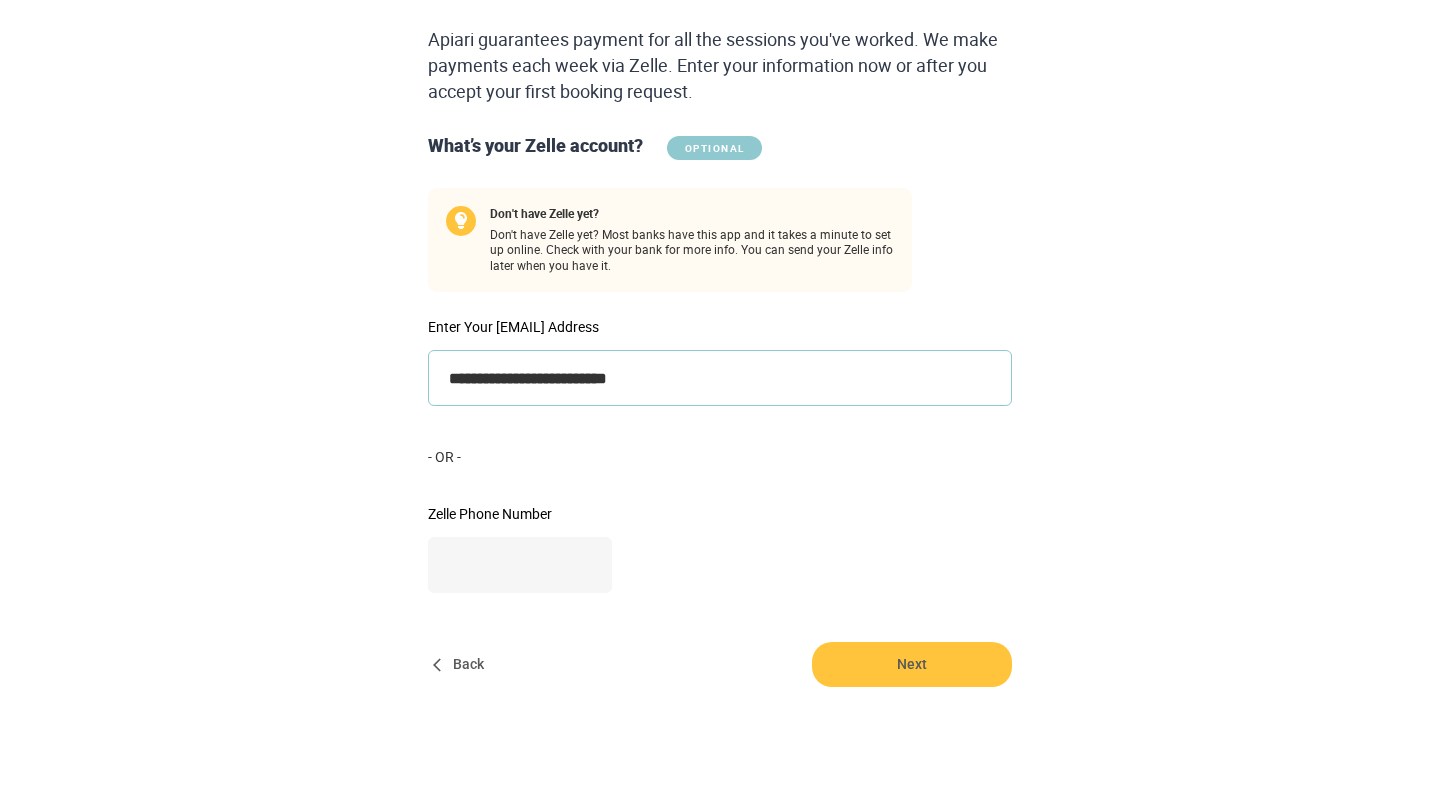 scroll, scrollTop: 288, scrollLeft: 0, axis: vertical 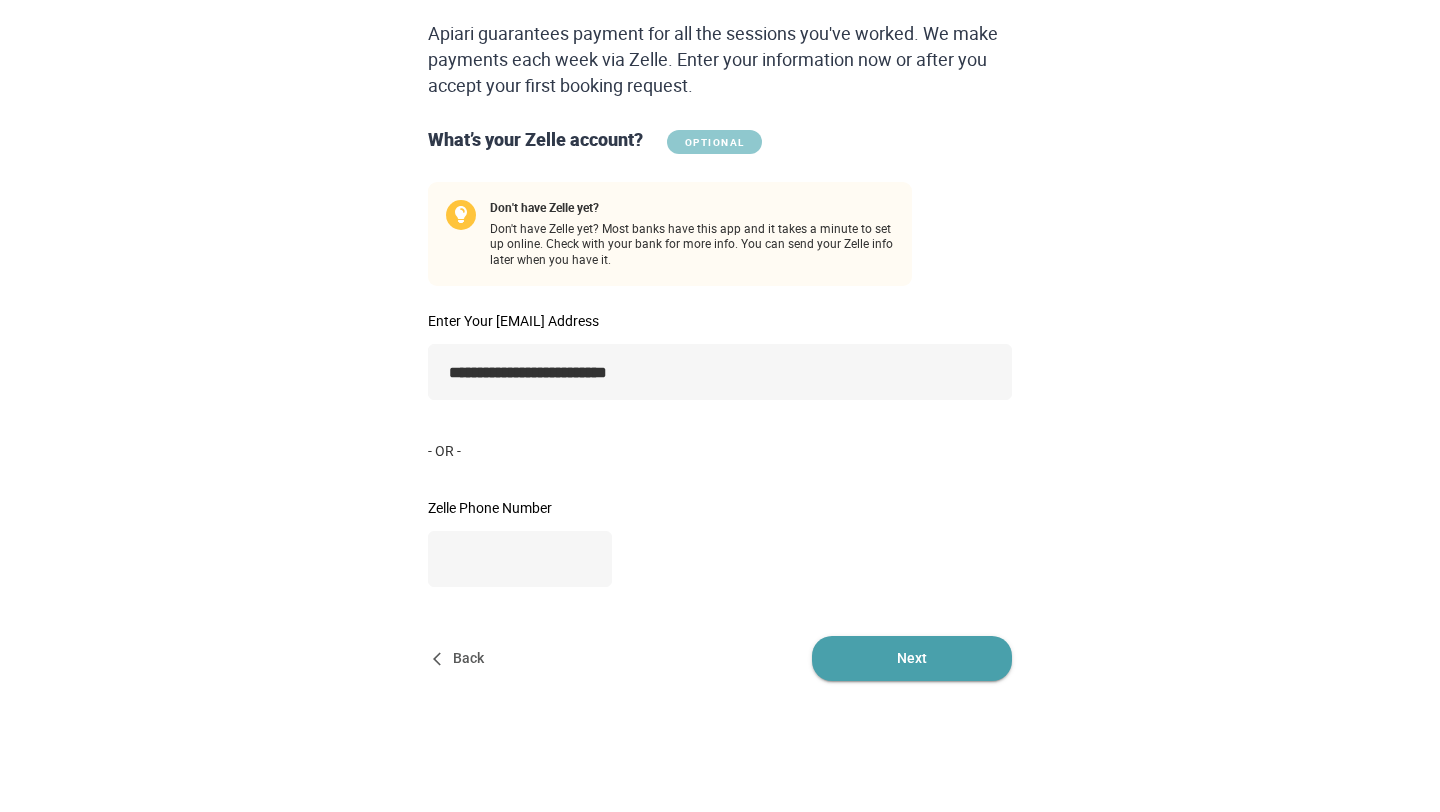 click on "Next" at bounding box center (912, 658) 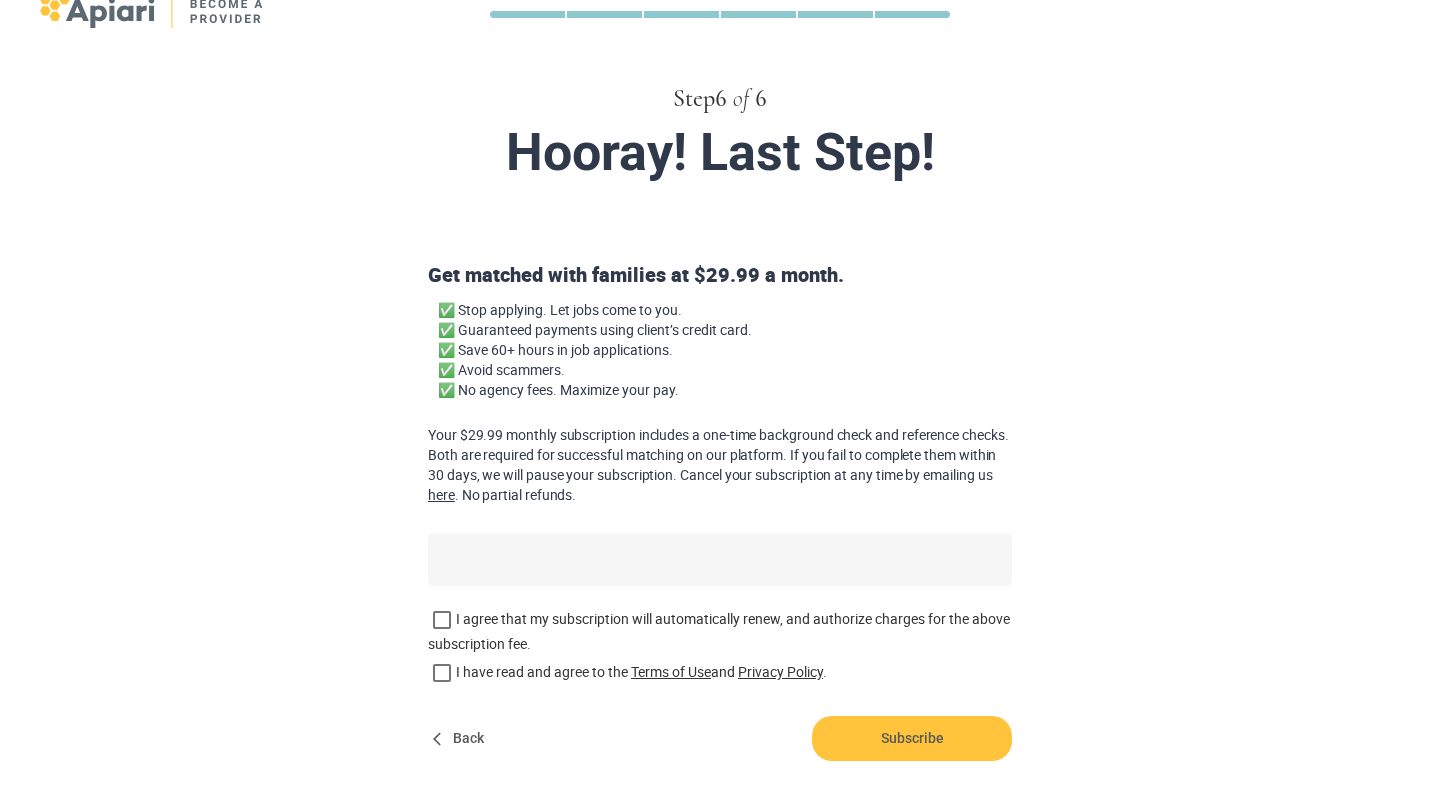 scroll, scrollTop: 0, scrollLeft: 0, axis: both 